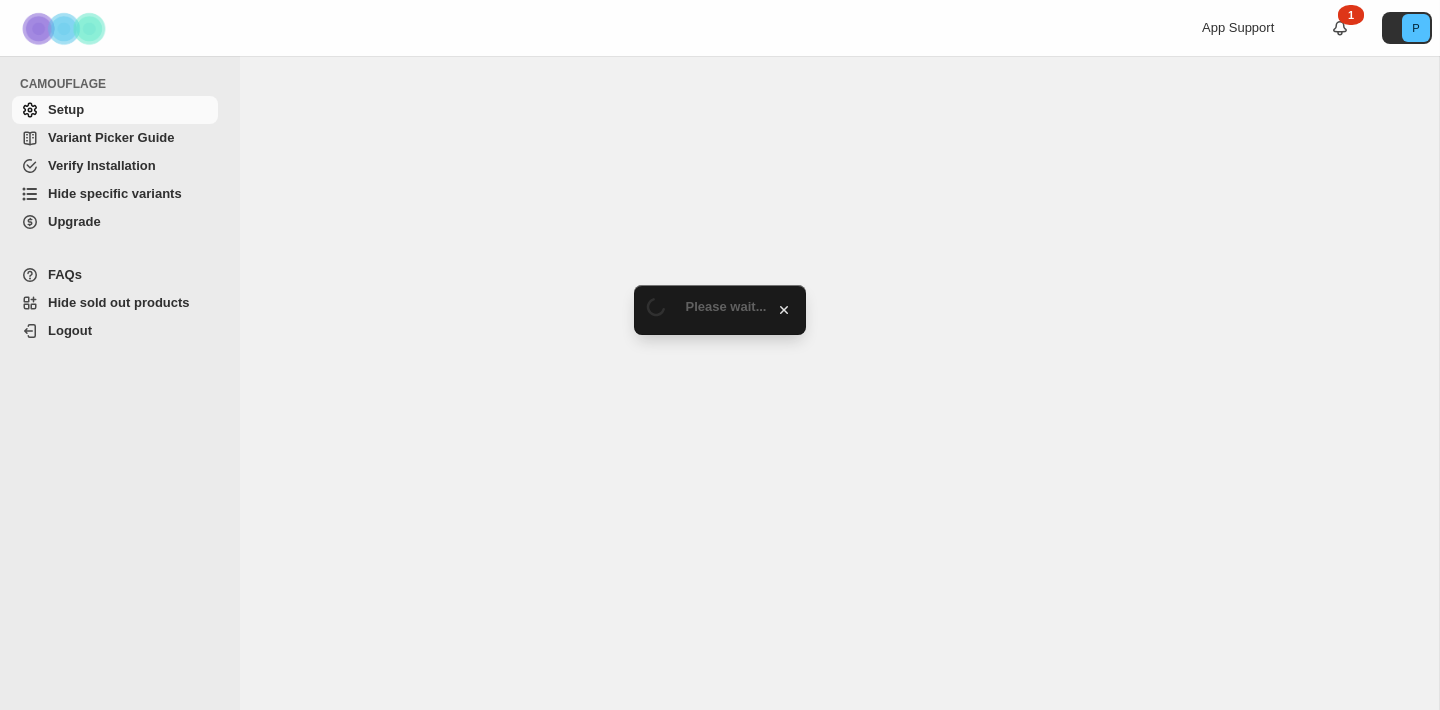 scroll, scrollTop: 0, scrollLeft: 0, axis: both 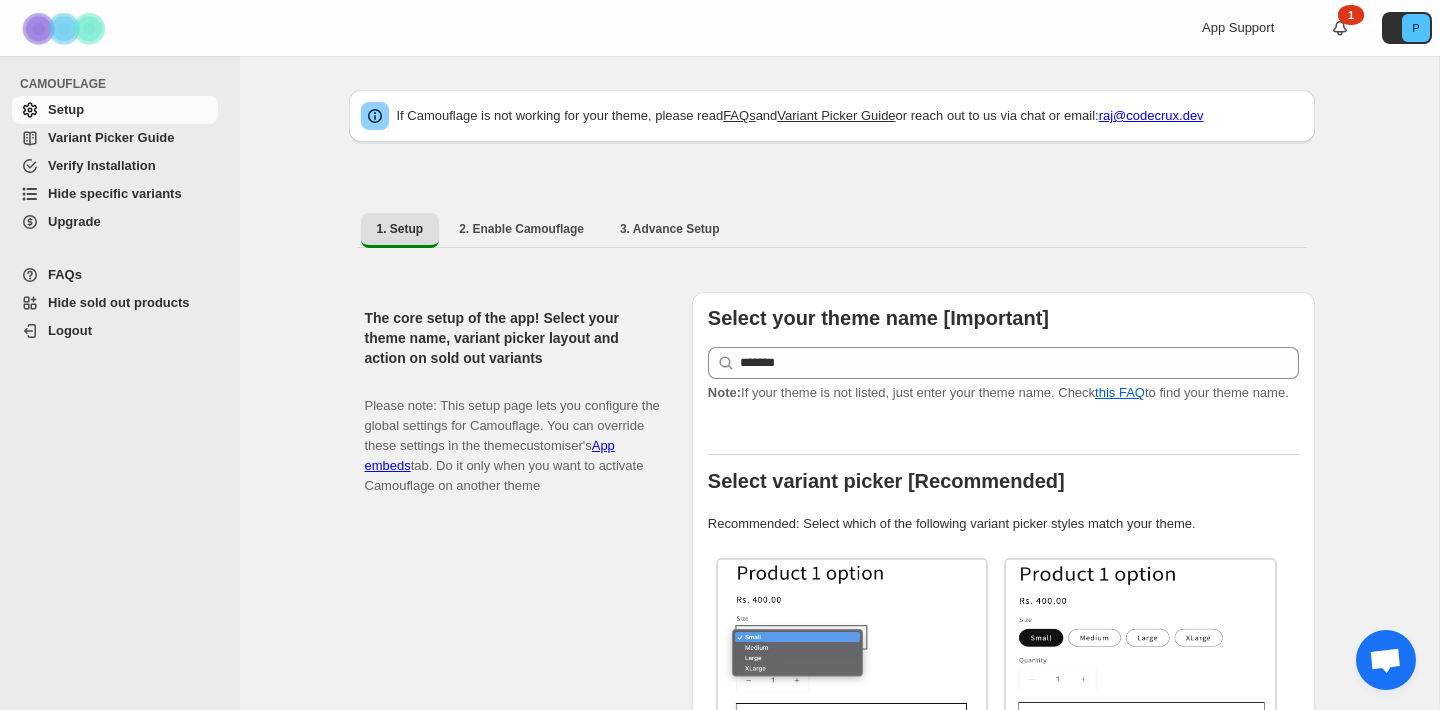 click on "Hide specific variants" at bounding box center [115, 193] 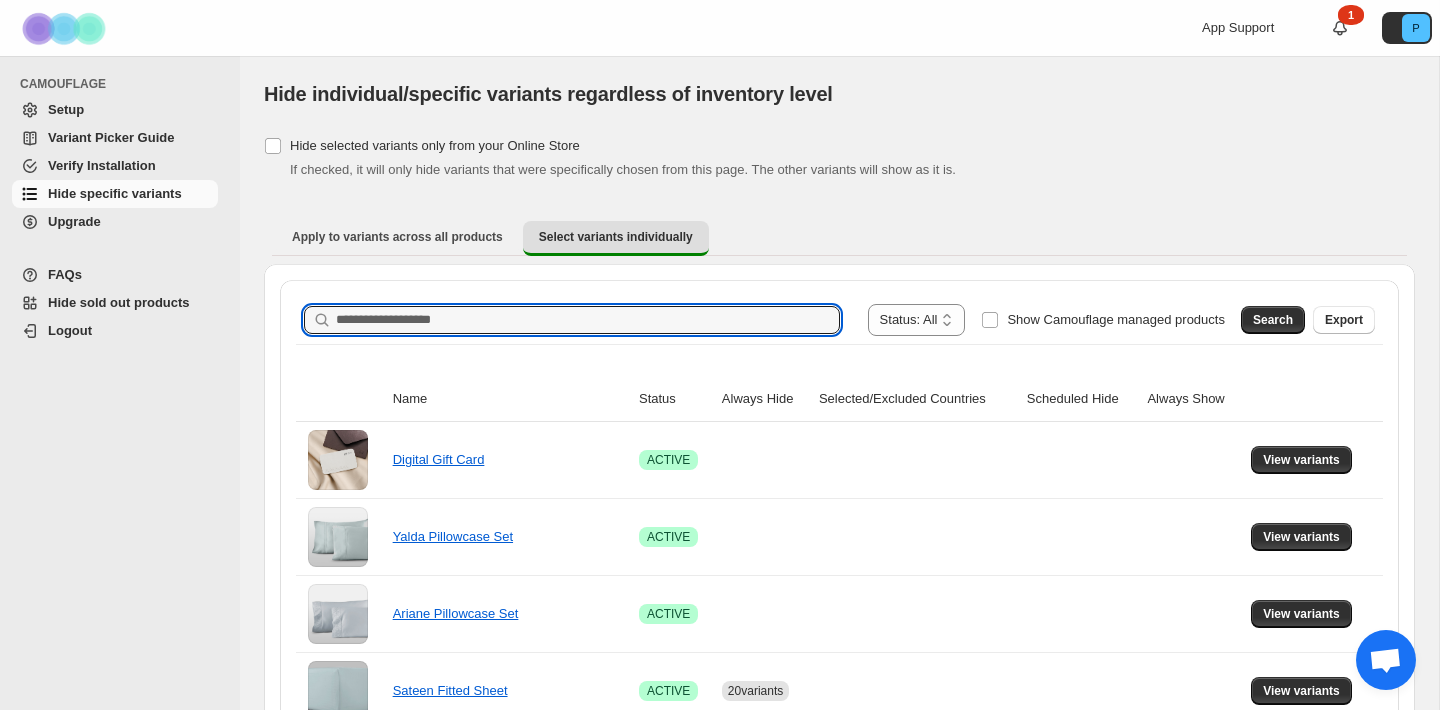 scroll, scrollTop: 0, scrollLeft: 0, axis: both 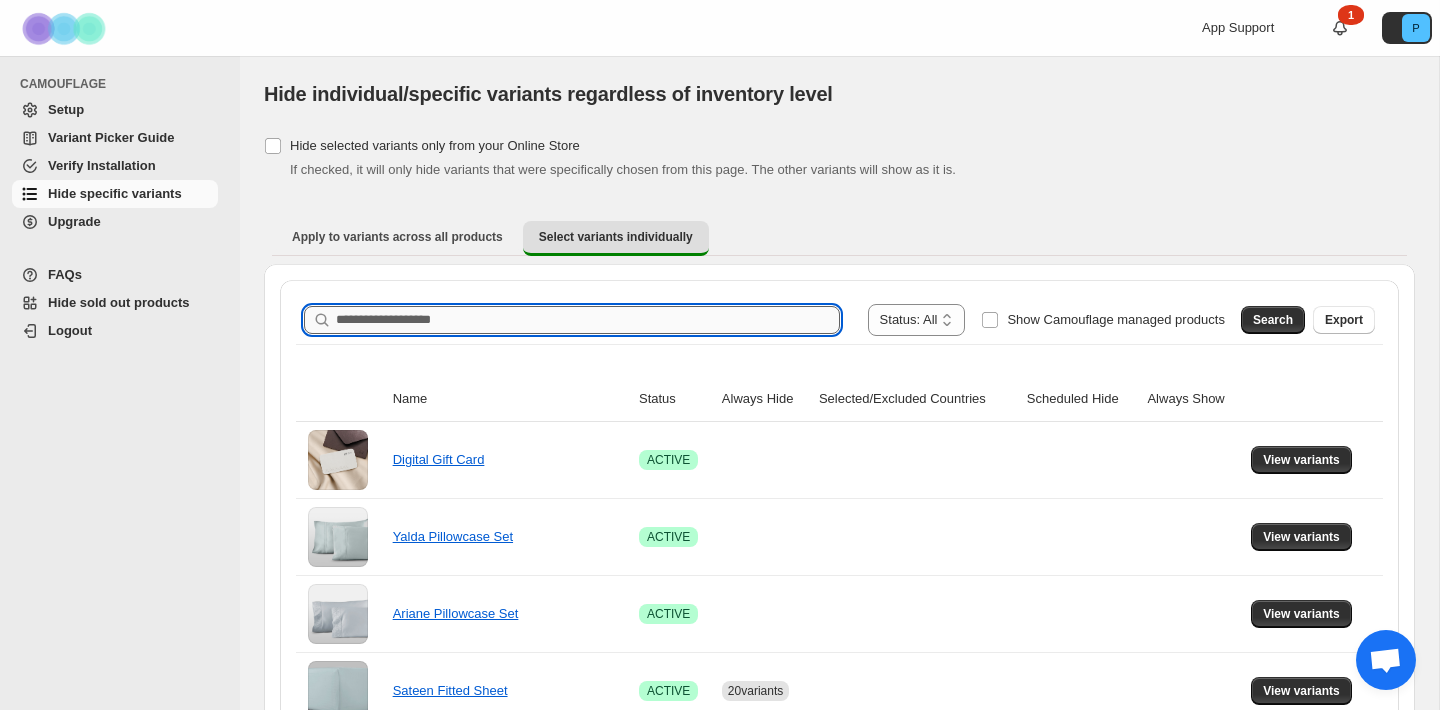 click on "Search product name" at bounding box center (588, 320) 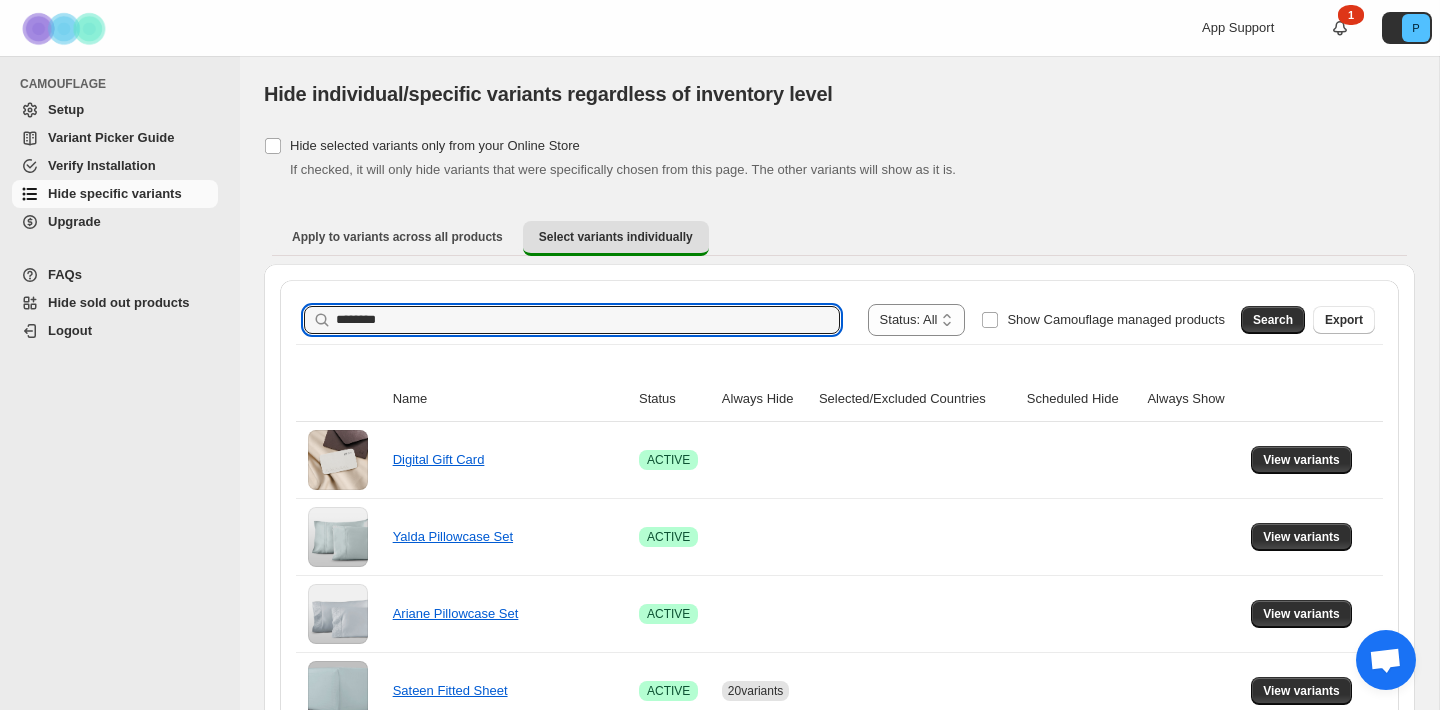 drag, startPoint x: 1271, startPoint y: 322, endPoint x: 1222, endPoint y: 344, distance: 53.712196 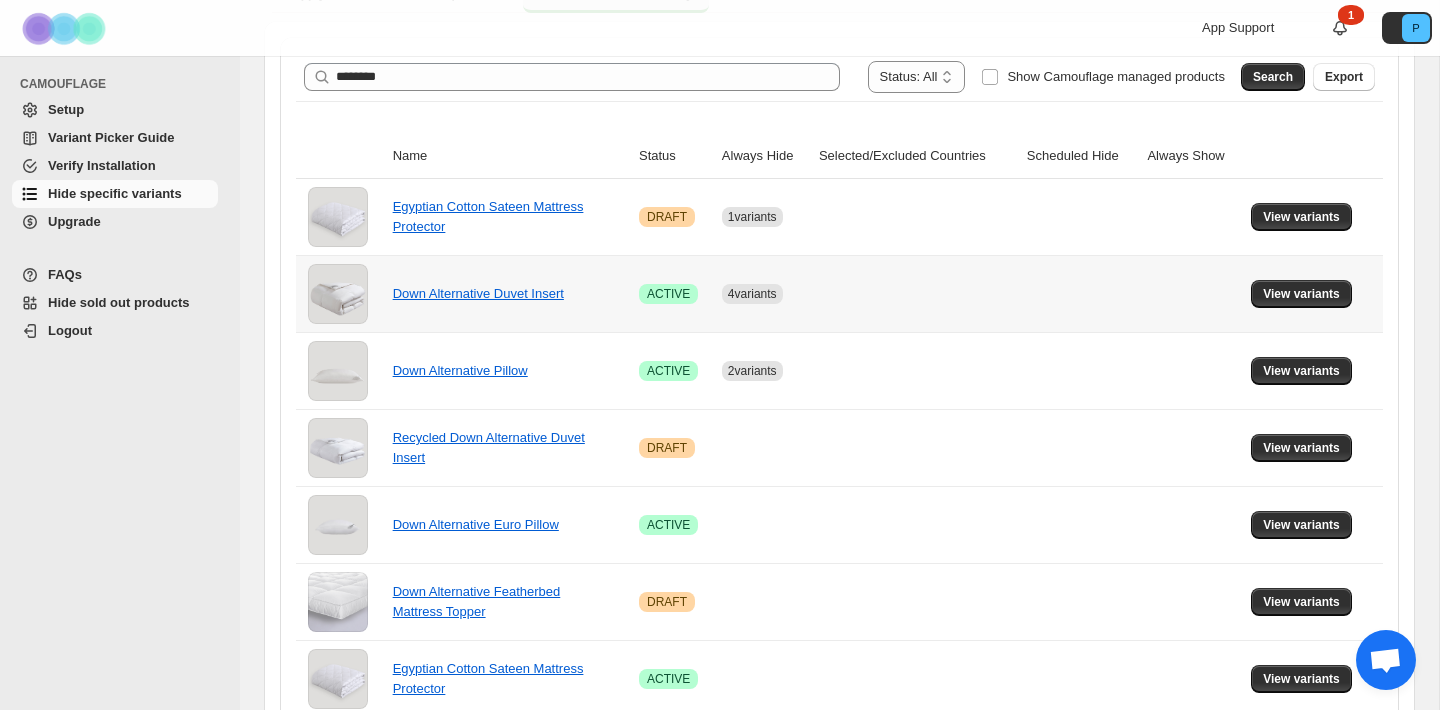 scroll, scrollTop: 264, scrollLeft: 0, axis: vertical 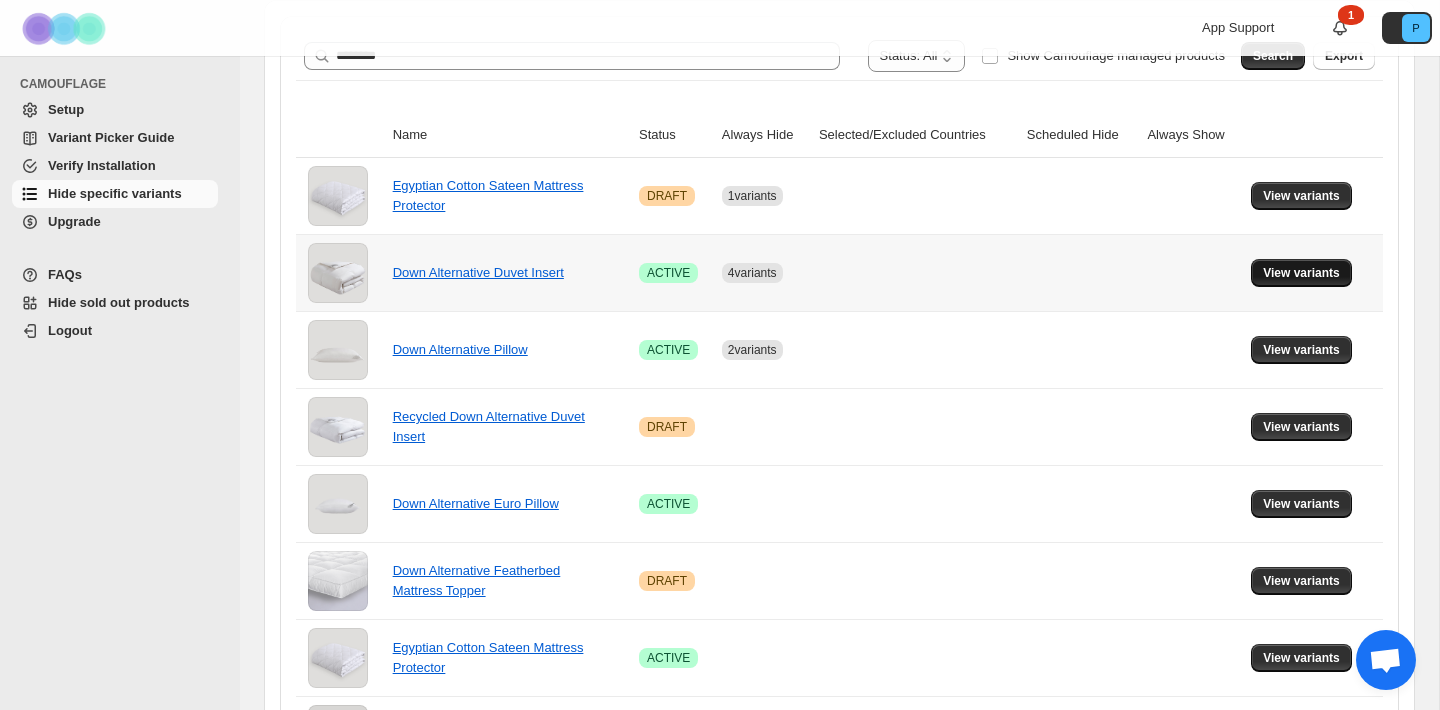 click on "View variants" at bounding box center (1301, 273) 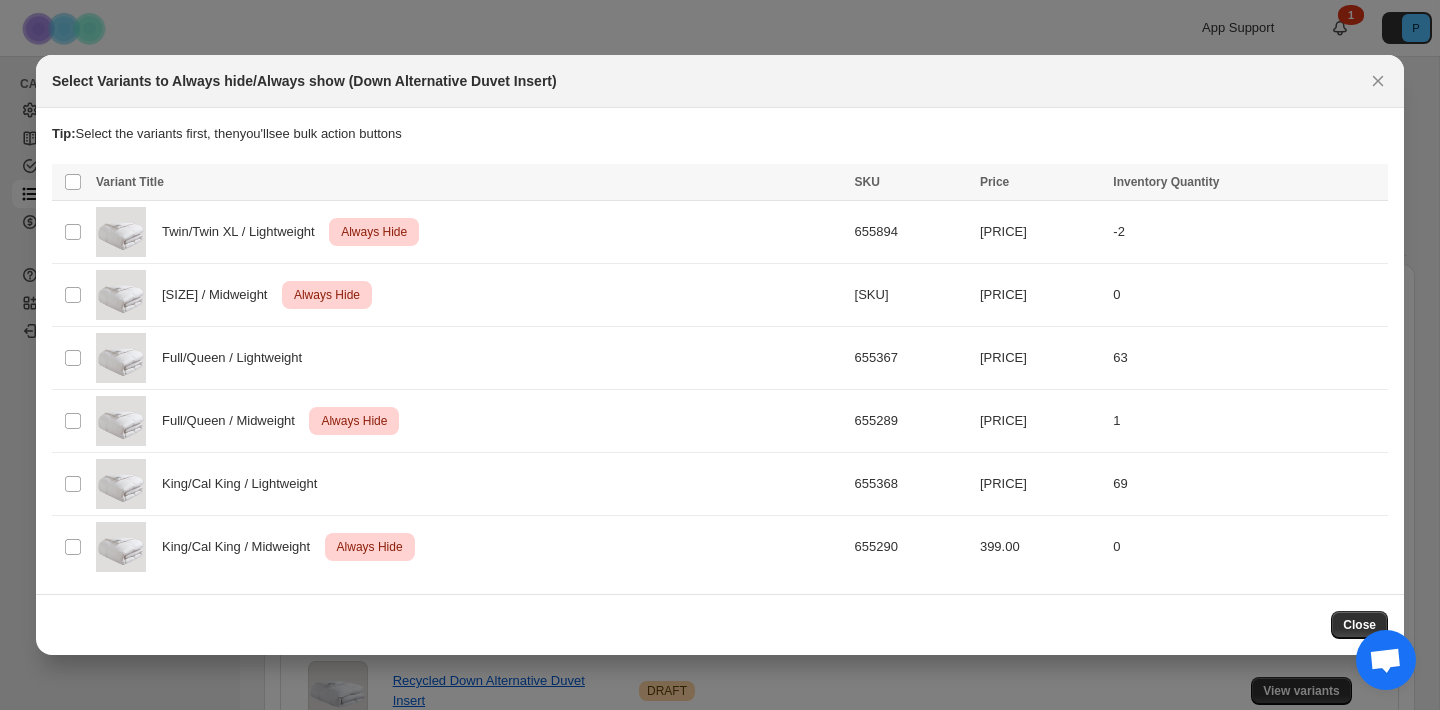 scroll, scrollTop: 0, scrollLeft: 0, axis: both 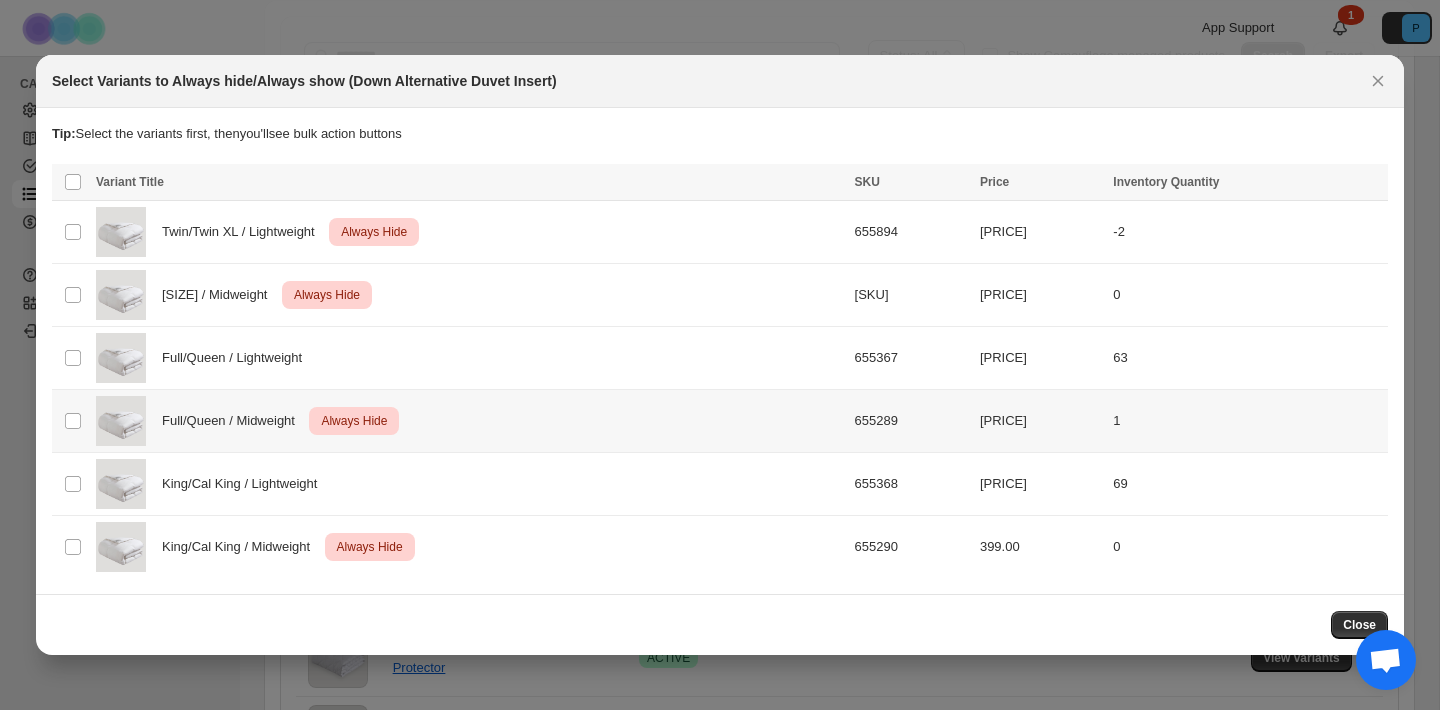 click on "Full/Queen / Midweight       Critical Always Hide" at bounding box center (469, 421) 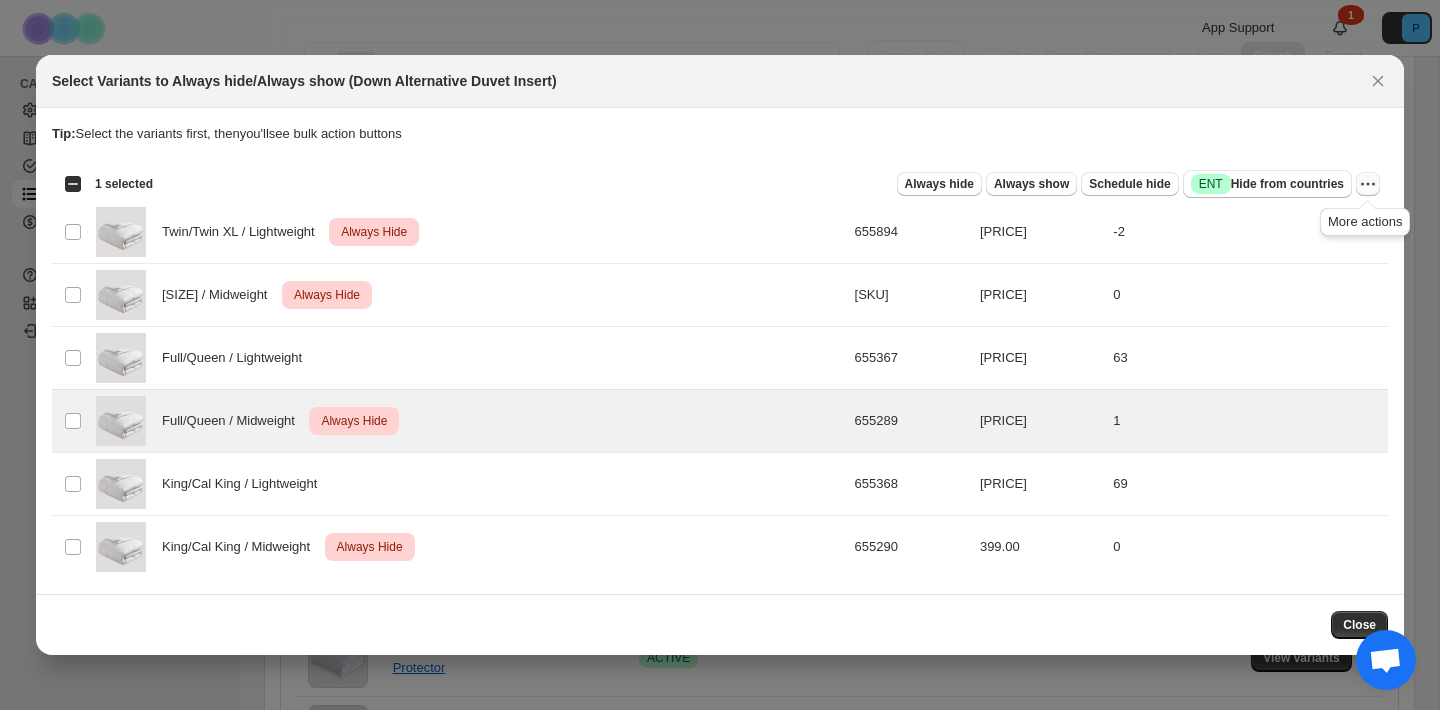 click 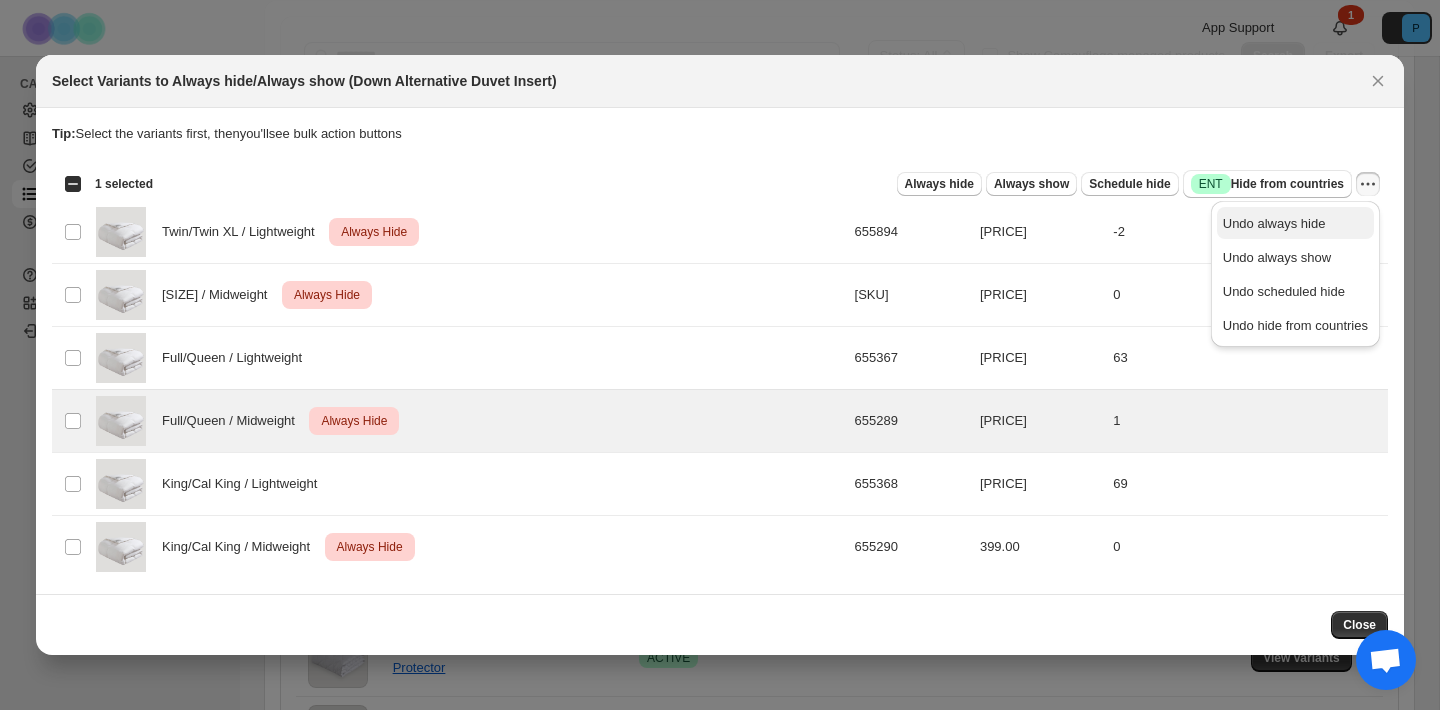 click on "Undo always hide" at bounding box center (1274, 223) 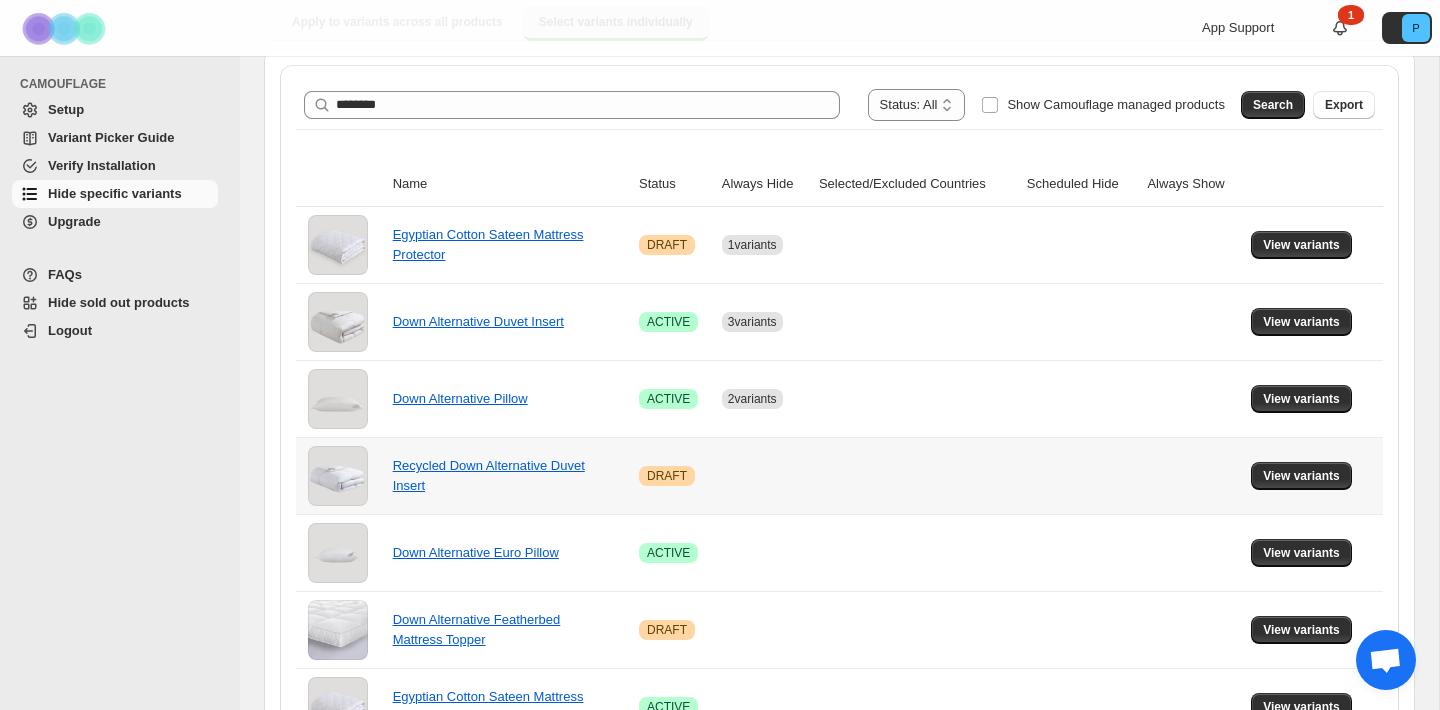 scroll, scrollTop: 241, scrollLeft: 0, axis: vertical 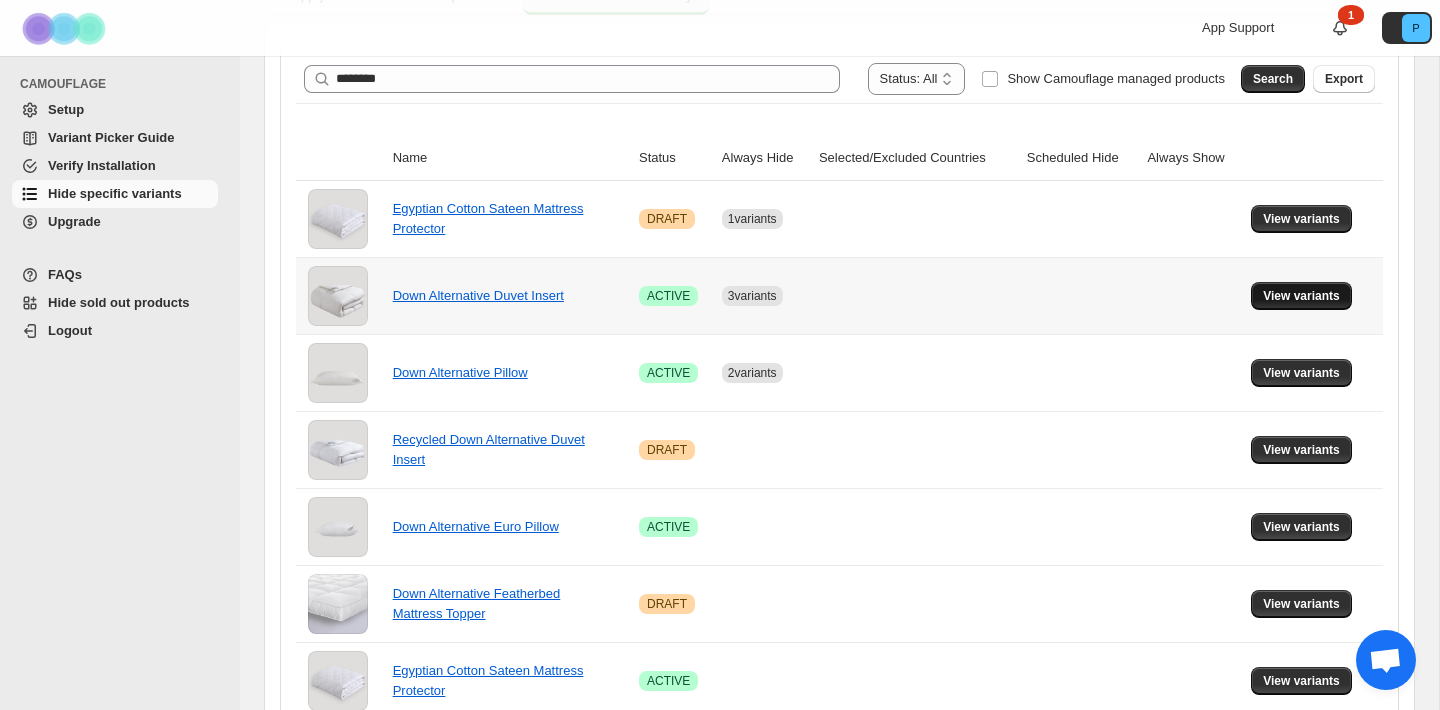 click on "View variants" at bounding box center [1301, 296] 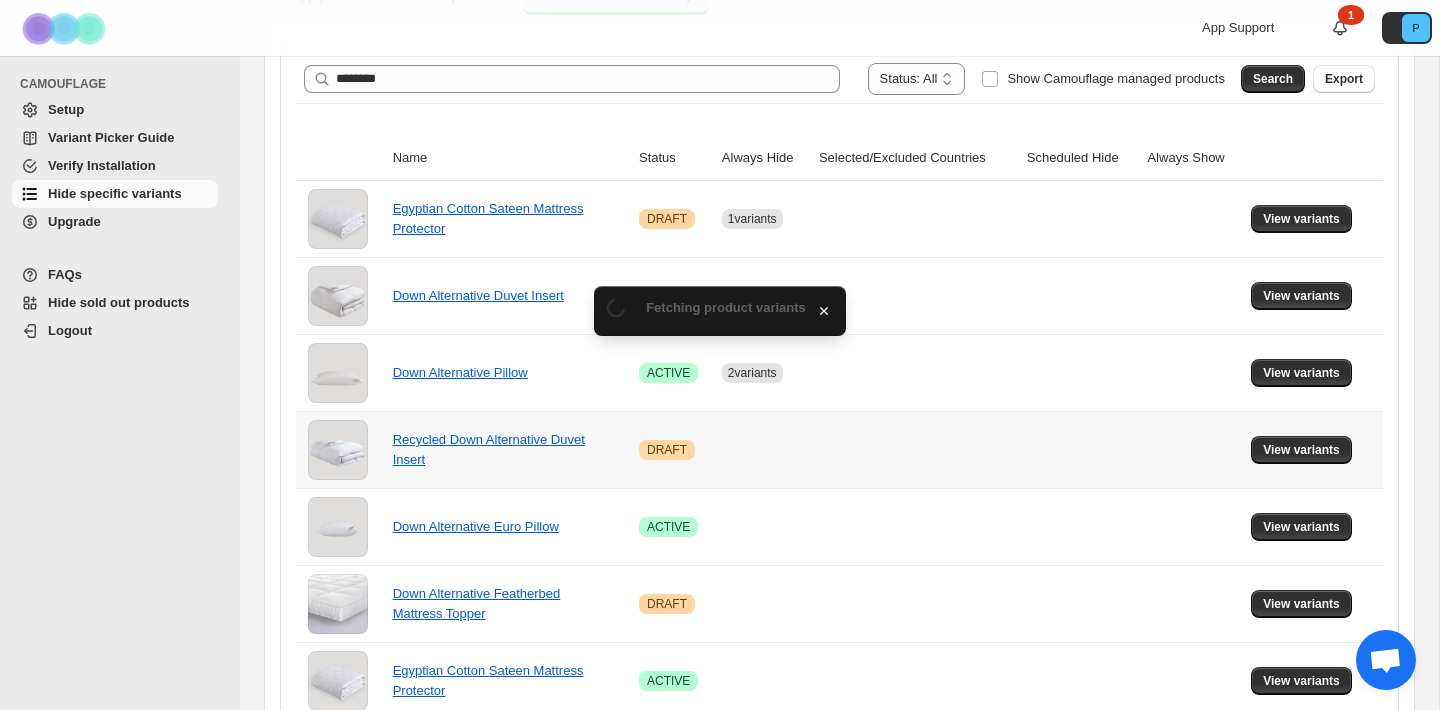 scroll, scrollTop: 241, scrollLeft: 0, axis: vertical 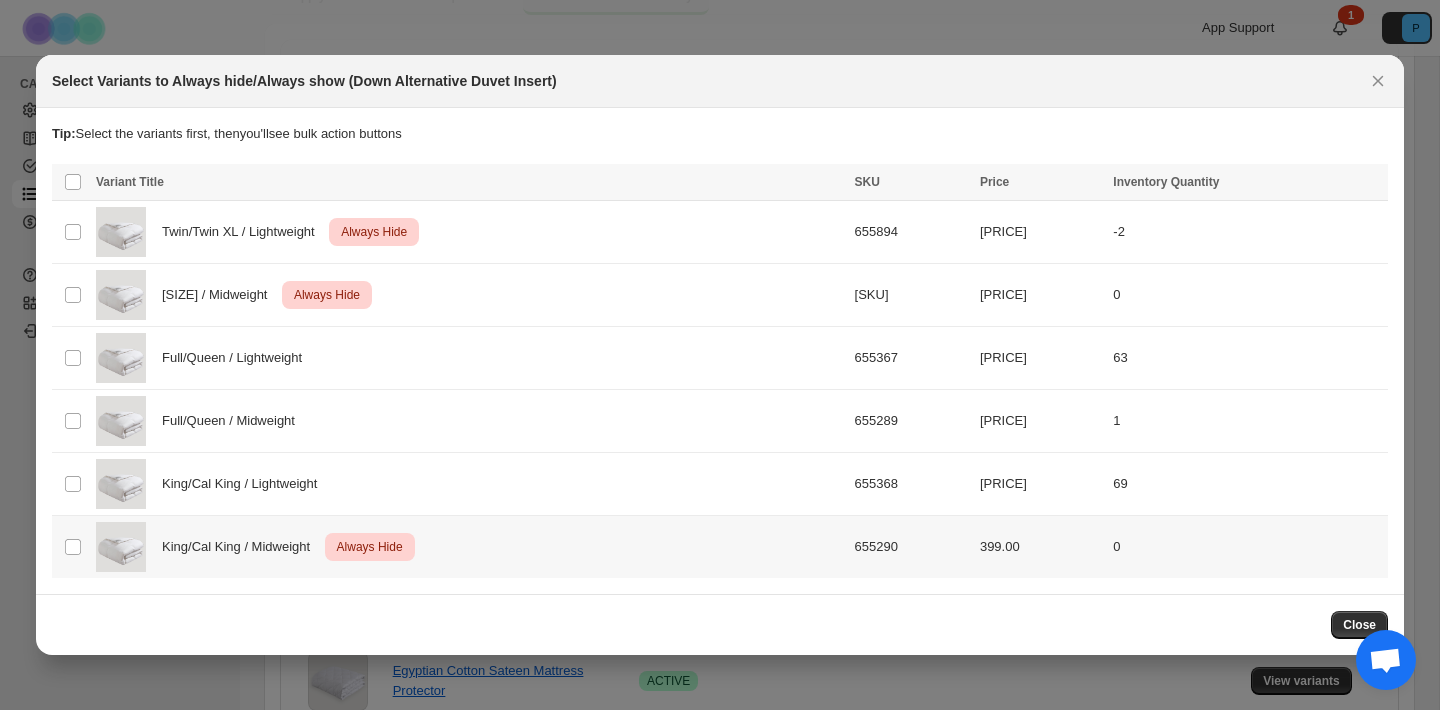 click on "King/Cal King / Midweight       Critical Always Hide" at bounding box center (469, 547) 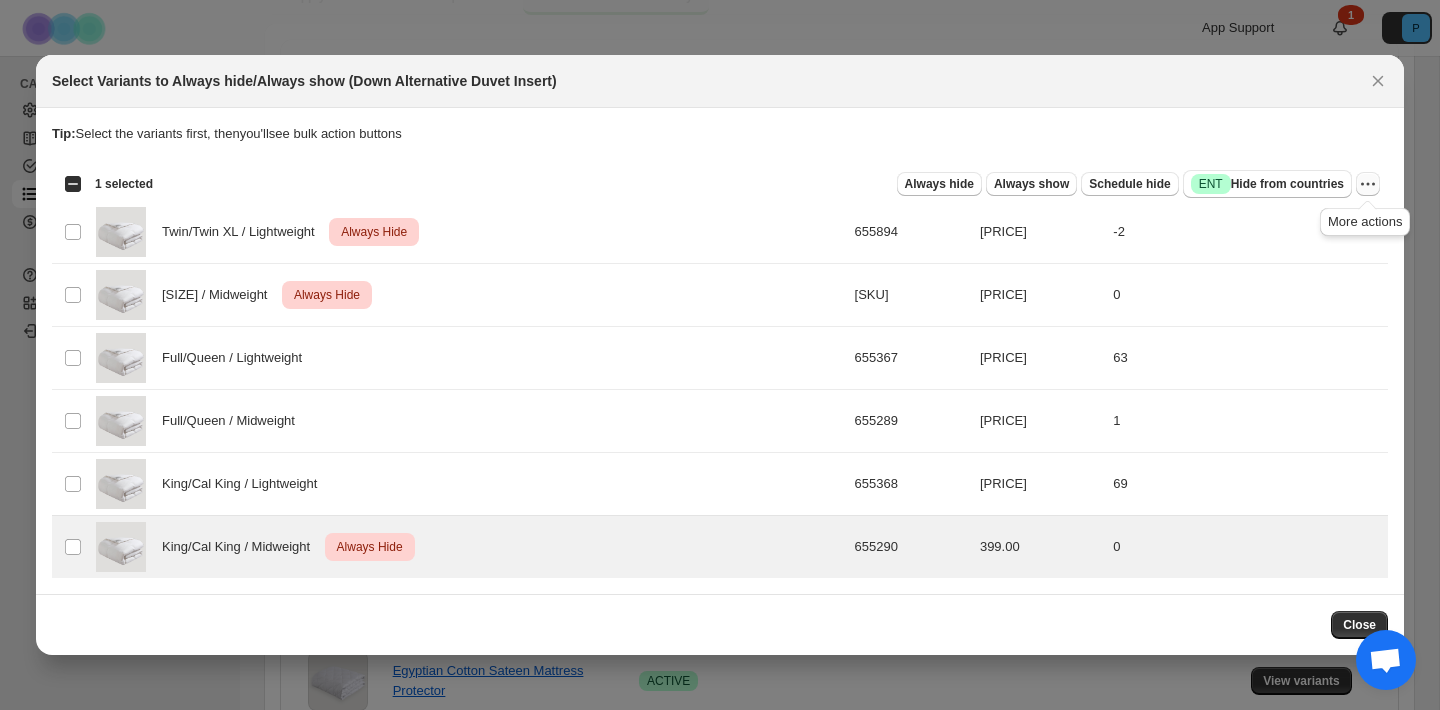 click 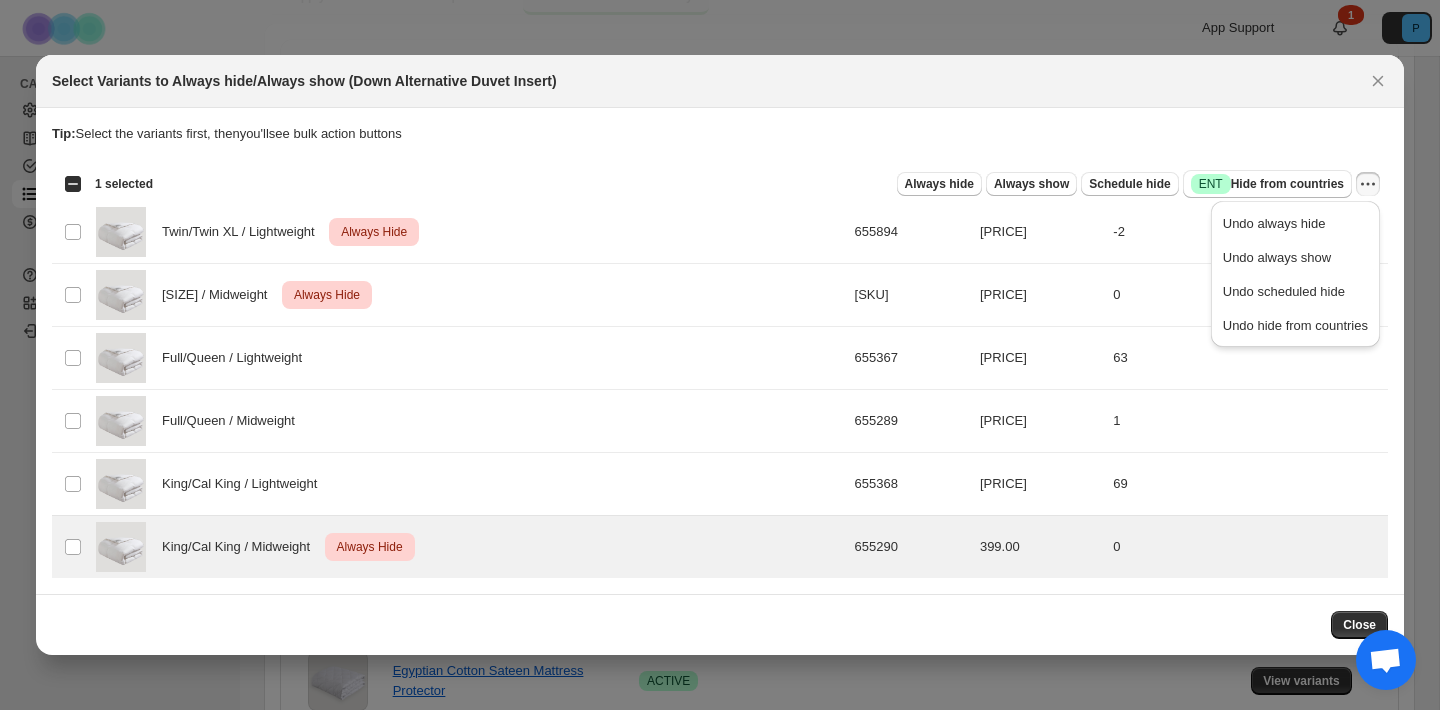 click on "Undo always hide" at bounding box center (1274, 223) 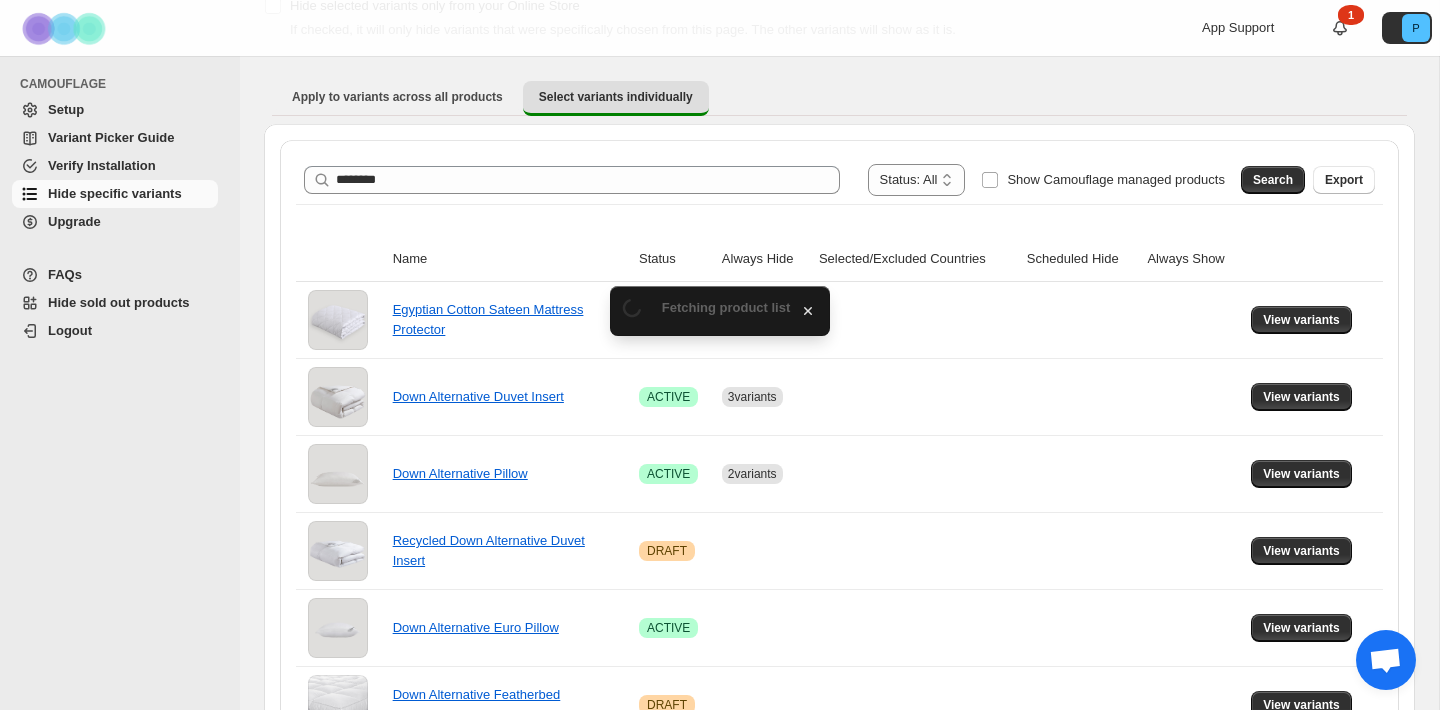 scroll, scrollTop: 241, scrollLeft: 0, axis: vertical 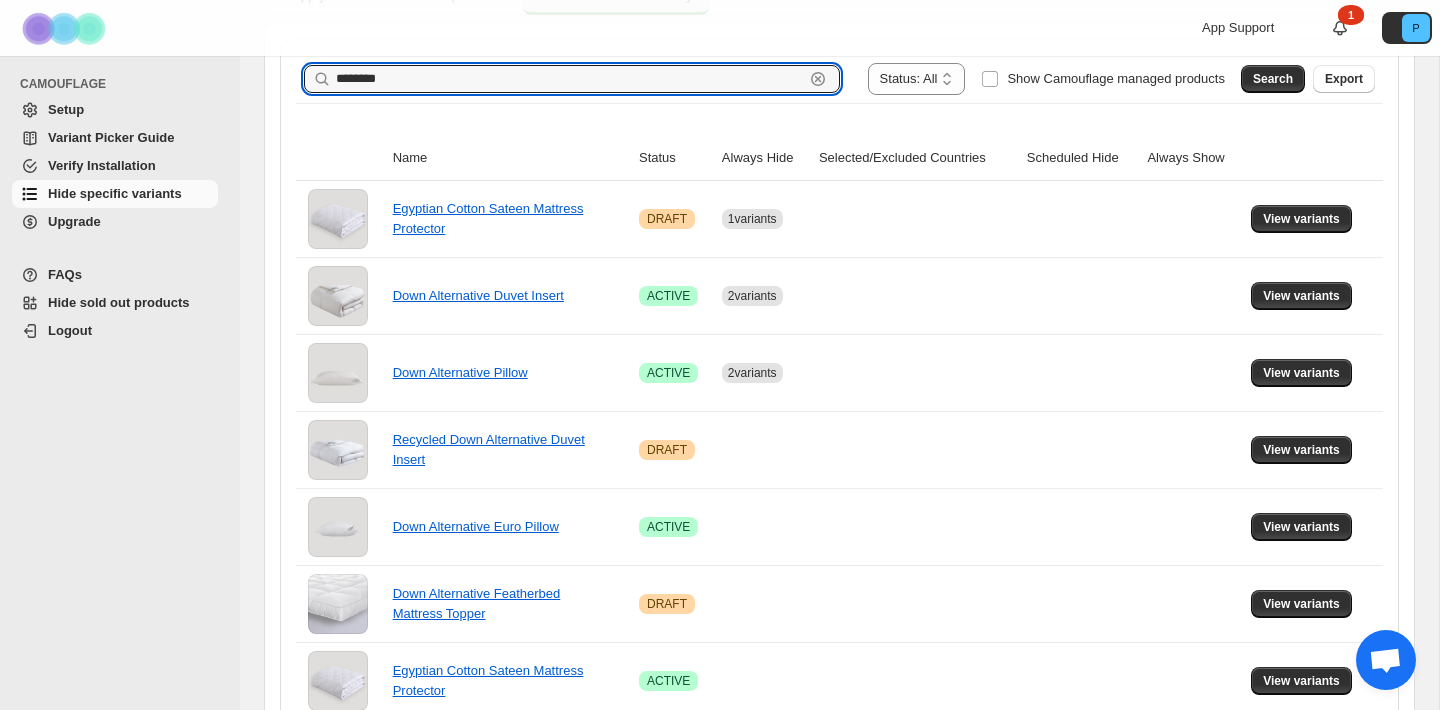 drag, startPoint x: 405, startPoint y: 77, endPoint x: 308, endPoint y: 77, distance: 97 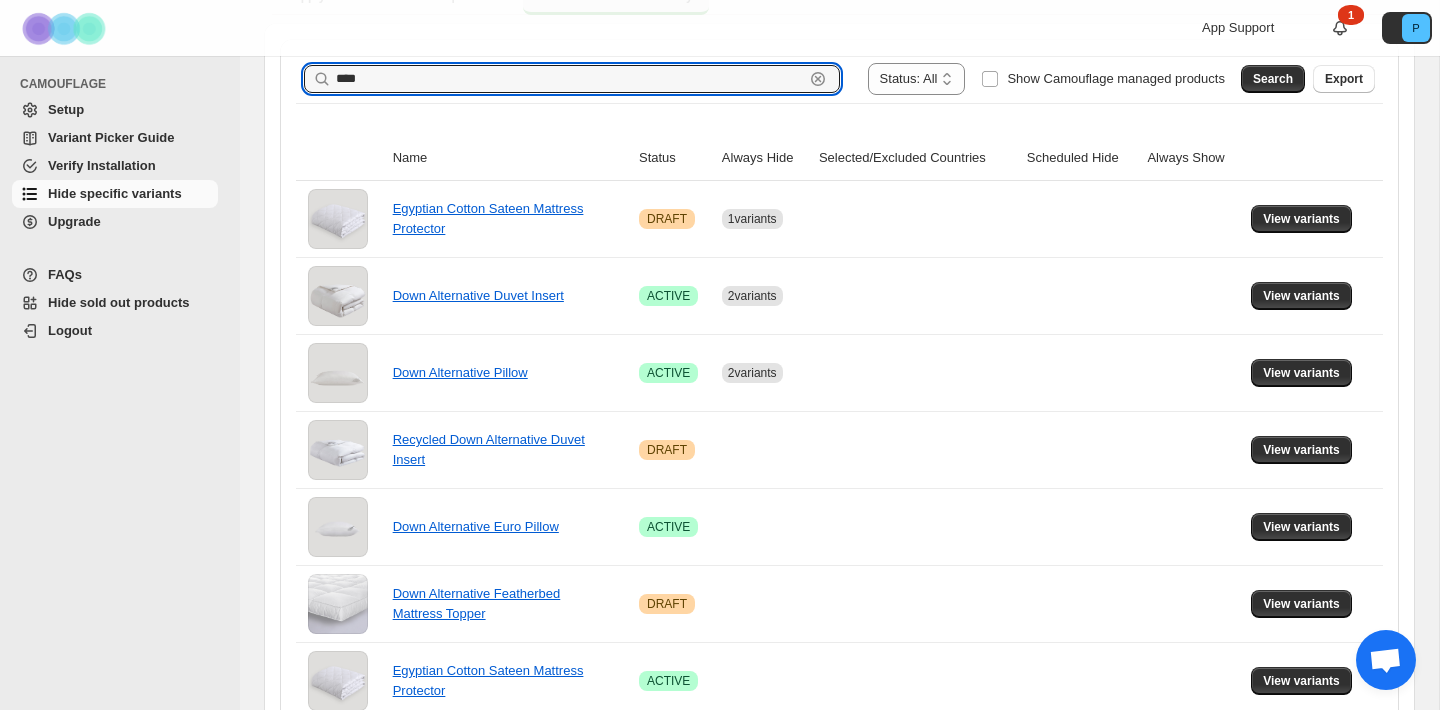 type on "****" 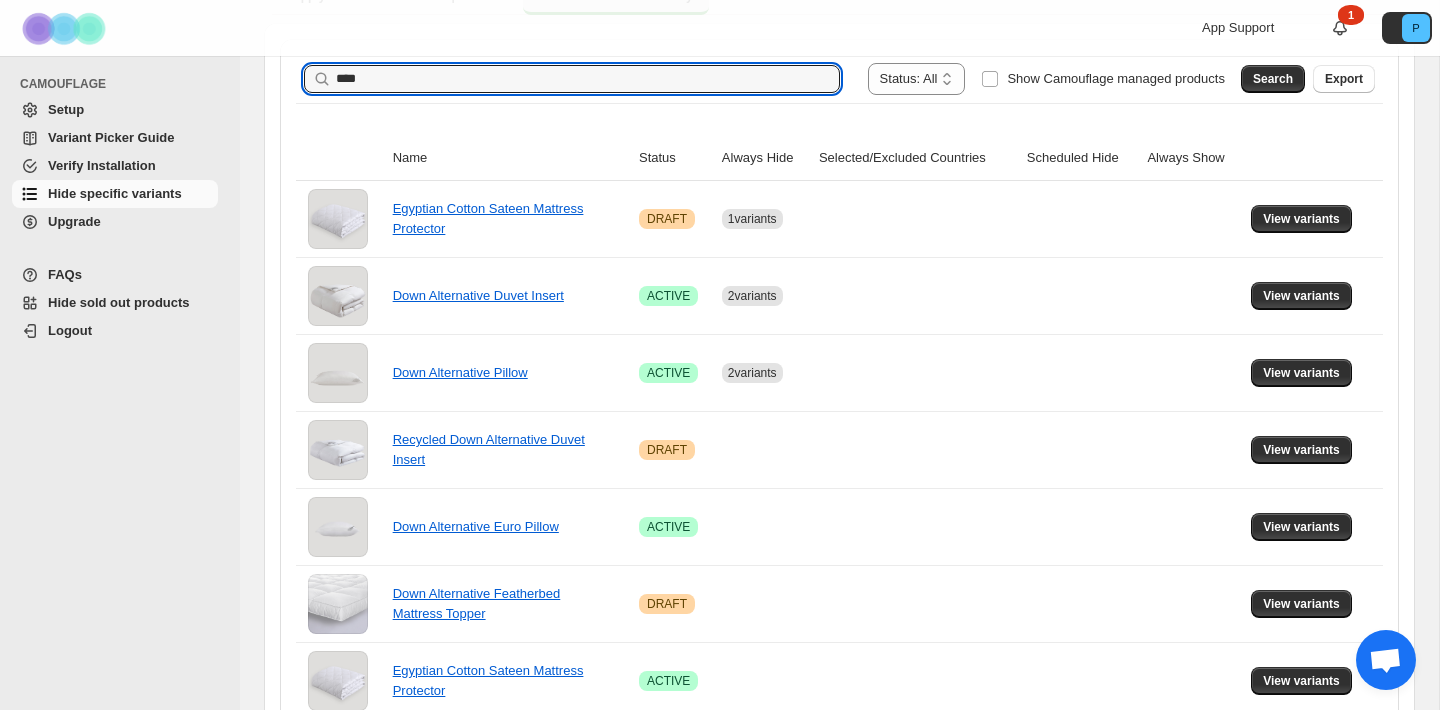 click on "Search Export" at bounding box center (1304, 75) 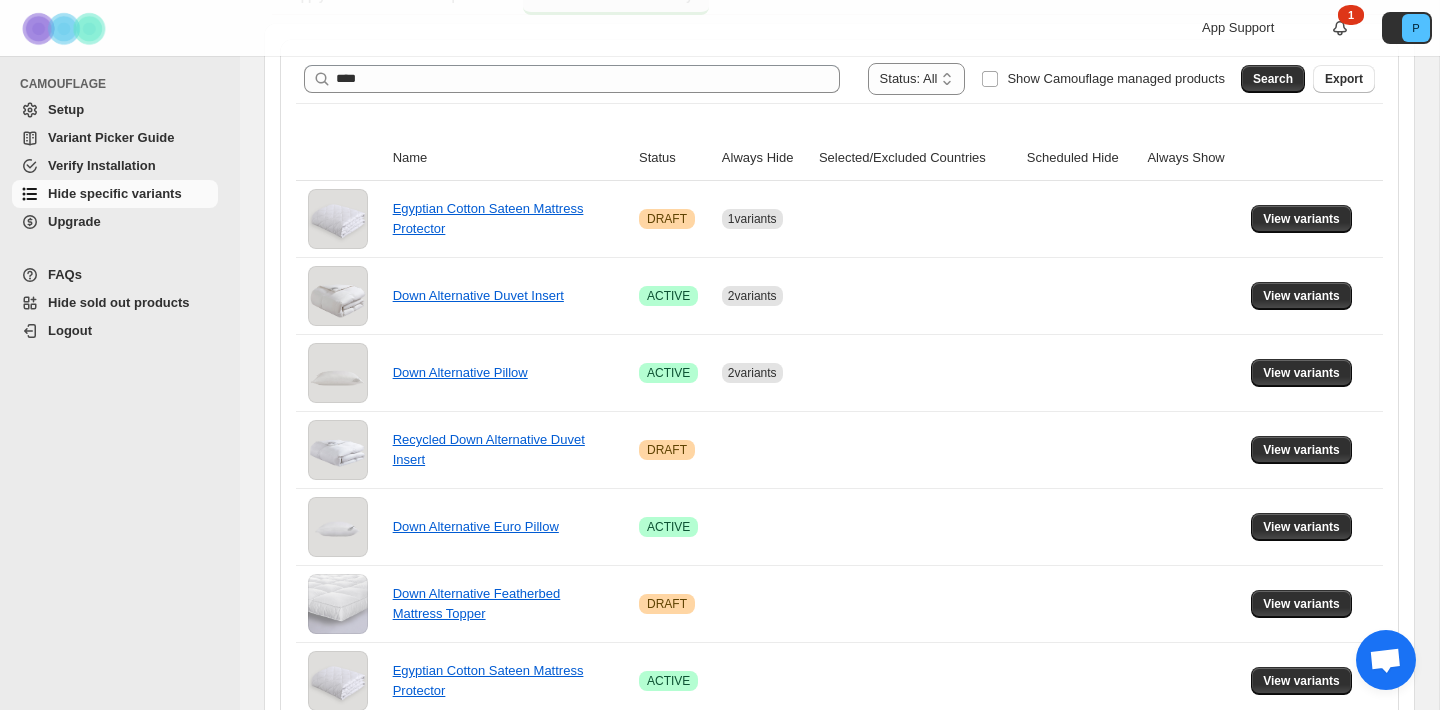 click on "Search" at bounding box center (1273, 79) 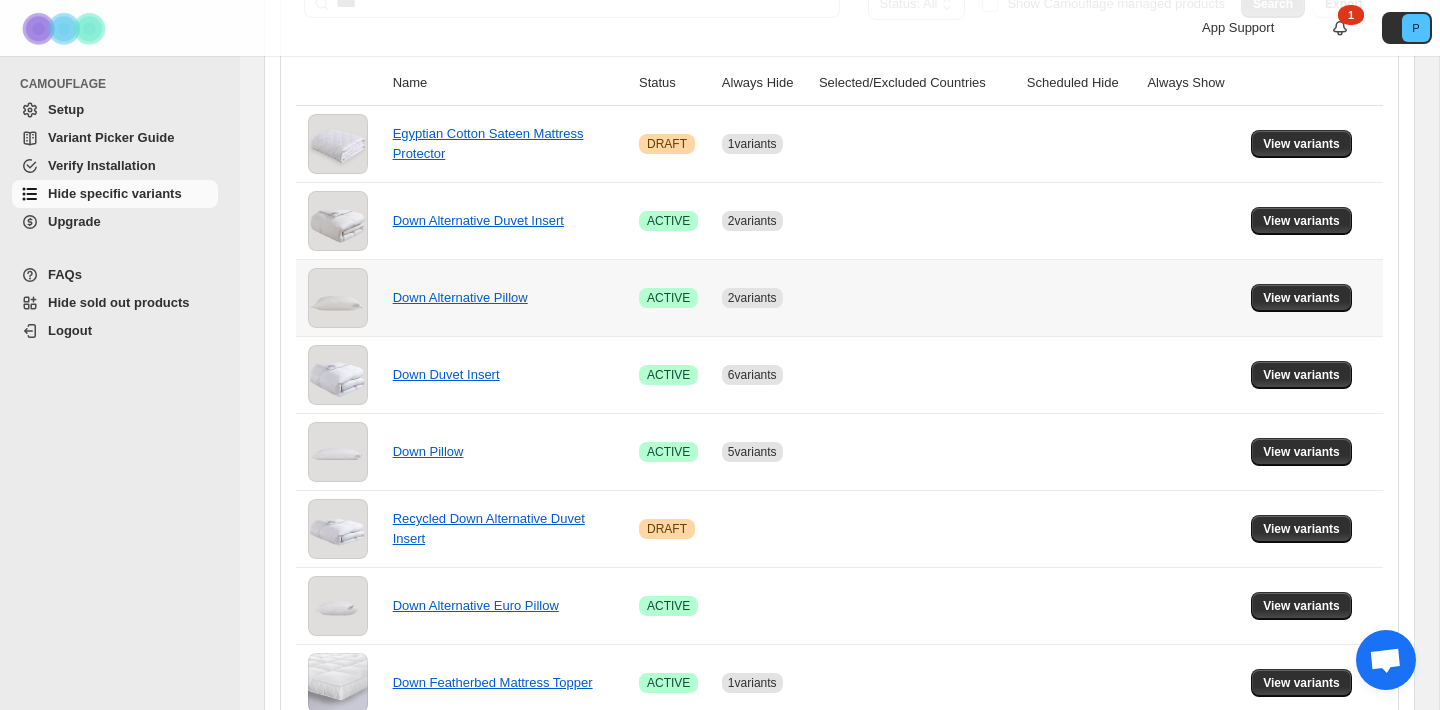 scroll, scrollTop: 378, scrollLeft: 0, axis: vertical 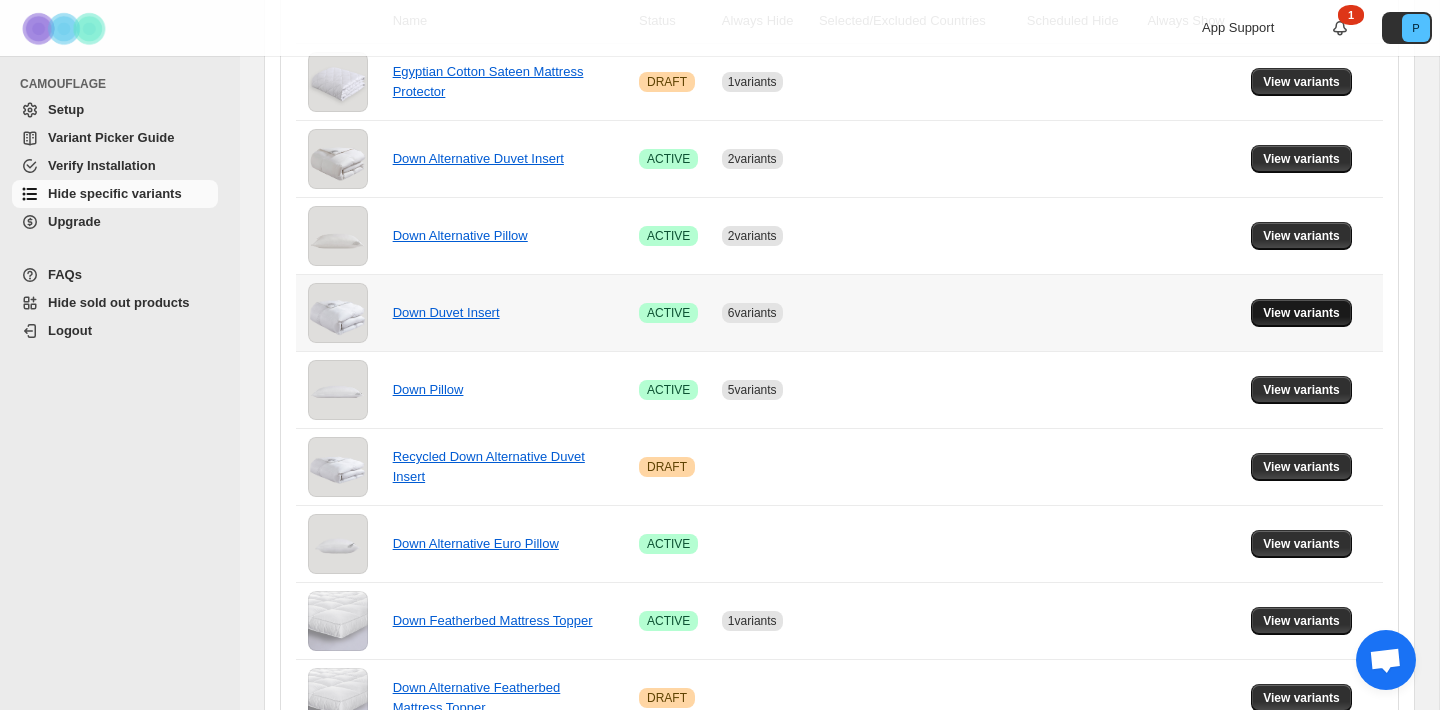 click on "View variants" at bounding box center [1301, 313] 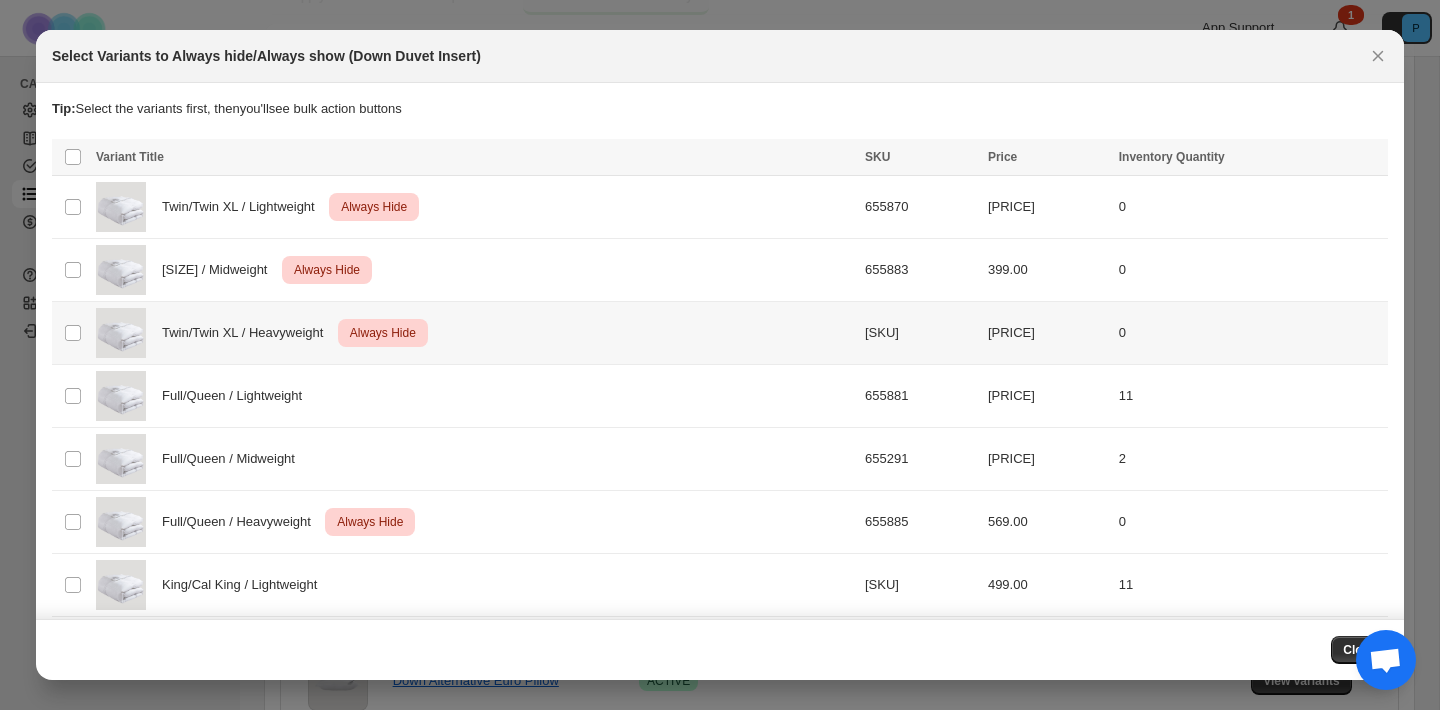 scroll, scrollTop: 378, scrollLeft: 0, axis: vertical 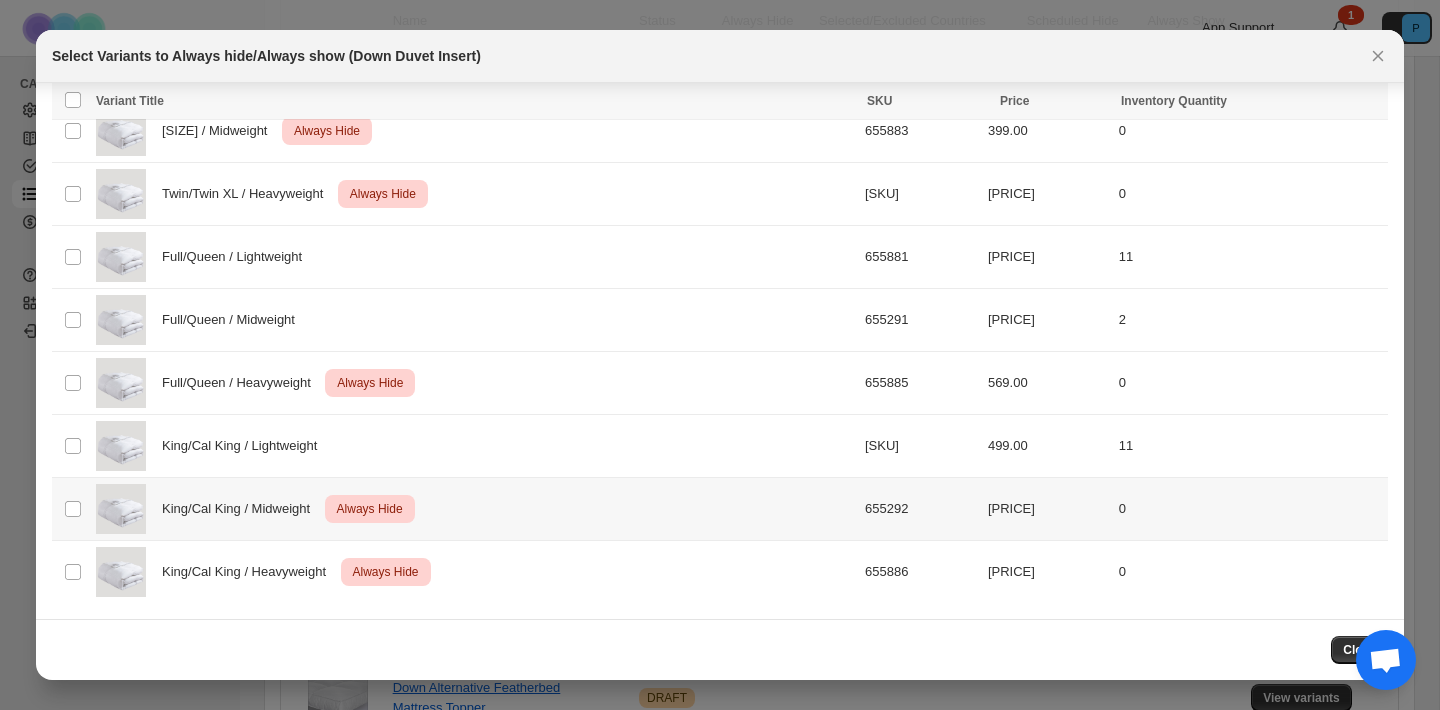 drag, startPoint x: 620, startPoint y: 503, endPoint x: 633, endPoint y: 499, distance: 13.601471 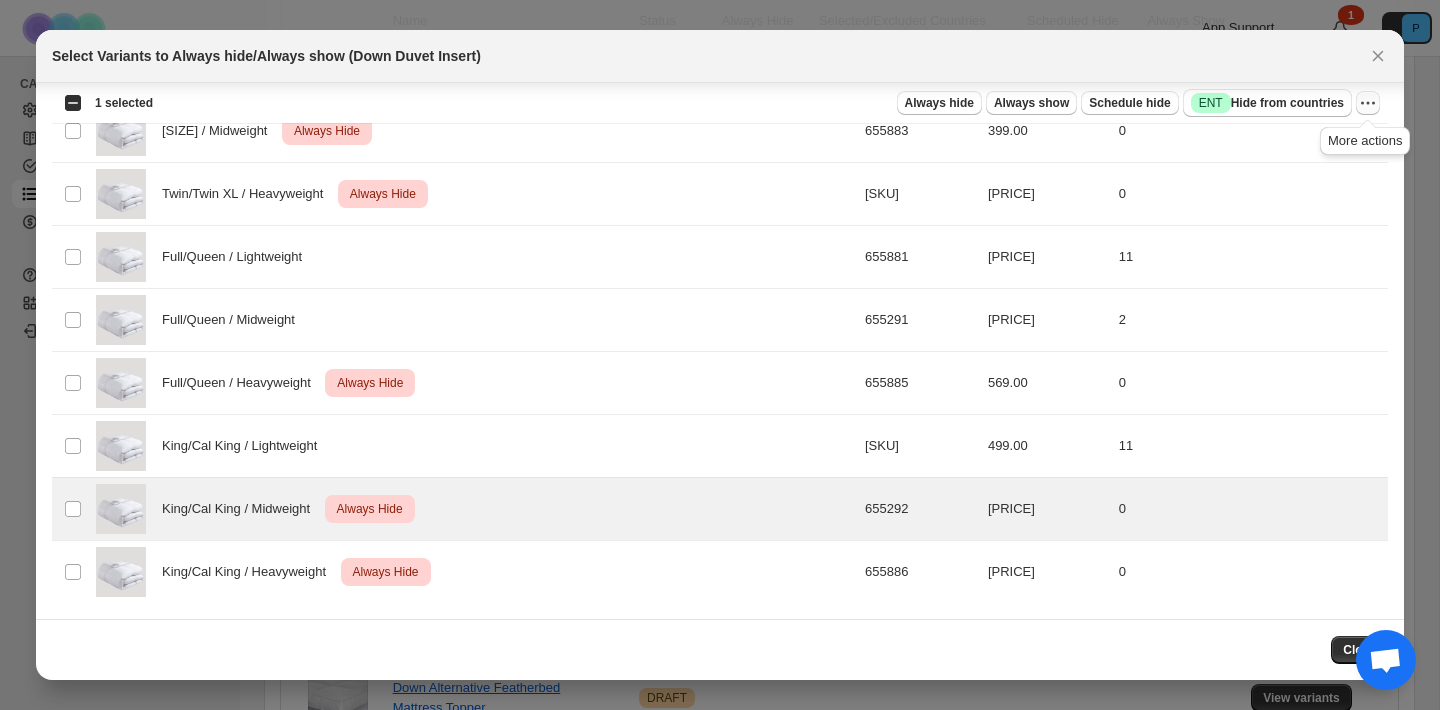 click 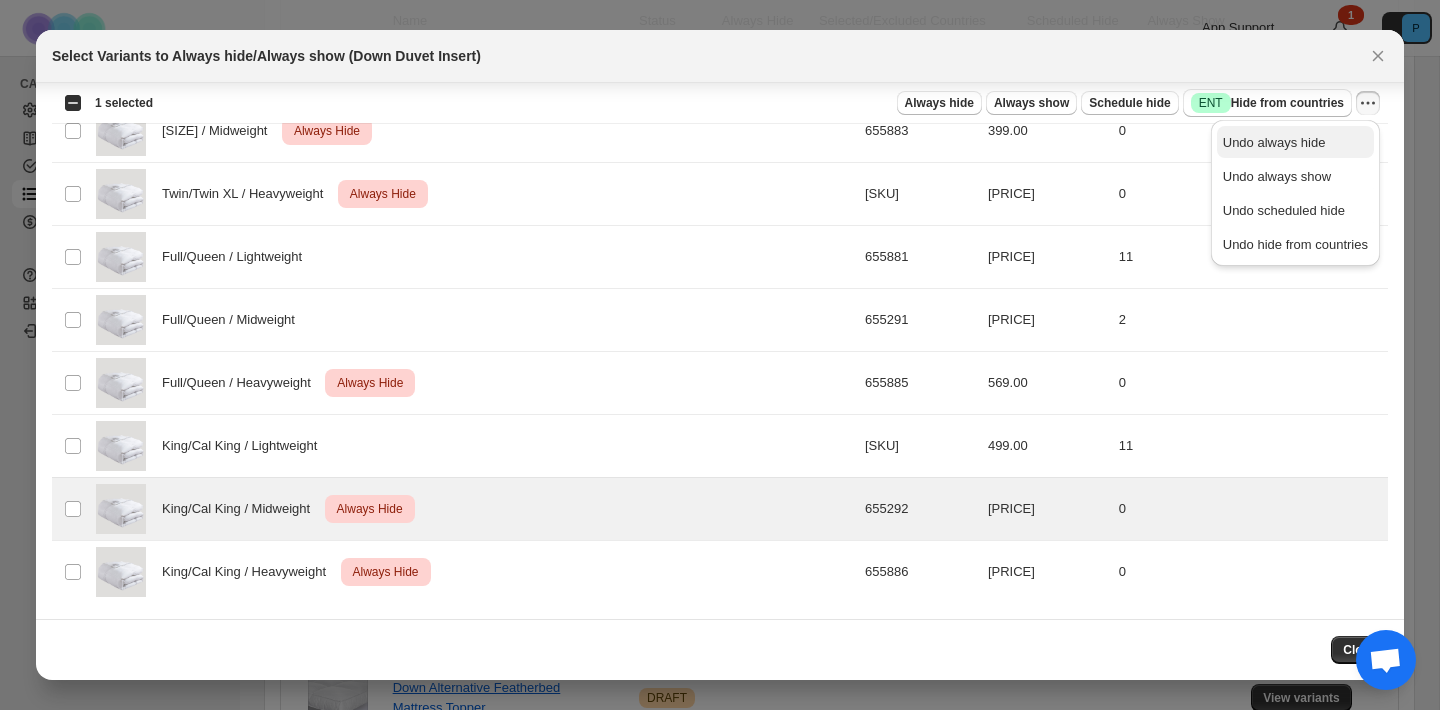 click on "Undo always hide" at bounding box center (1295, 143) 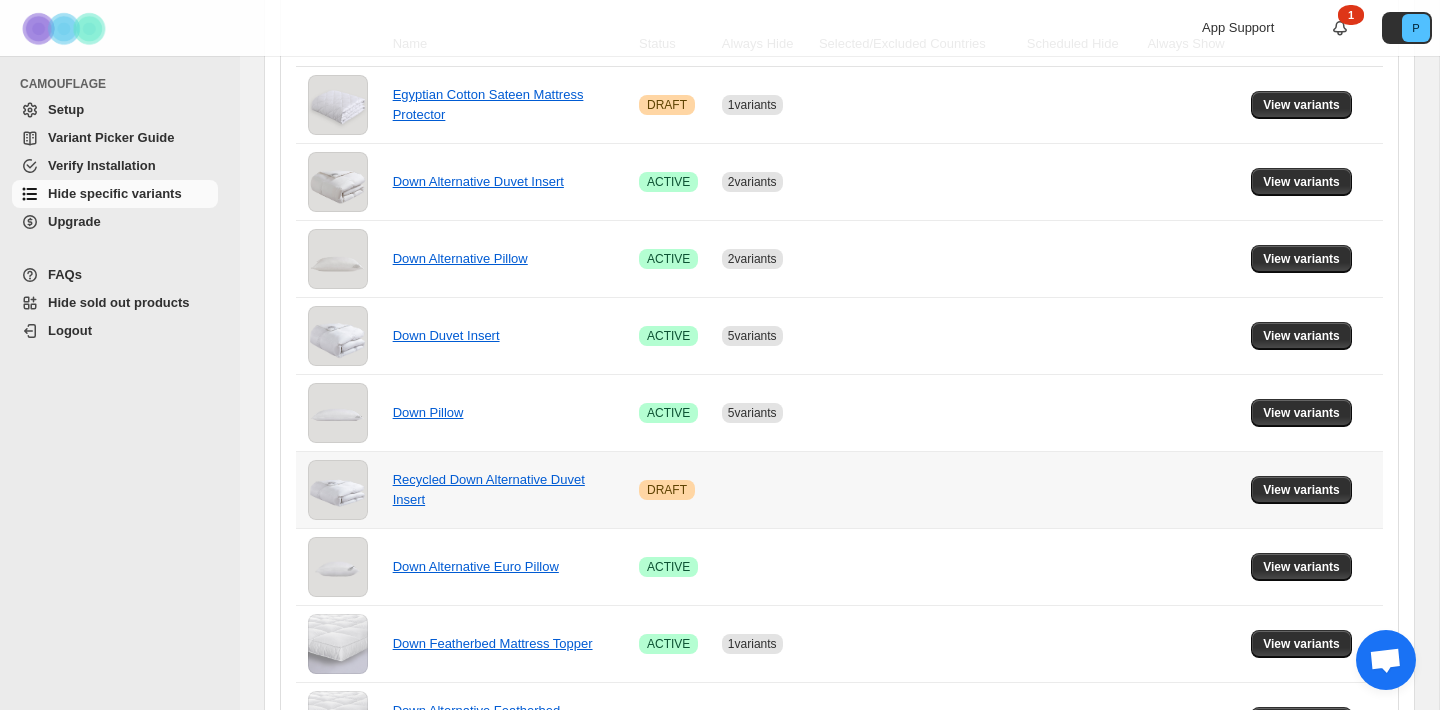 scroll, scrollTop: 292, scrollLeft: 0, axis: vertical 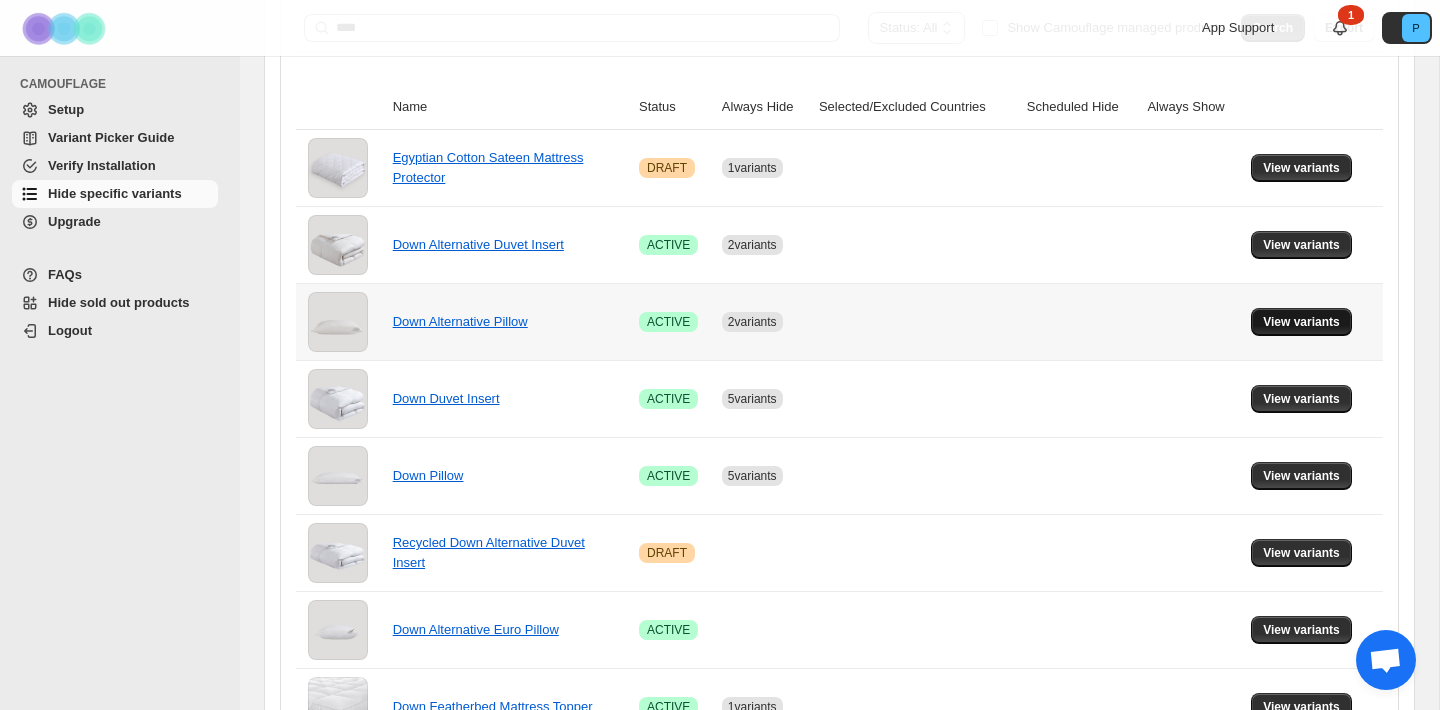 click on "View variants" at bounding box center (1301, 322) 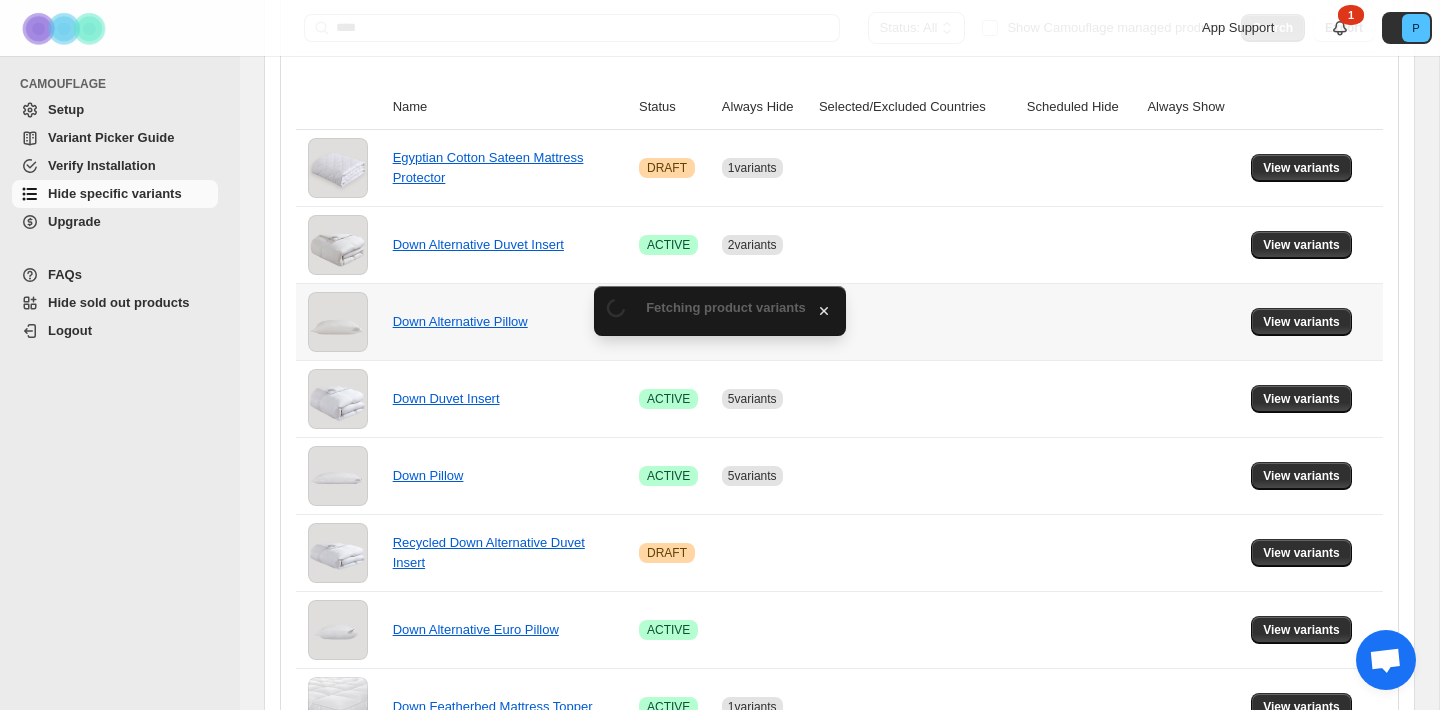 scroll, scrollTop: 292, scrollLeft: 0, axis: vertical 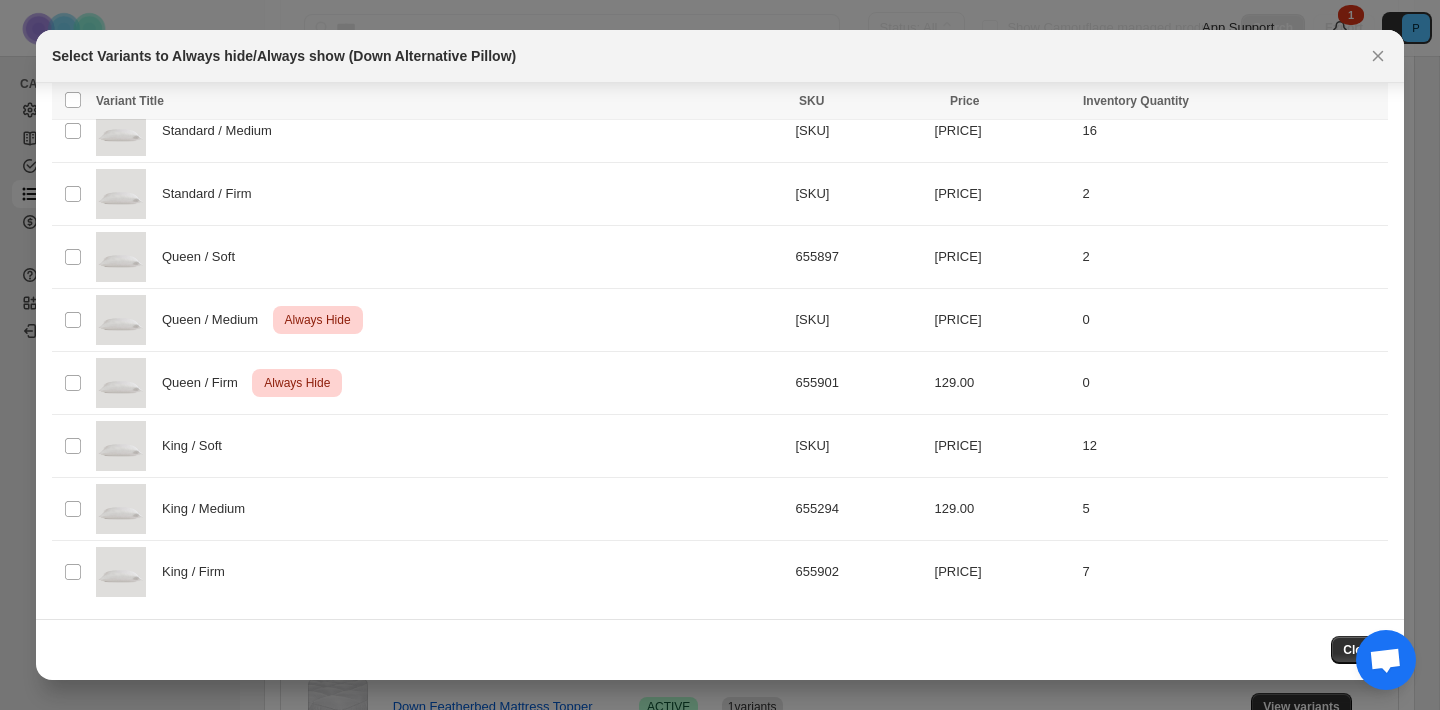 click 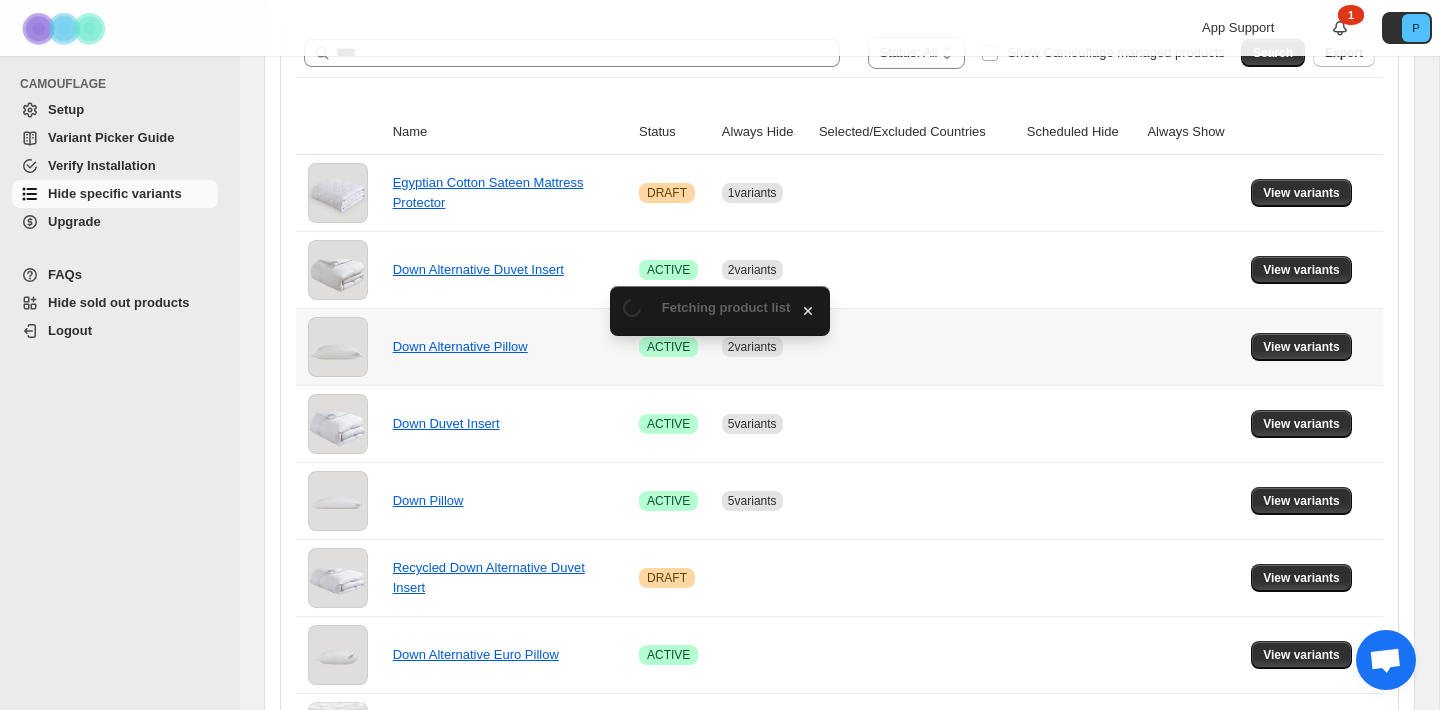scroll, scrollTop: 292, scrollLeft: 0, axis: vertical 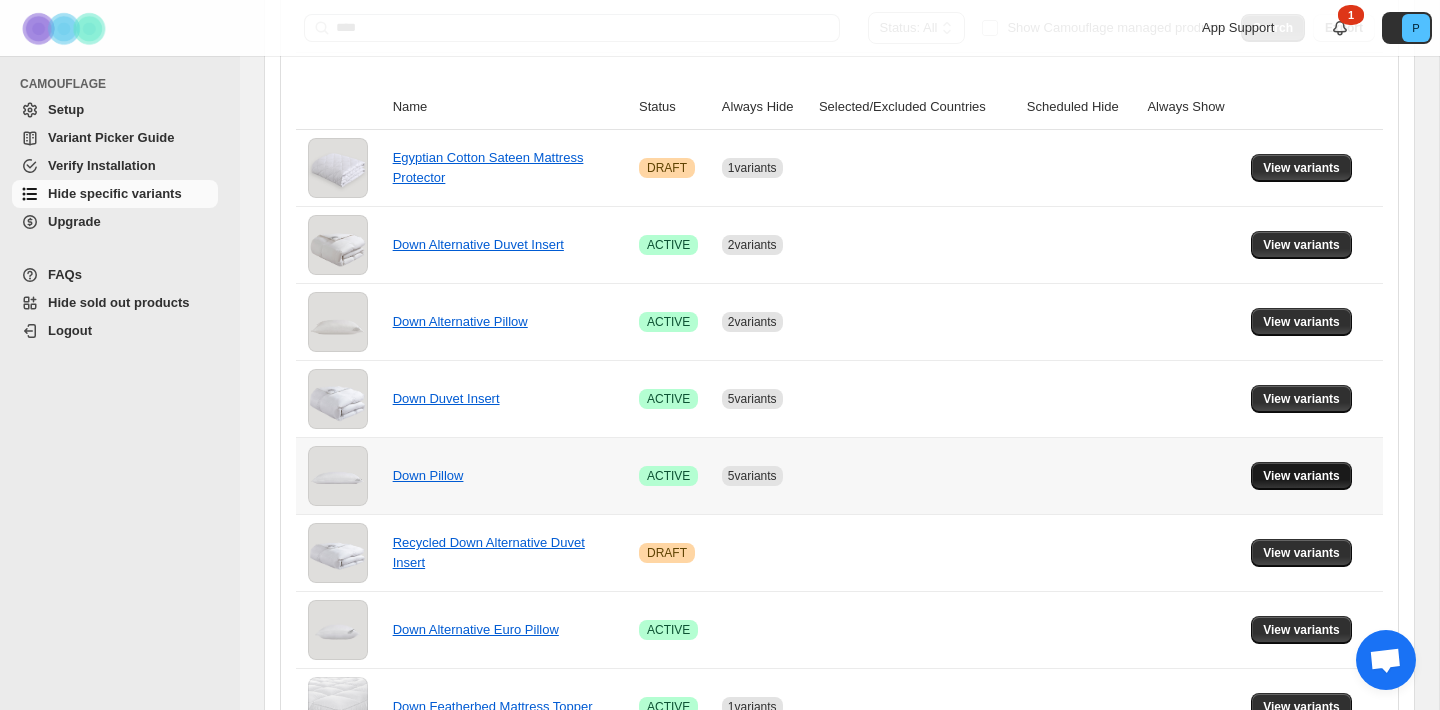 click on "View variants" at bounding box center [1301, 476] 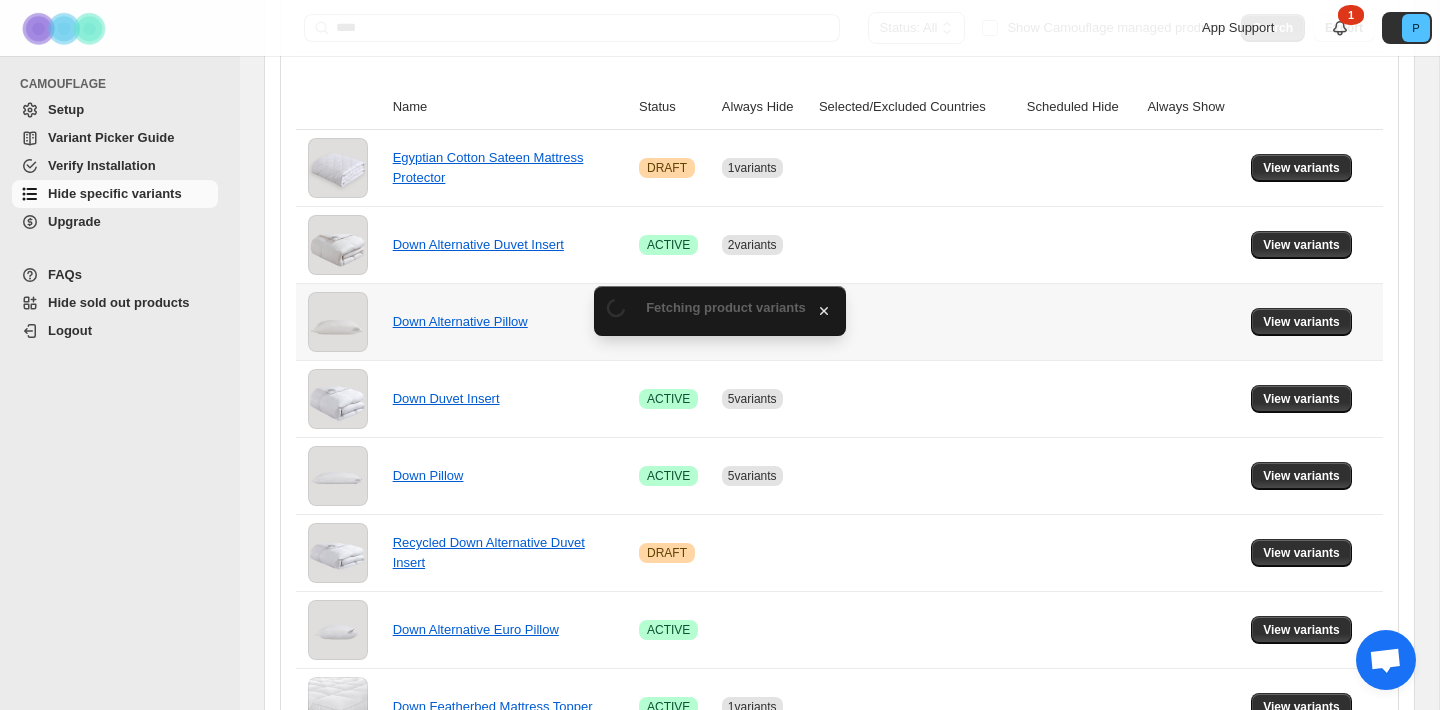 scroll, scrollTop: 0, scrollLeft: 0, axis: both 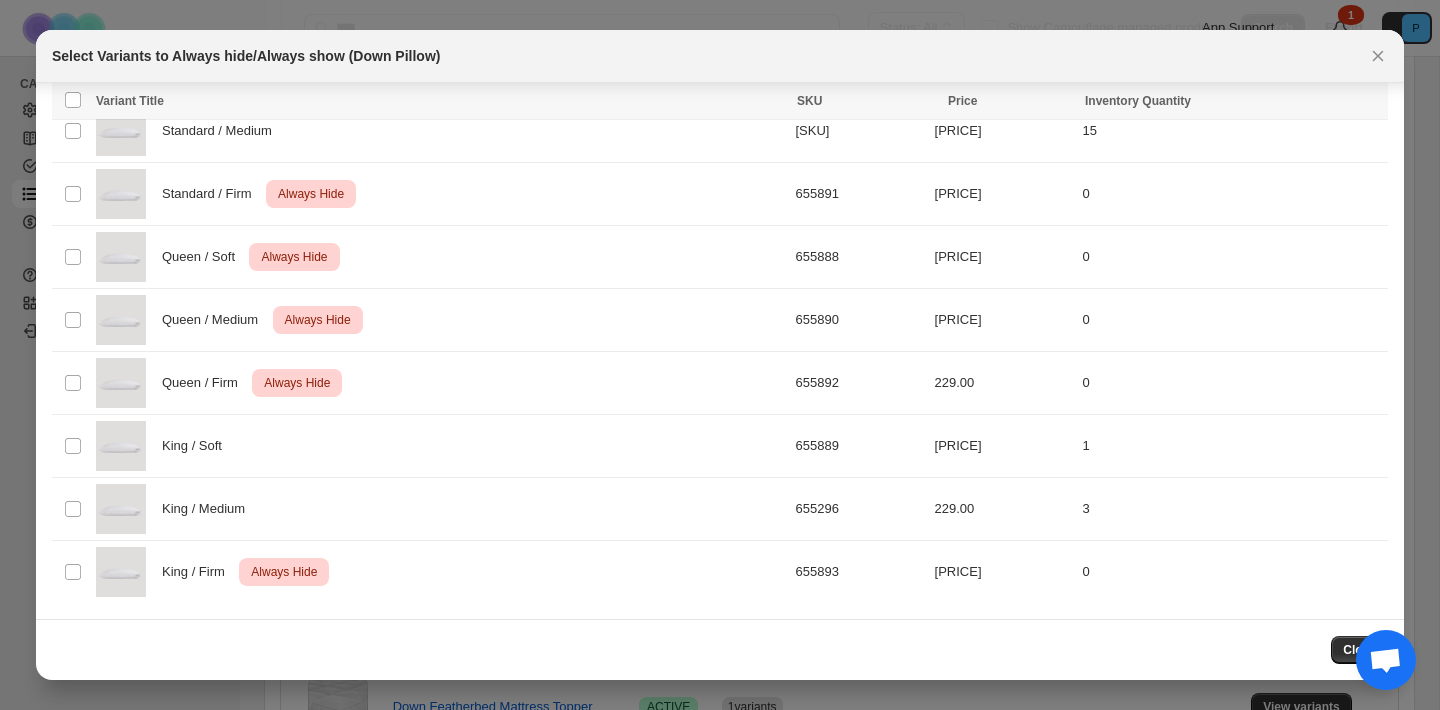 click 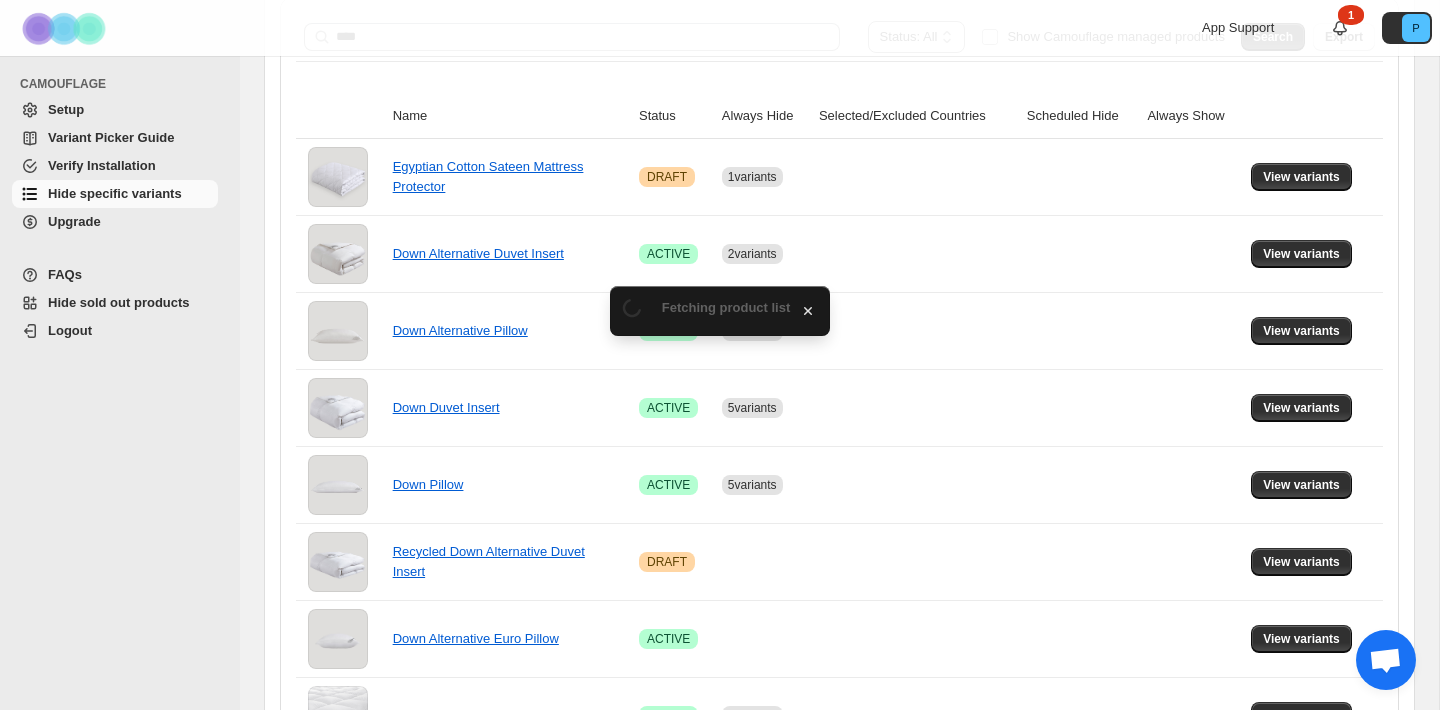 scroll, scrollTop: 292, scrollLeft: 0, axis: vertical 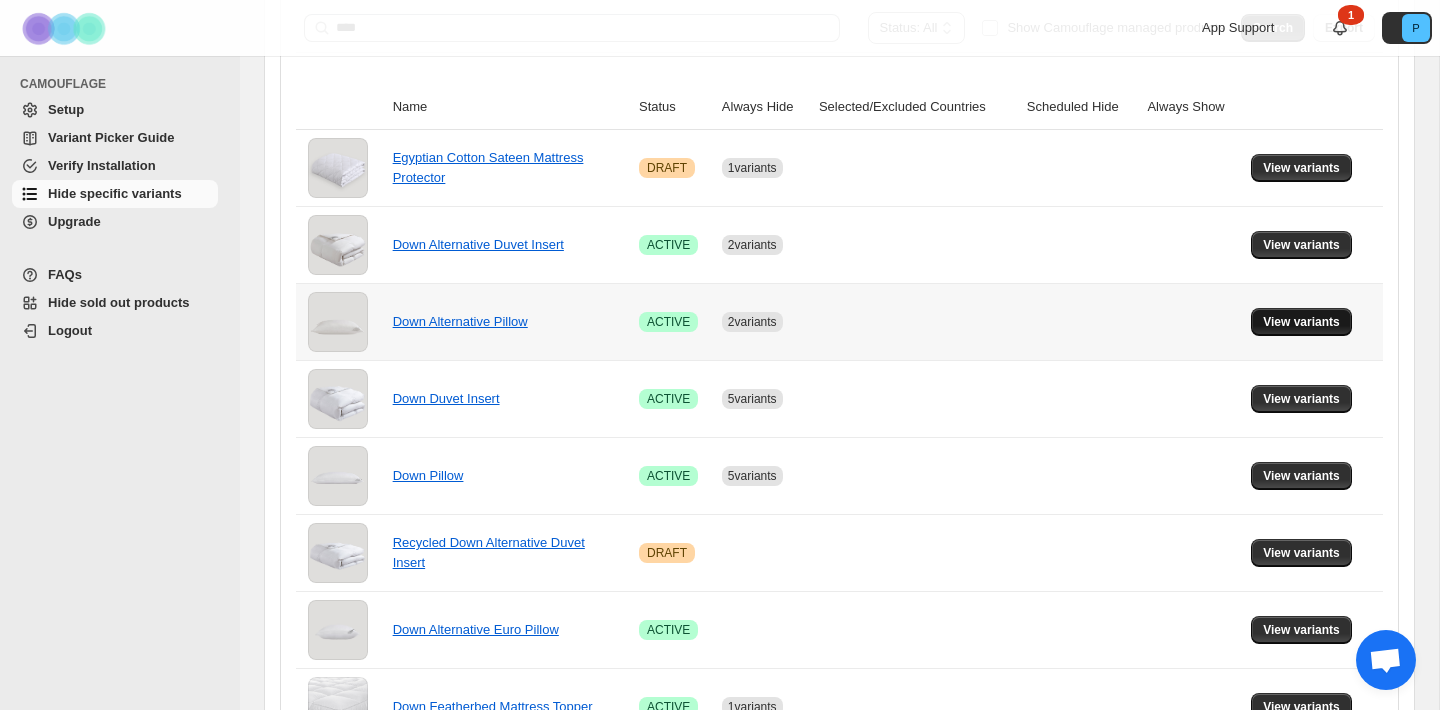 click on "View variants" at bounding box center (1301, 322) 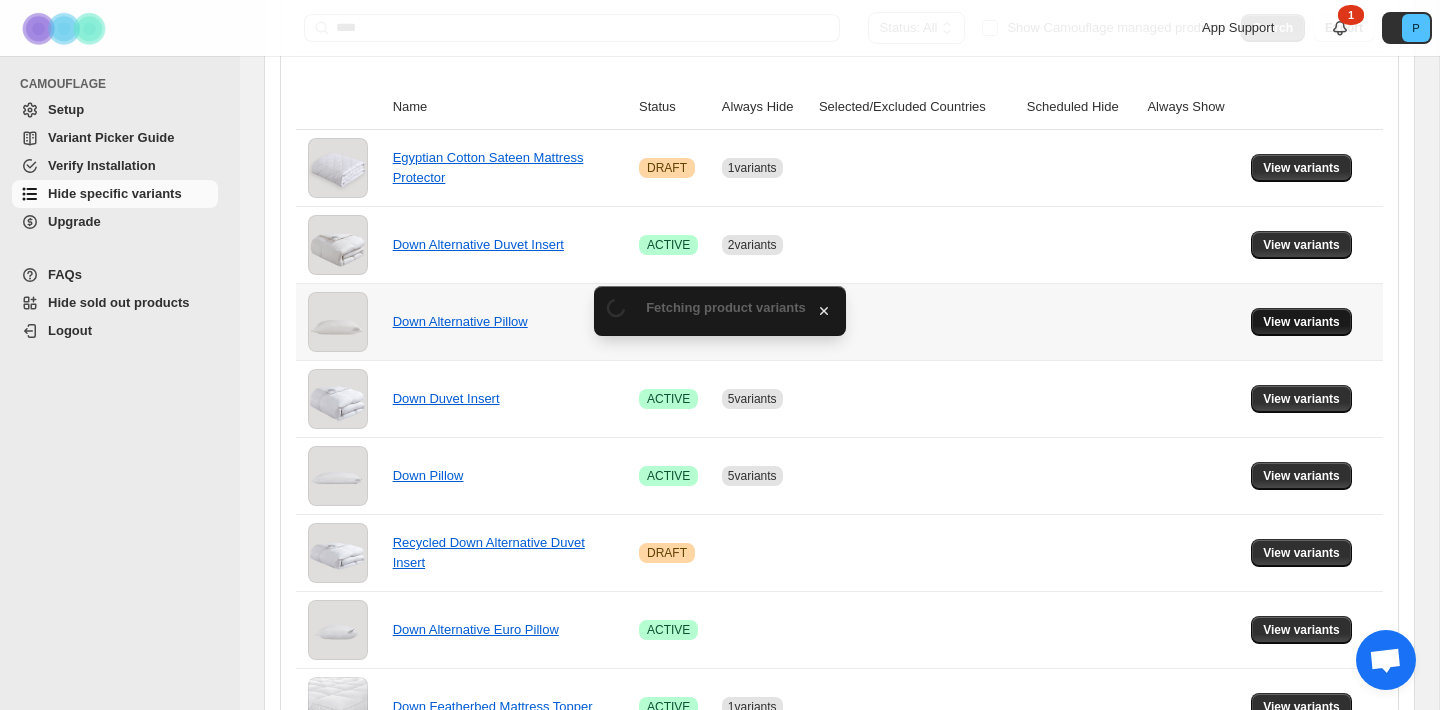scroll, scrollTop: 0, scrollLeft: 0, axis: both 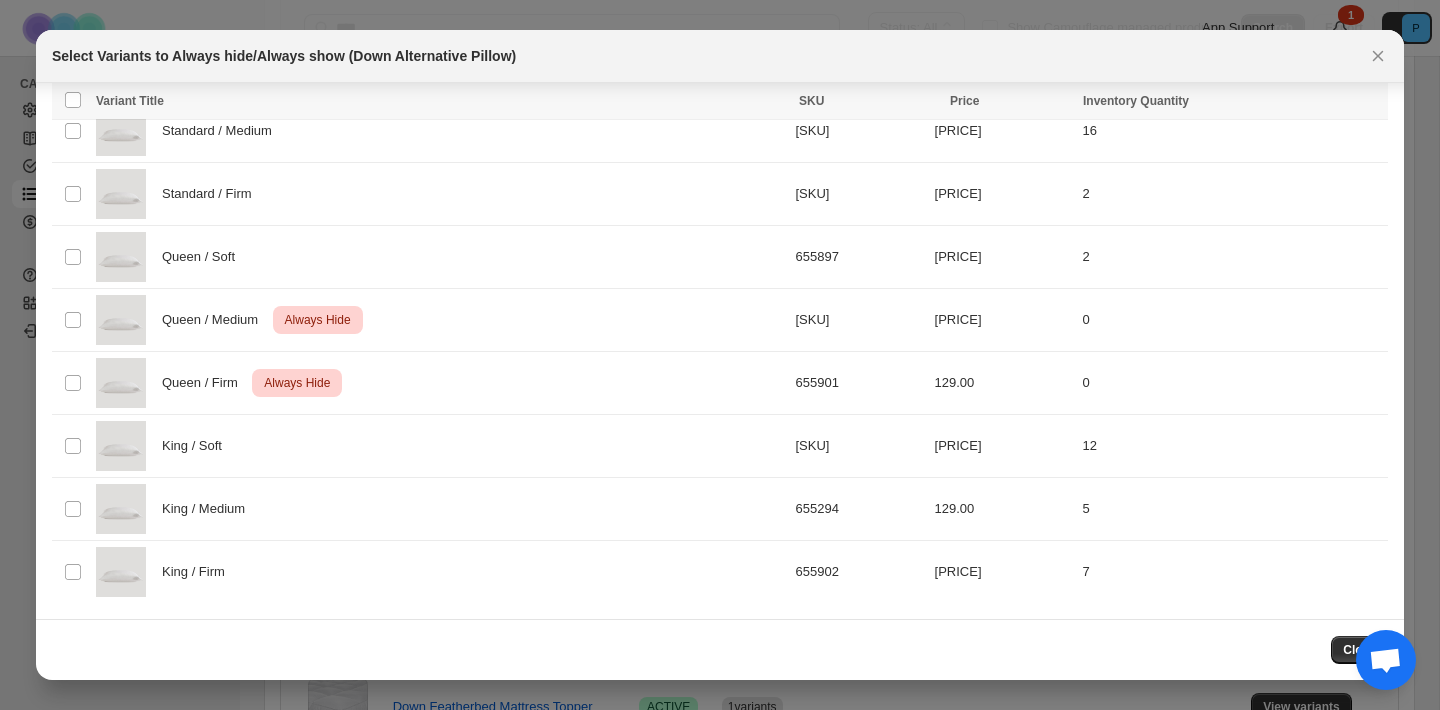 click 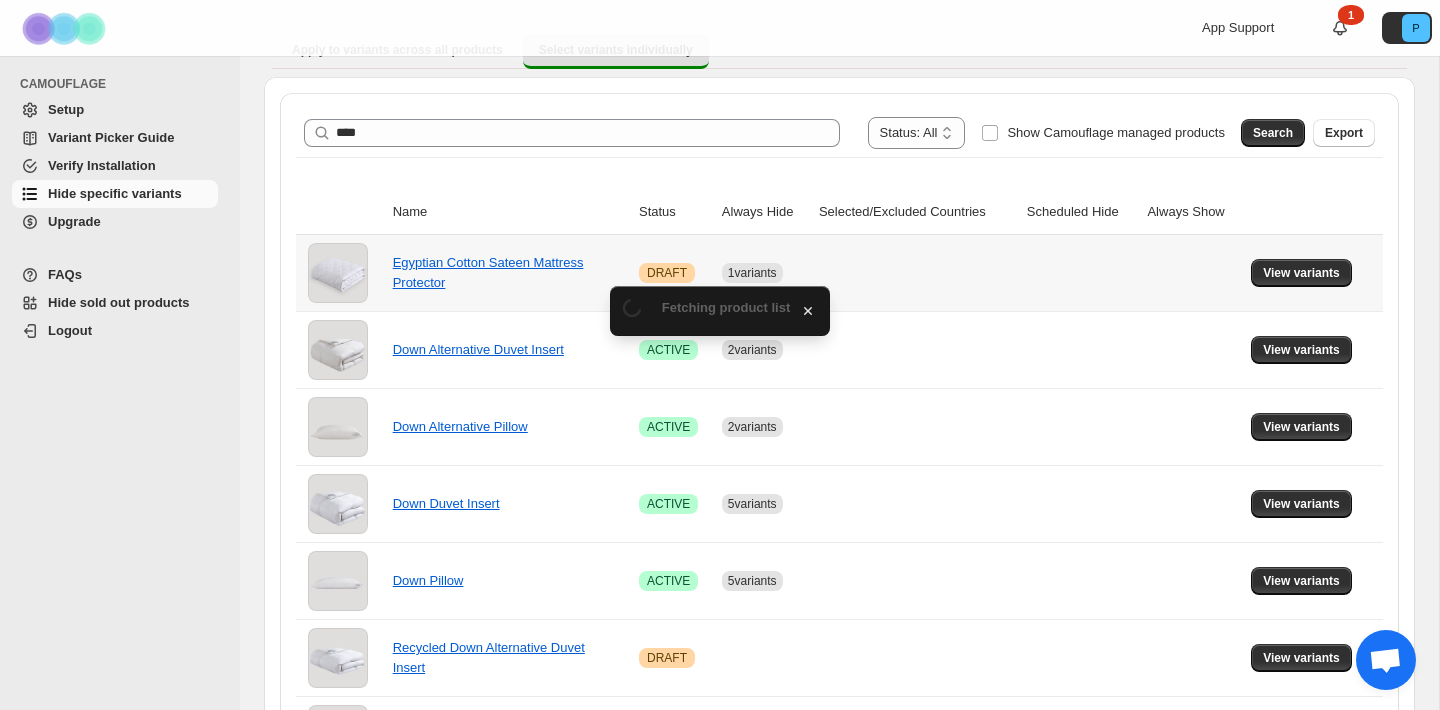 scroll, scrollTop: 292, scrollLeft: 0, axis: vertical 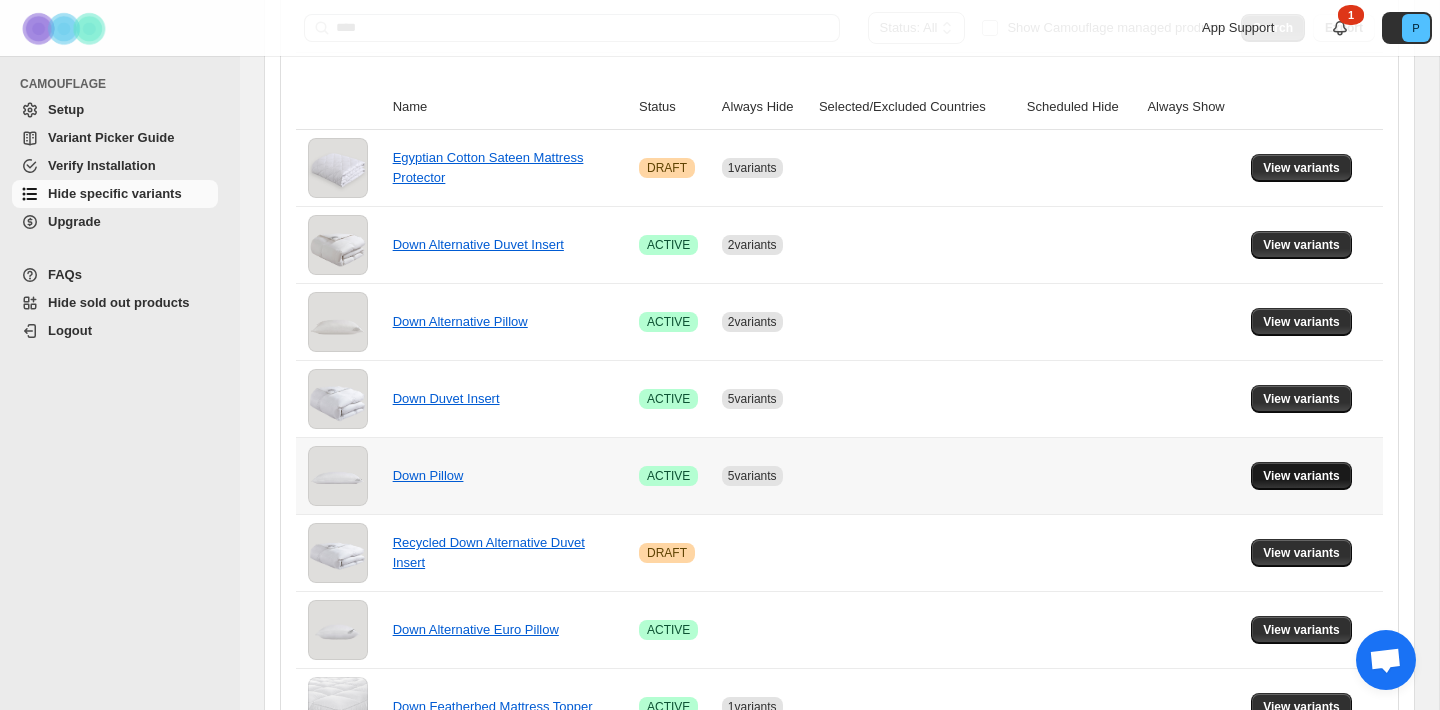 click on "View variants" at bounding box center [1301, 476] 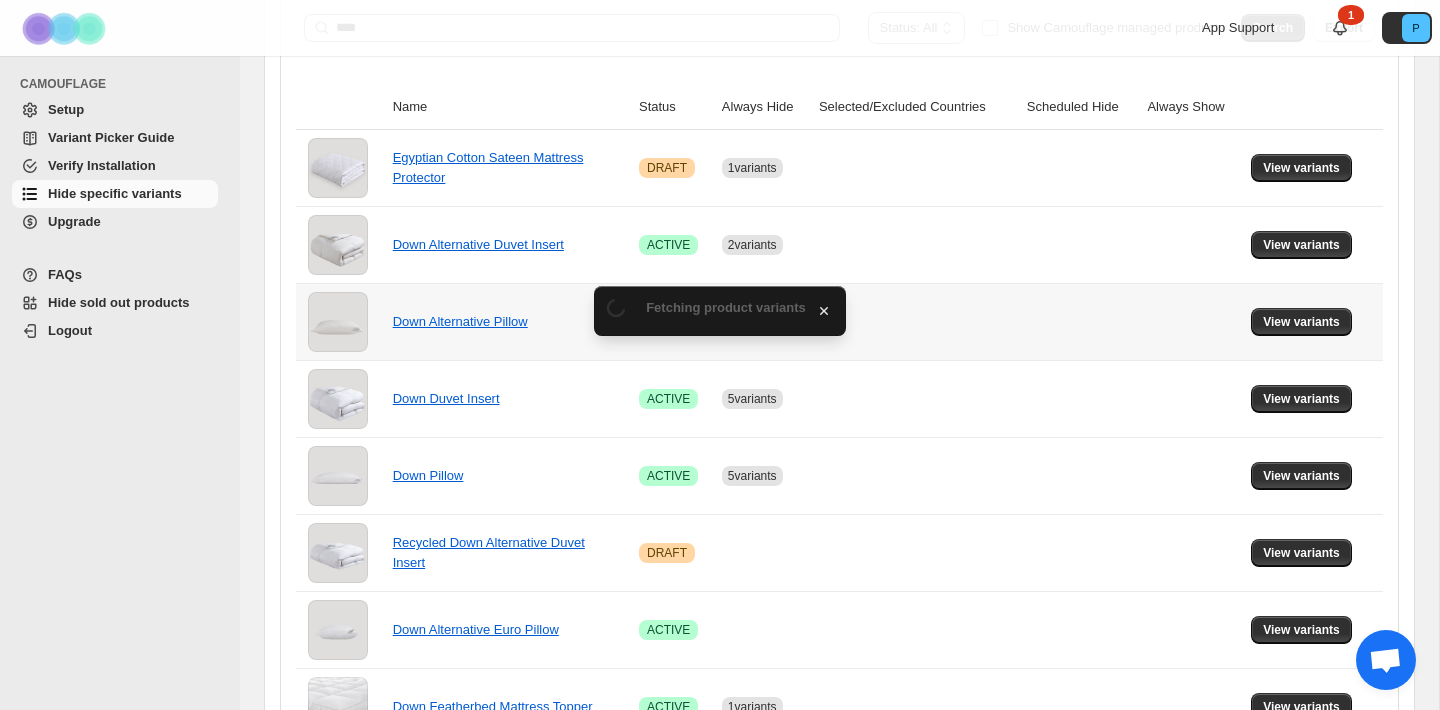 scroll, scrollTop: 0, scrollLeft: 0, axis: both 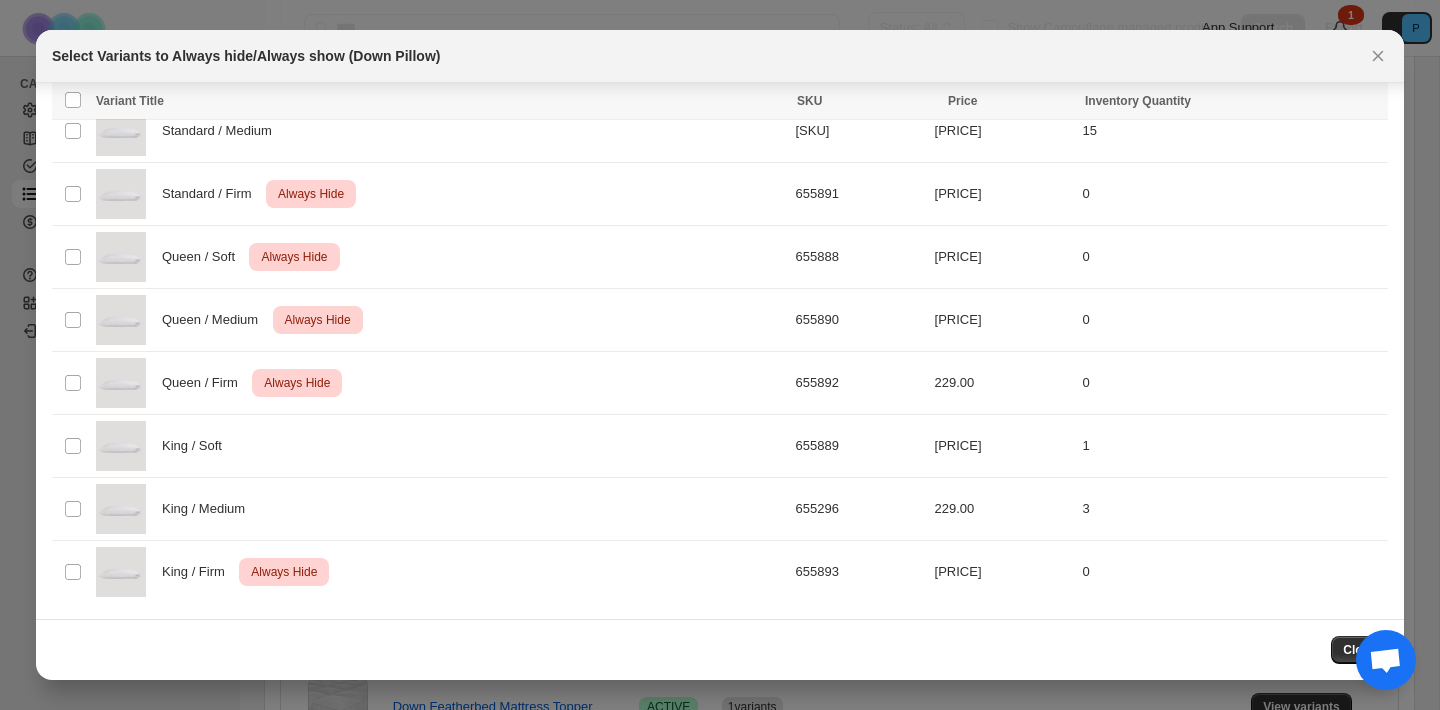 click at bounding box center [1378, 56] 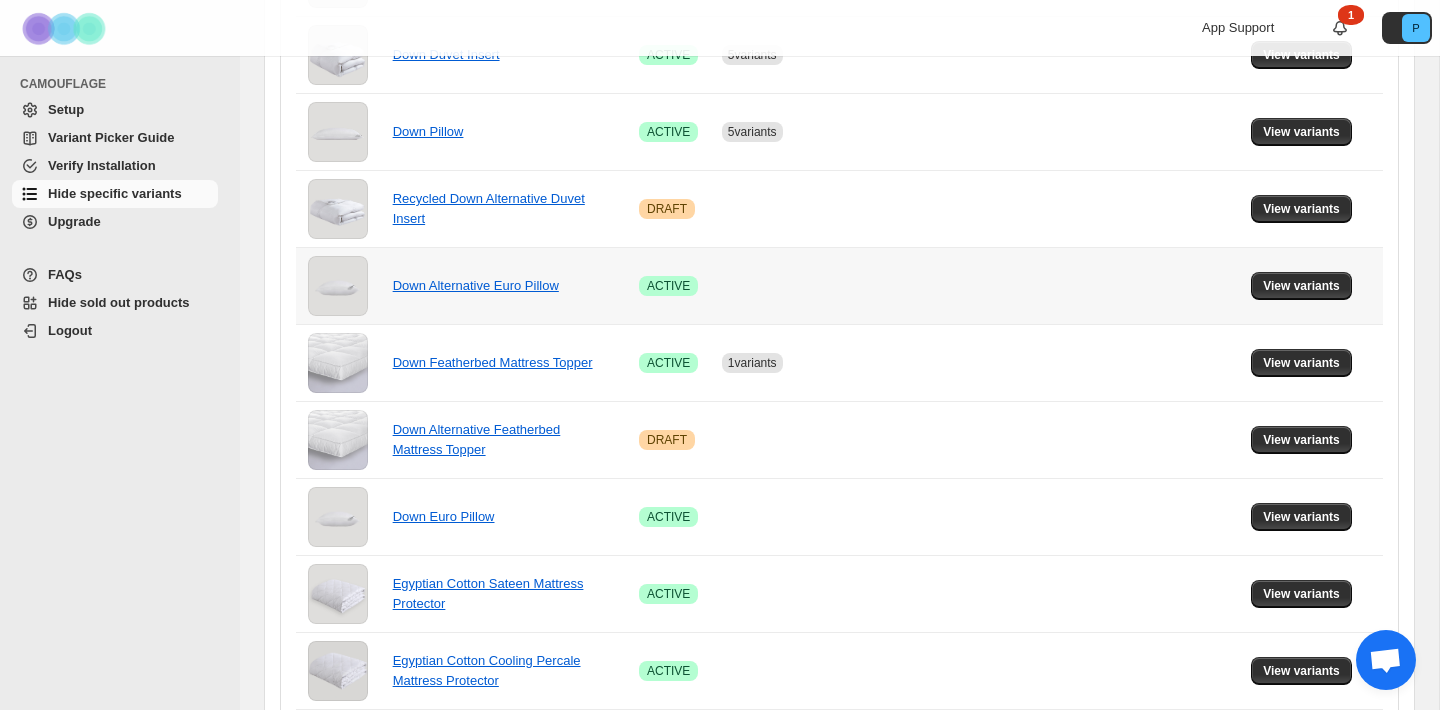 scroll, scrollTop: 663, scrollLeft: 0, axis: vertical 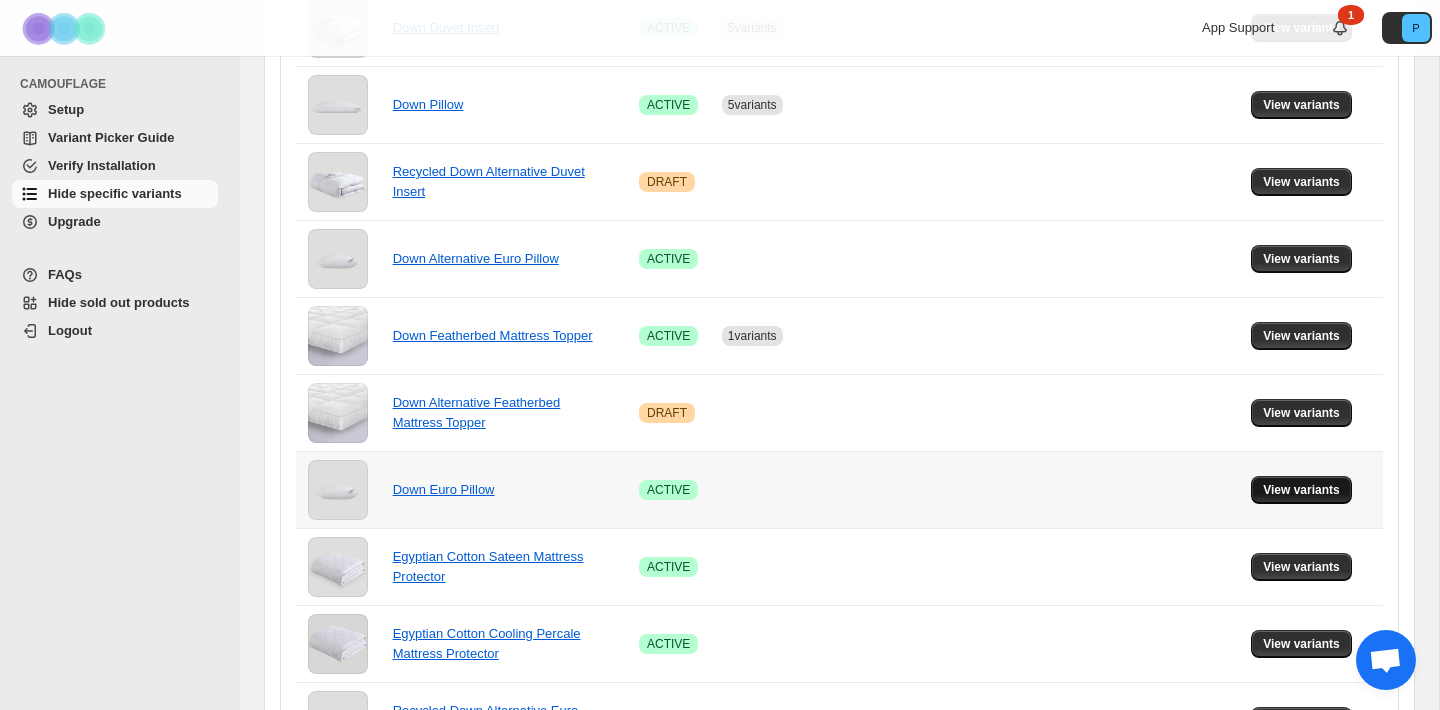 click on "View variants" at bounding box center [1301, 490] 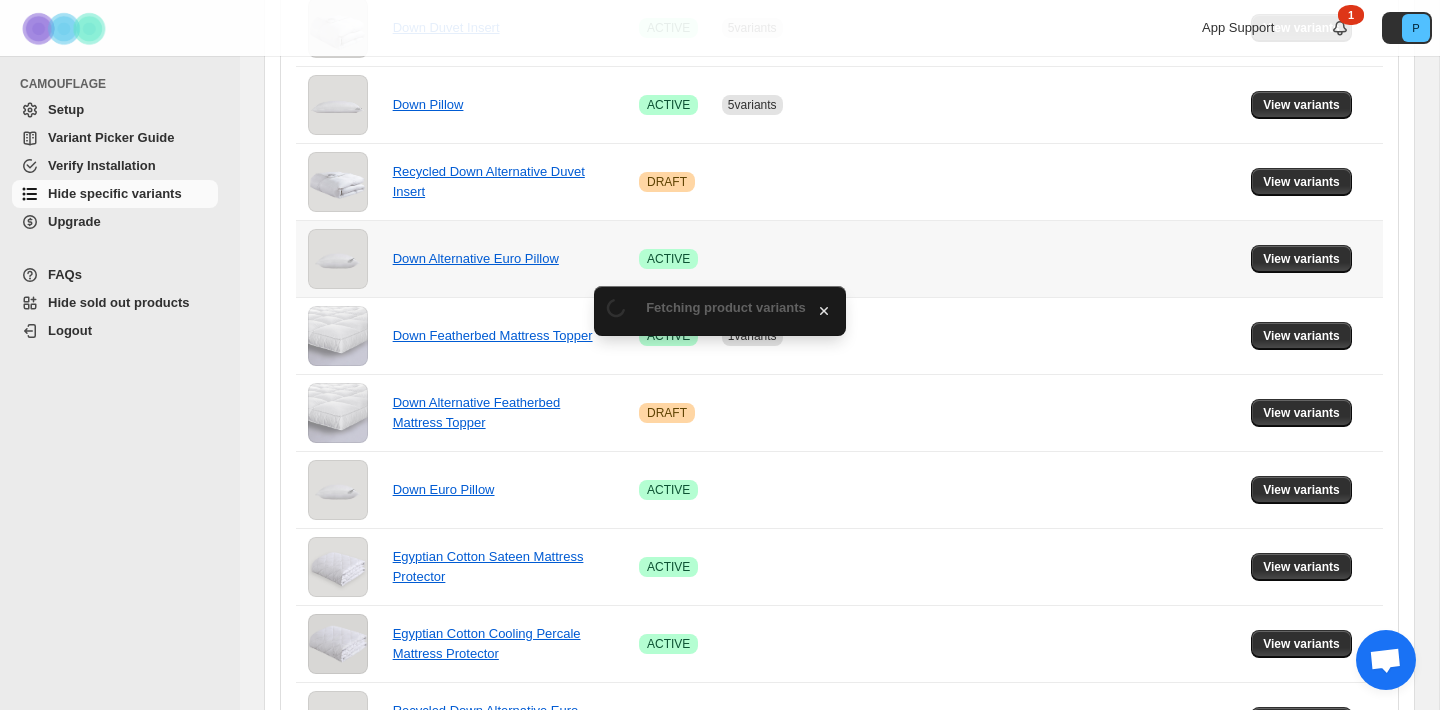 scroll, scrollTop: 663, scrollLeft: 0, axis: vertical 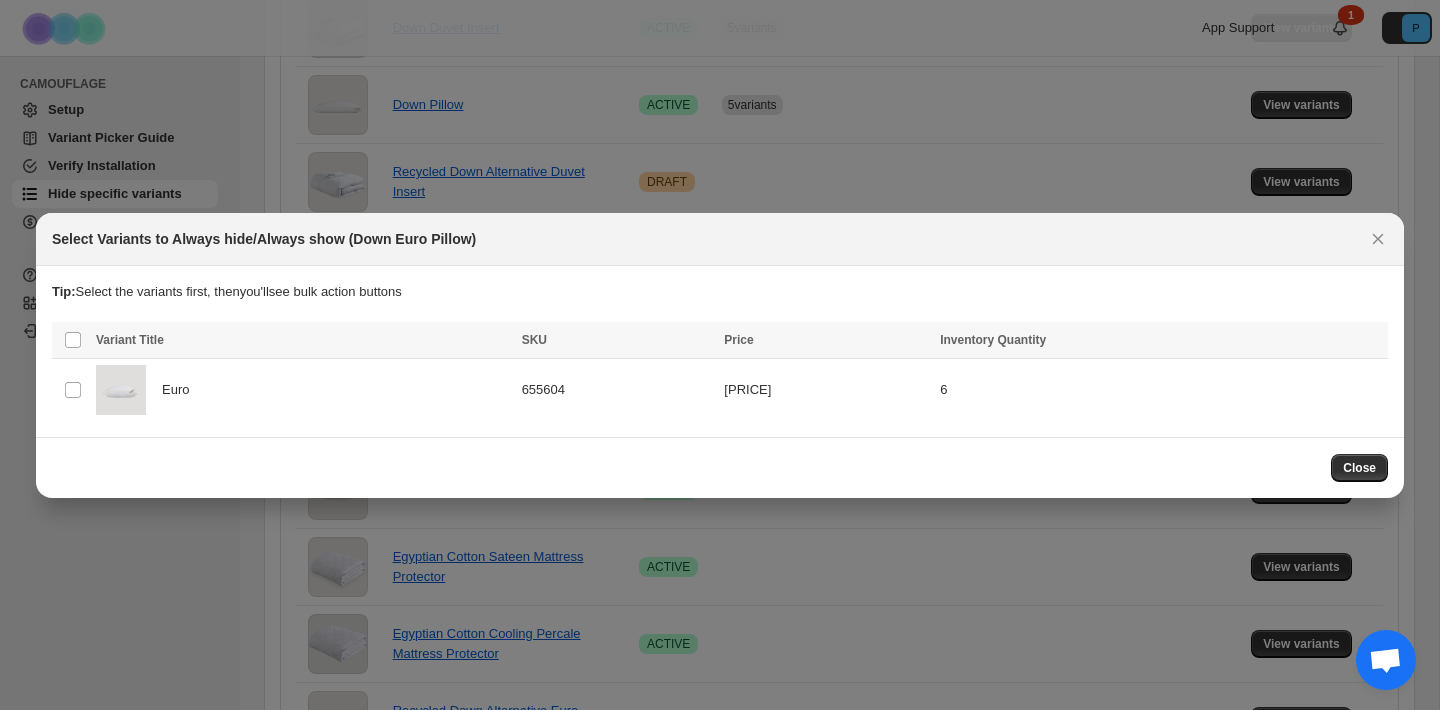 drag, startPoint x: 1375, startPoint y: 234, endPoint x: 1364, endPoint y: 229, distance: 12.083046 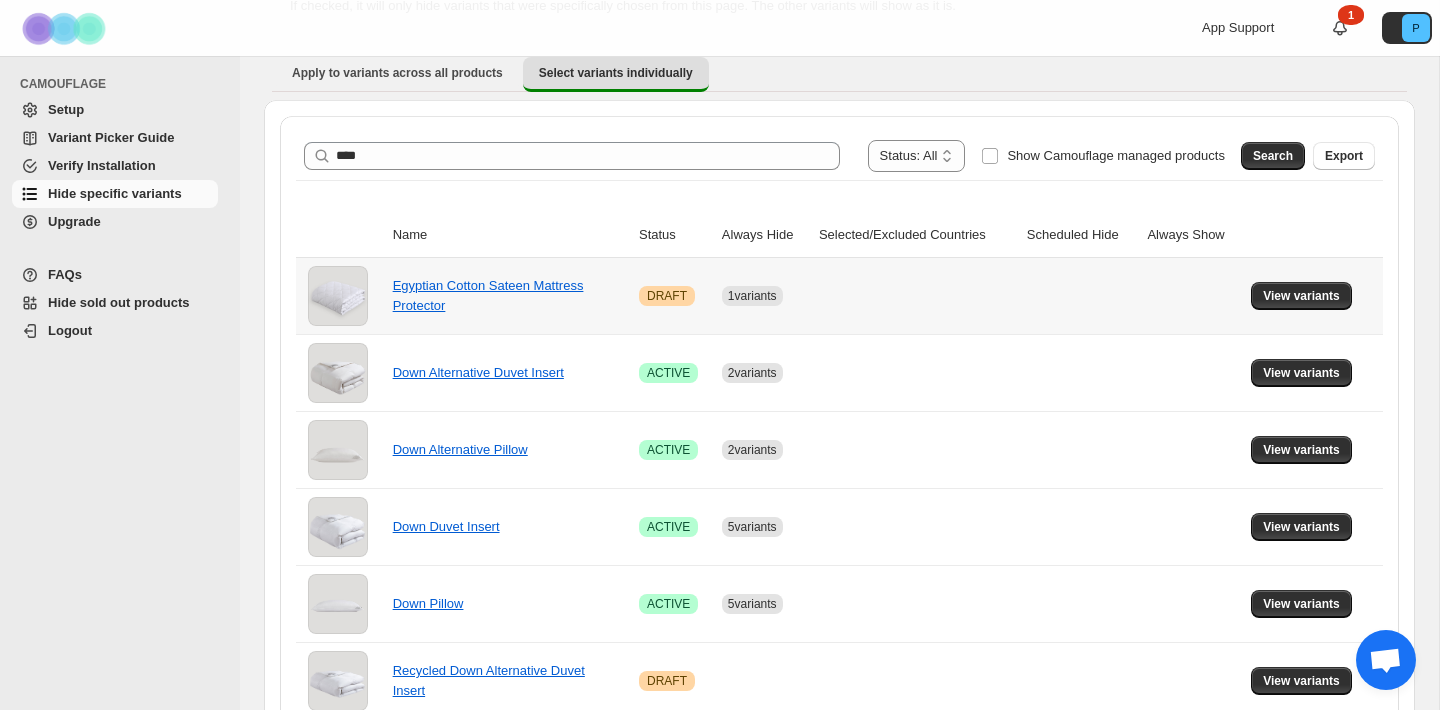 scroll, scrollTop: 231, scrollLeft: 0, axis: vertical 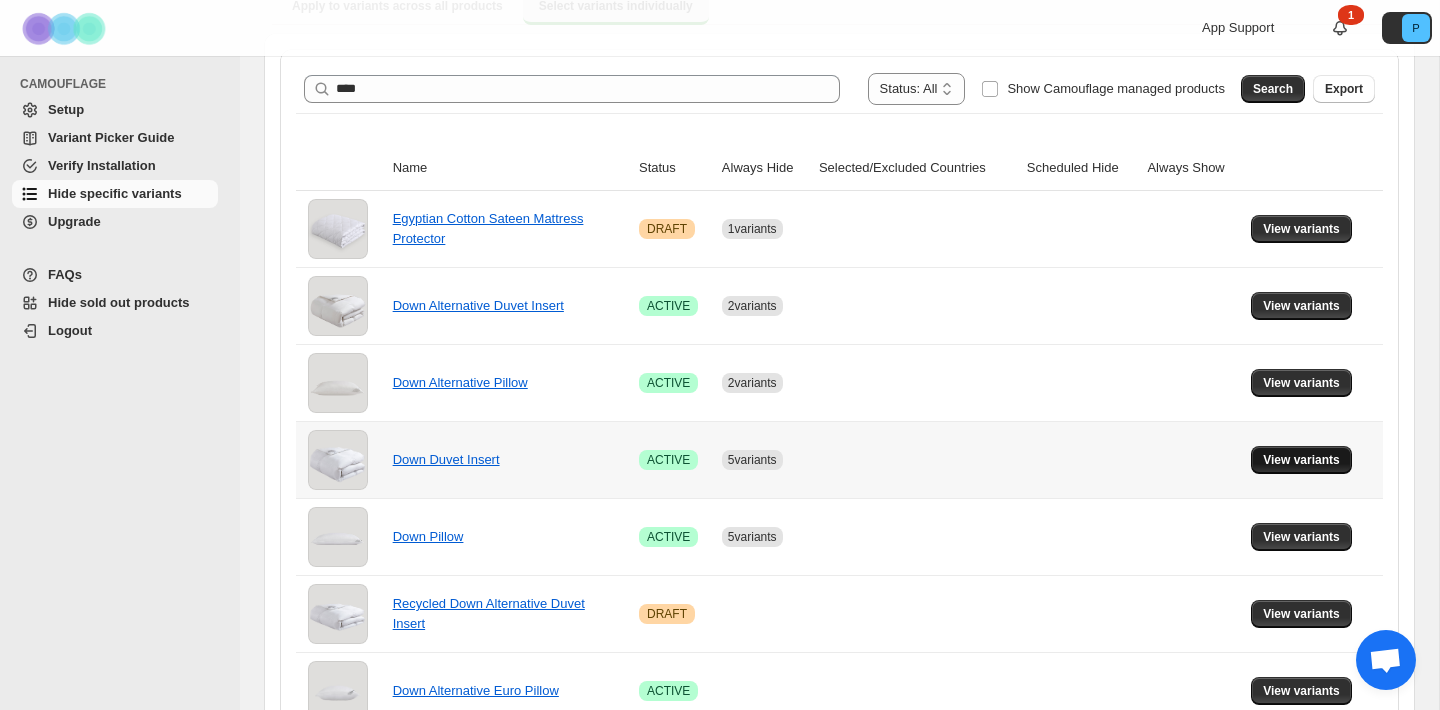 click on "View variants" at bounding box center (1301, 460) 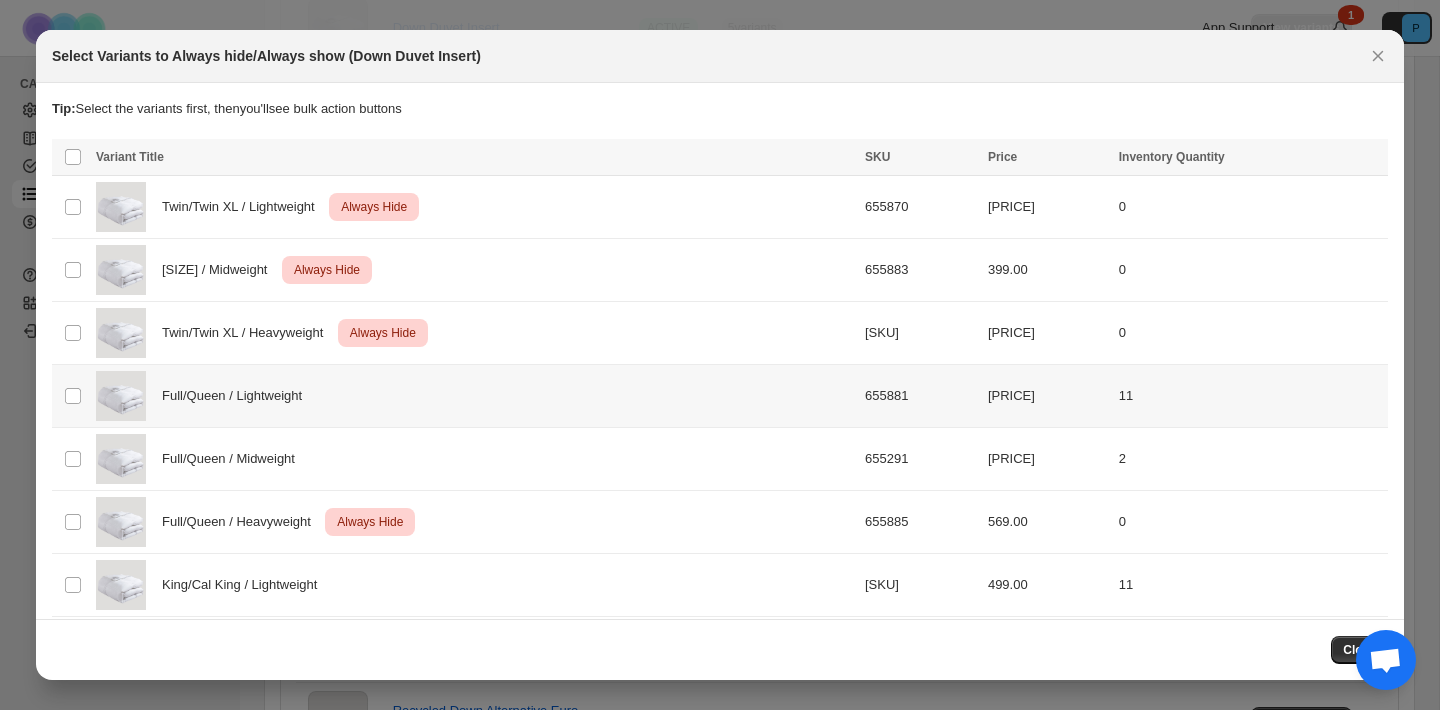 scroll, scrollTop: 0, scrollLeft: 0, axis: both 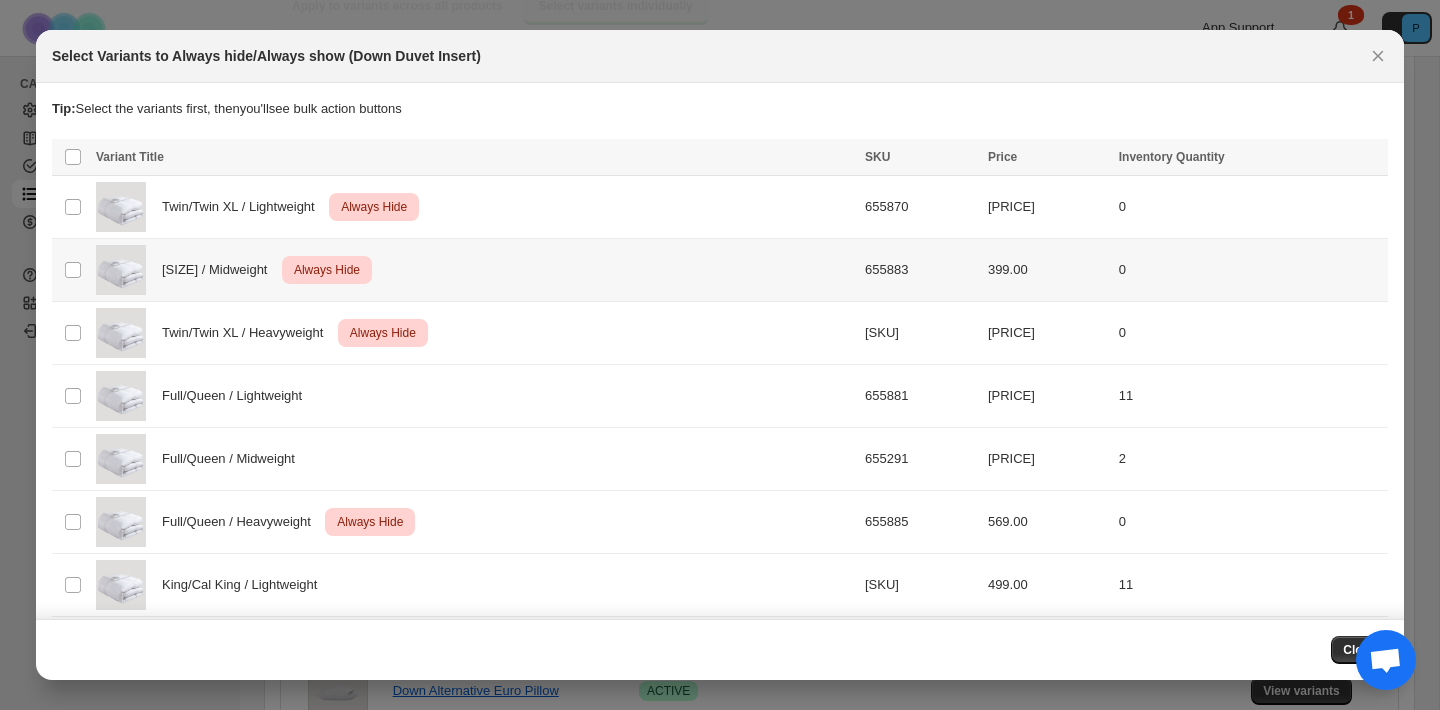 click on "Twin/Twin XL / Midweight       Critical Always Hide" at bounding box center (474, 270) 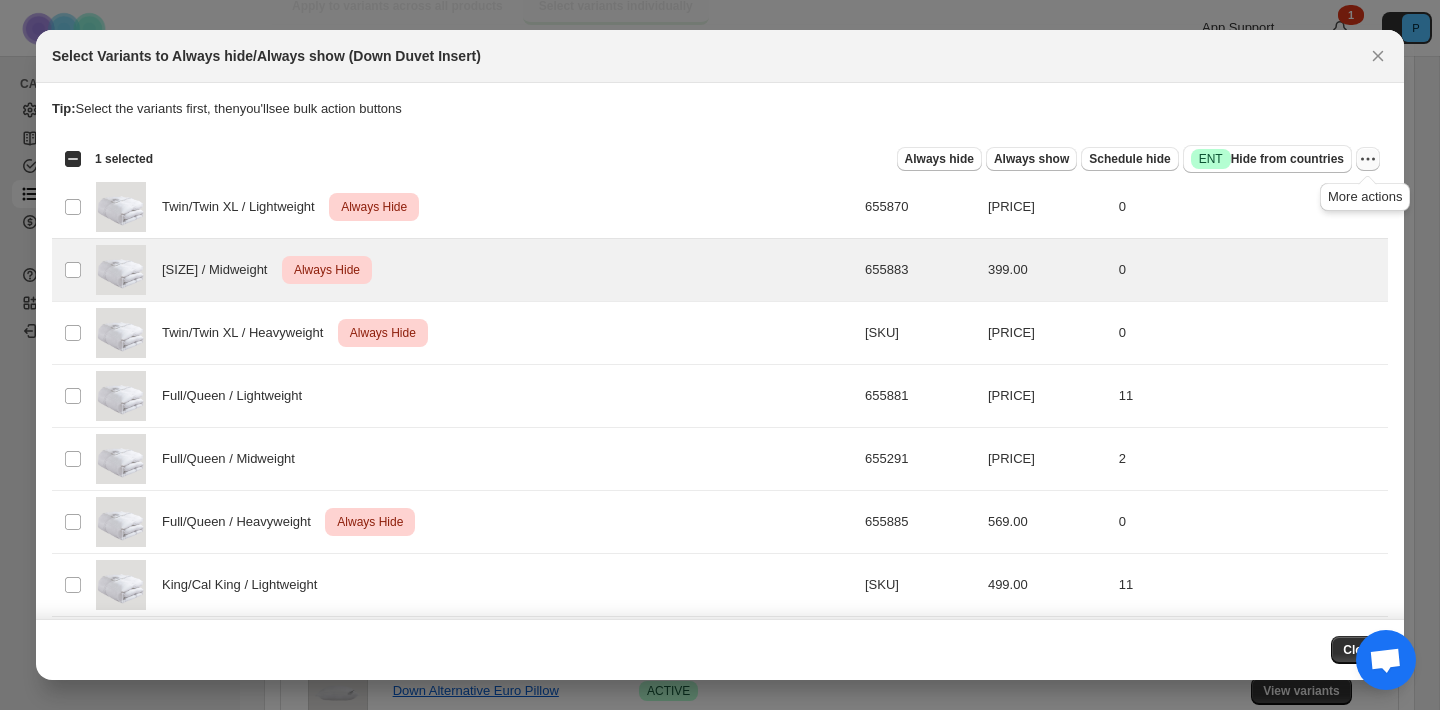 click 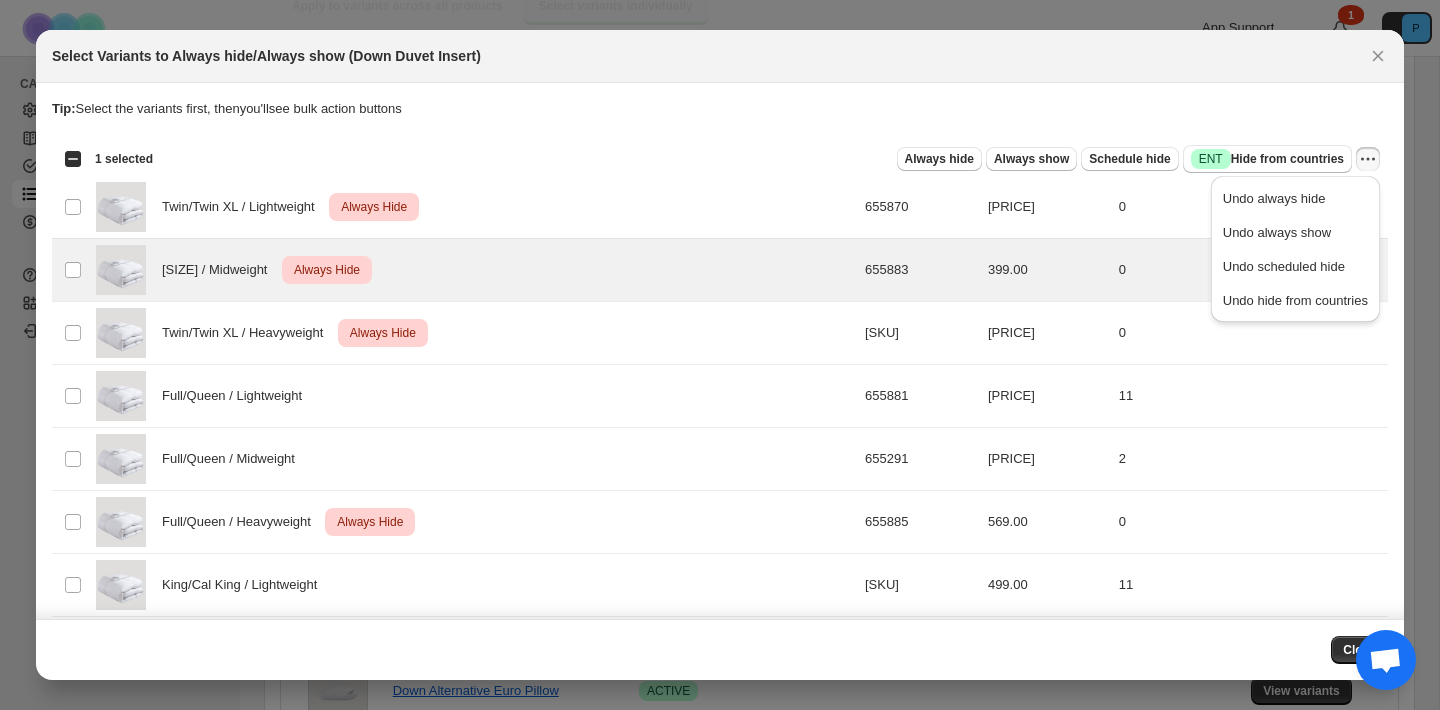 click on "Undo always hide" at bounding box center [1274, 198] 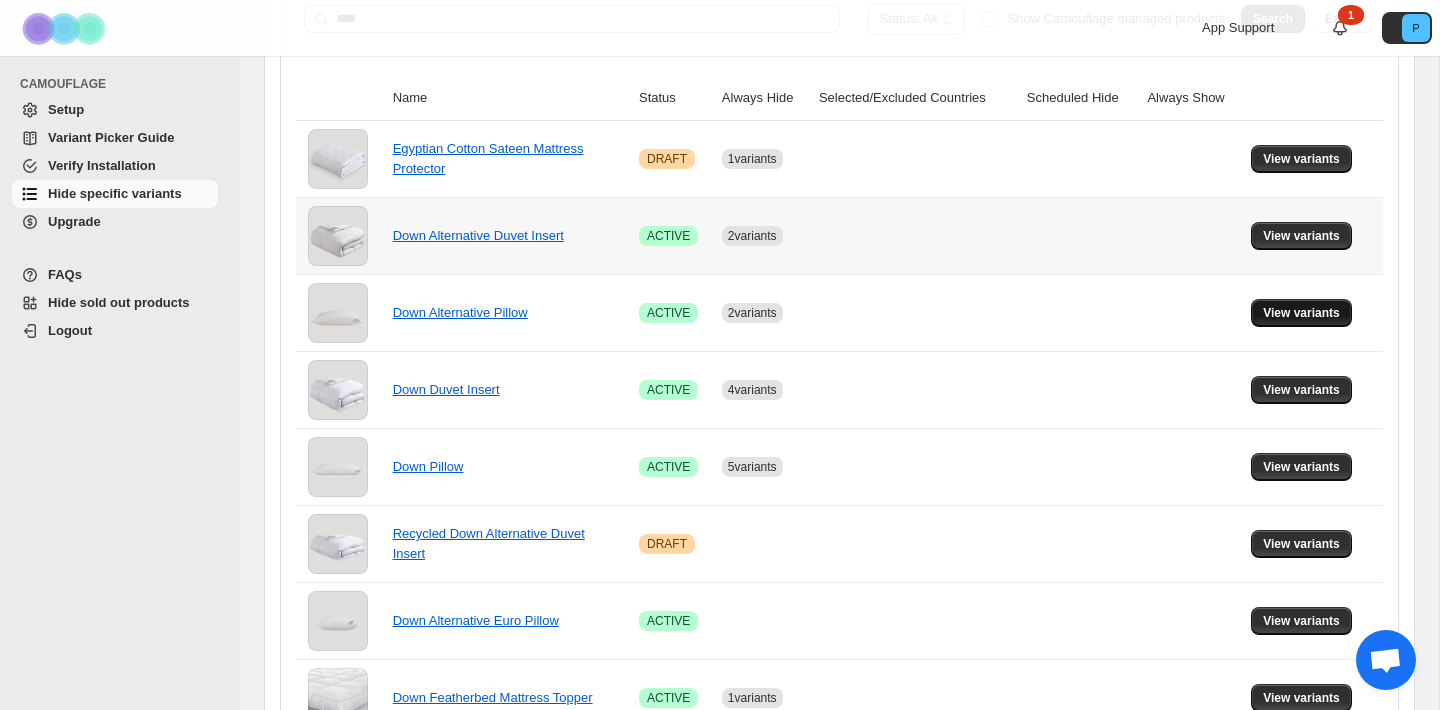 scroll, scrollTop: 308, scrollLeft: 0, axis: vertical 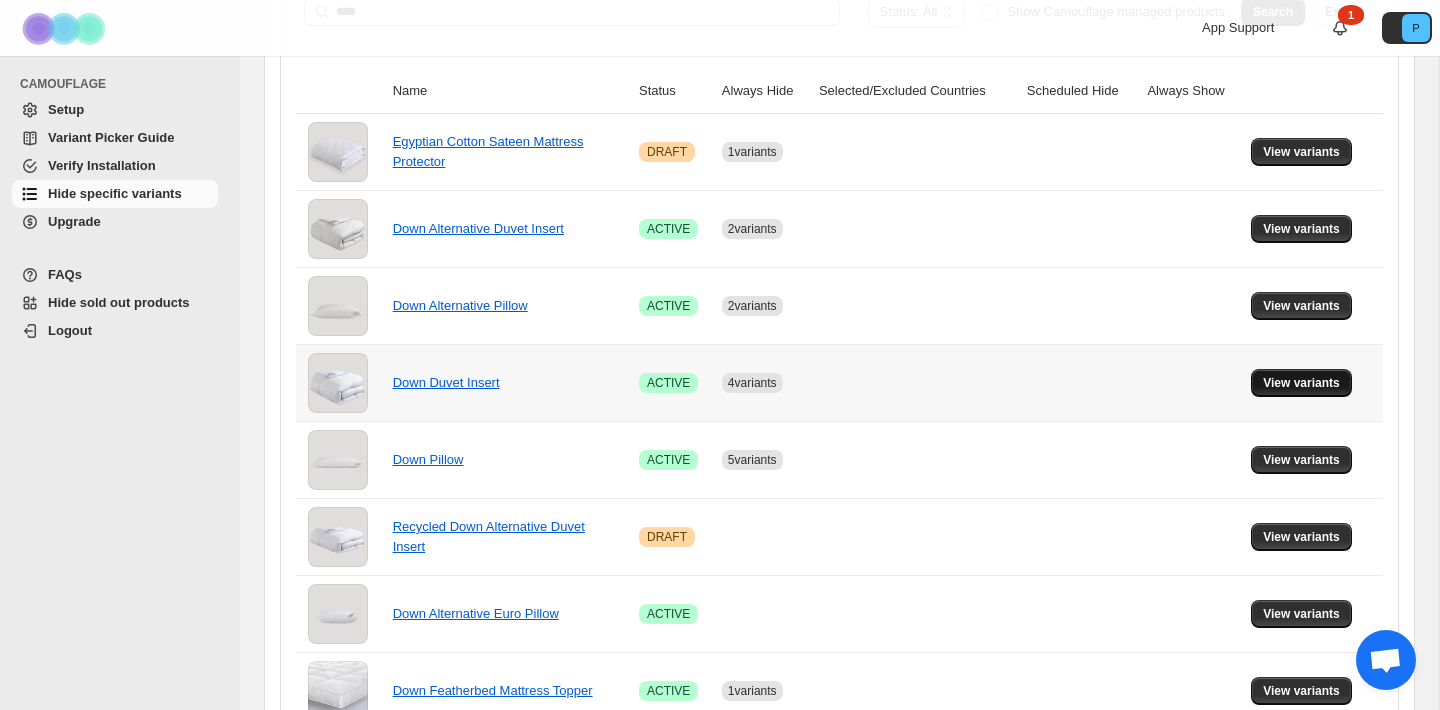 click on "View variants" at bounding box center (1301, 383) 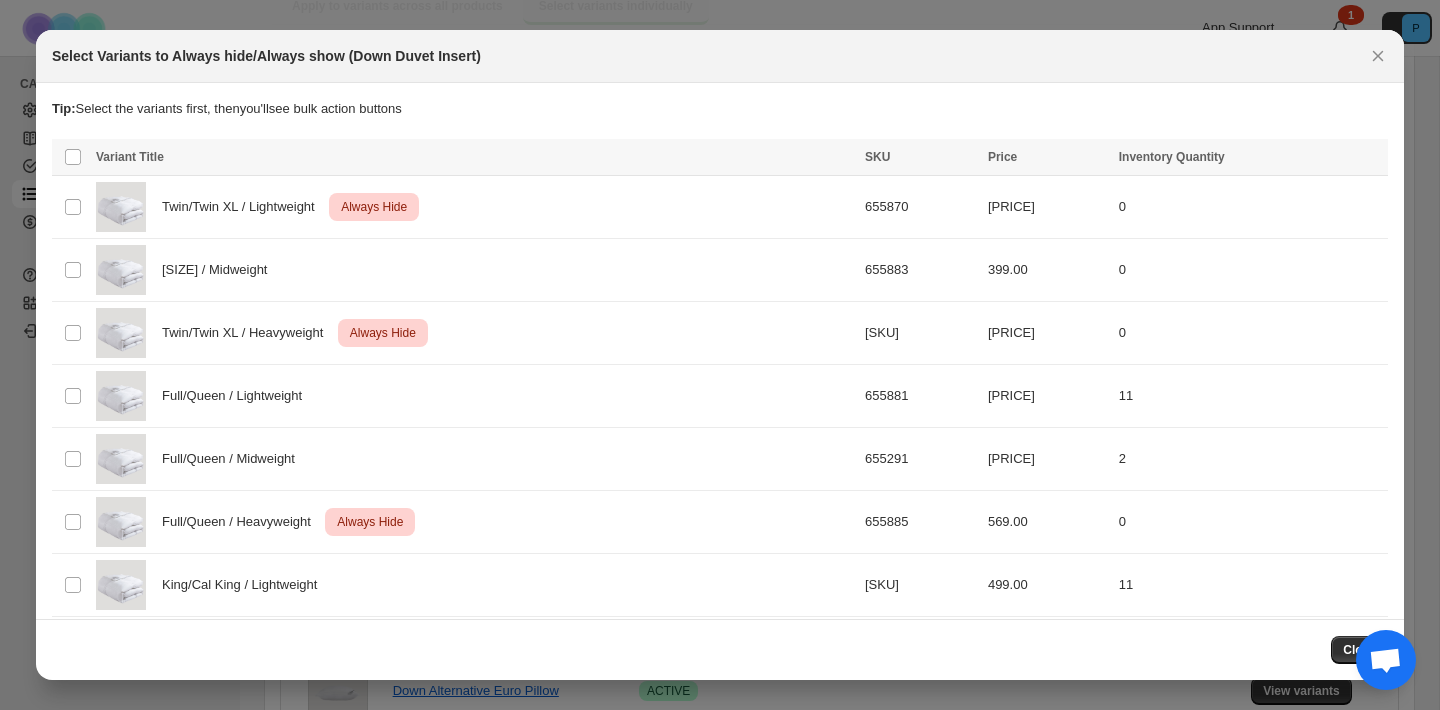 scroll, scrollTop: 0, scrollLeft: 0, axis: both 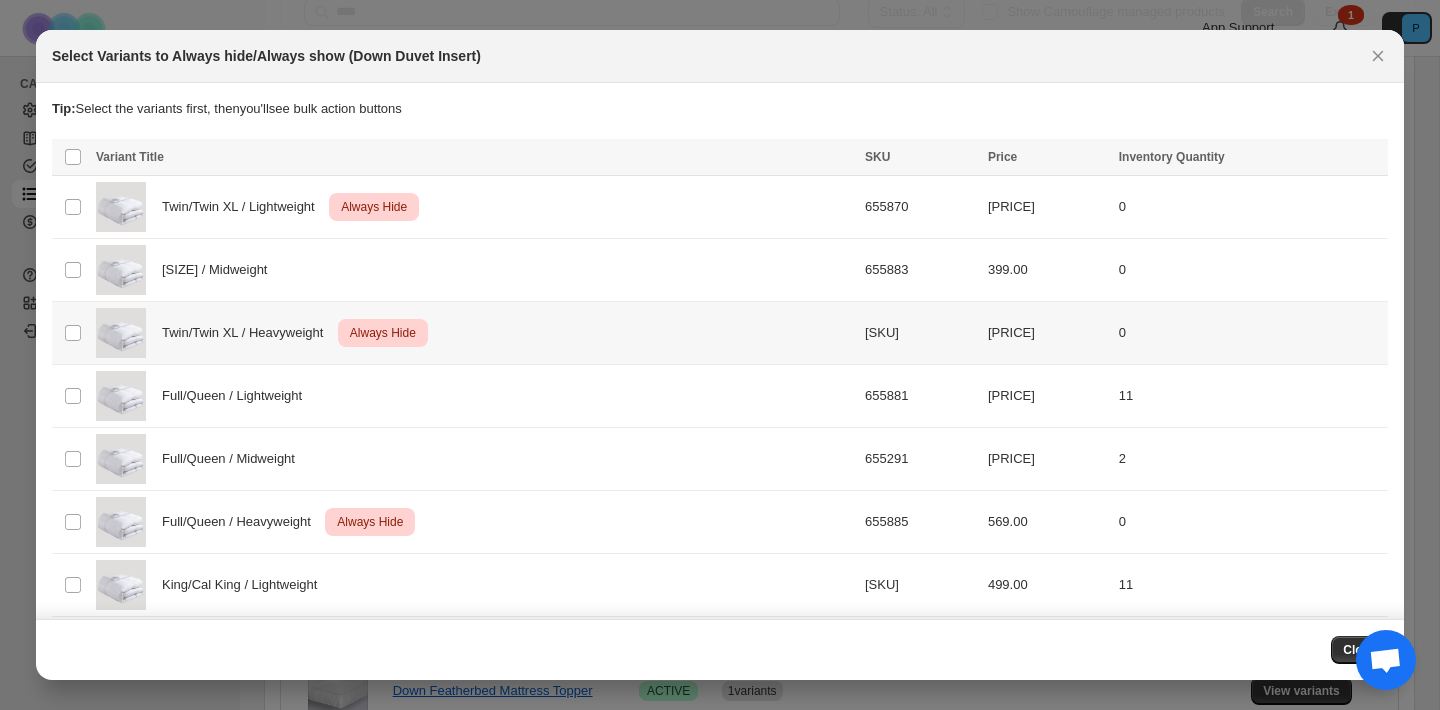 click on "Always Hide" at bounding box center [383, 333] 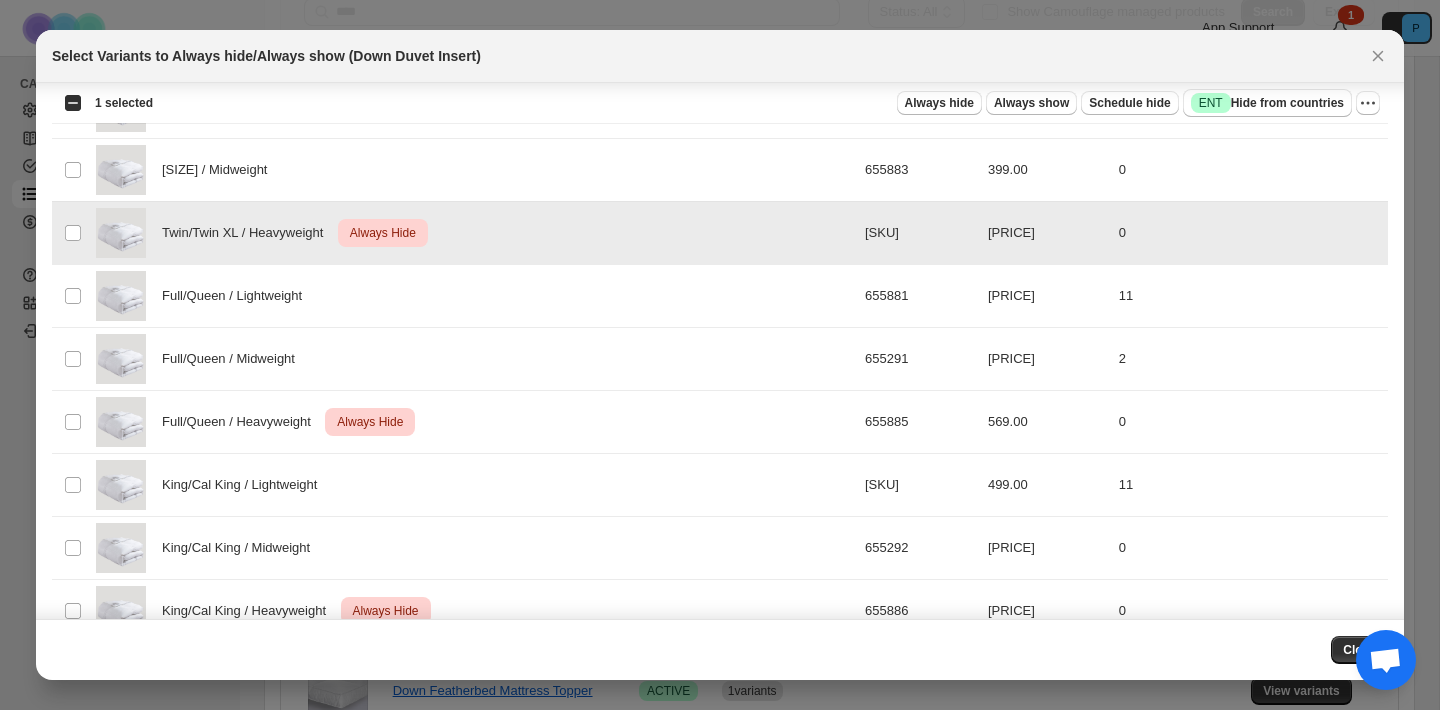 scroll, scrollTop: 139, scrollLeft: 0, axis: vertical 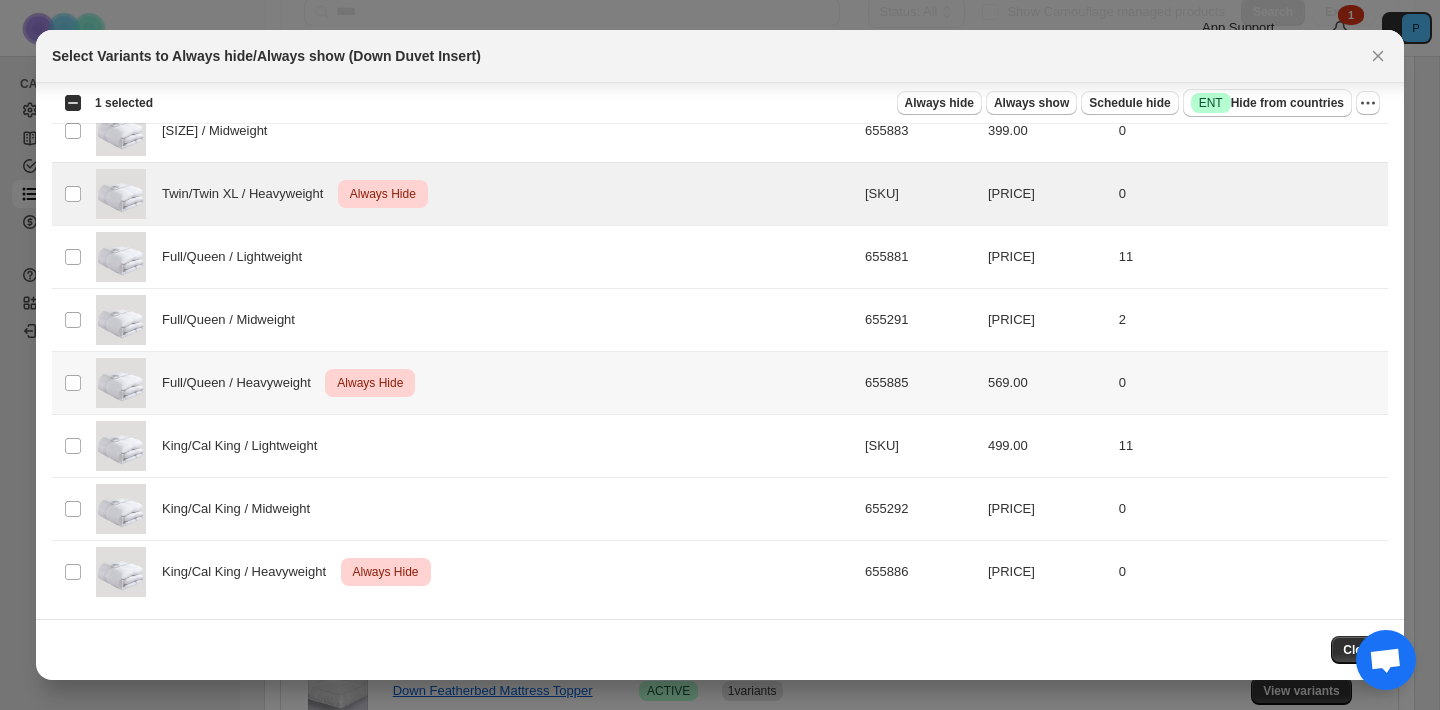 click on "Full/Queen / Heavyweight       Critical Always Hide" at bounding box center (474, 383) 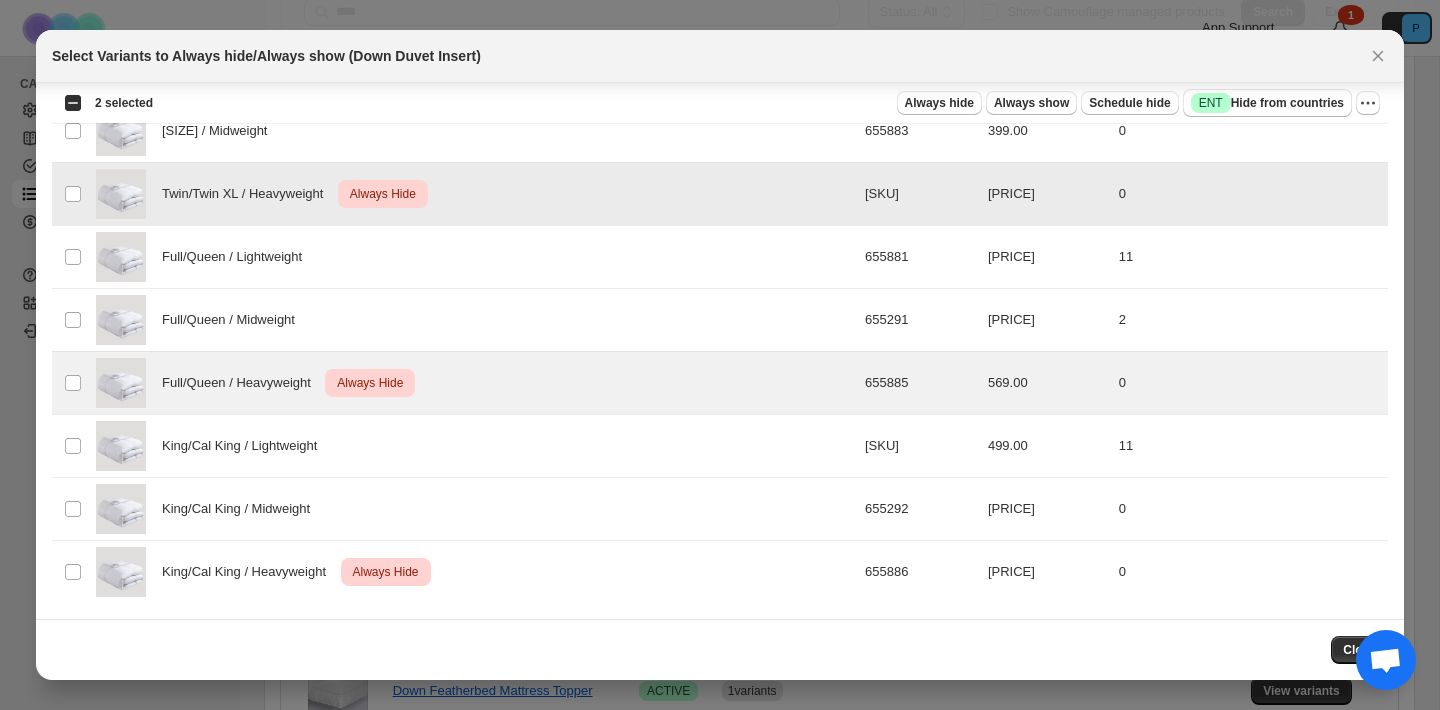 click on "Twin/Twin XL / Heavyweight       Critical Always Hide" at bounding box center [474, 194] 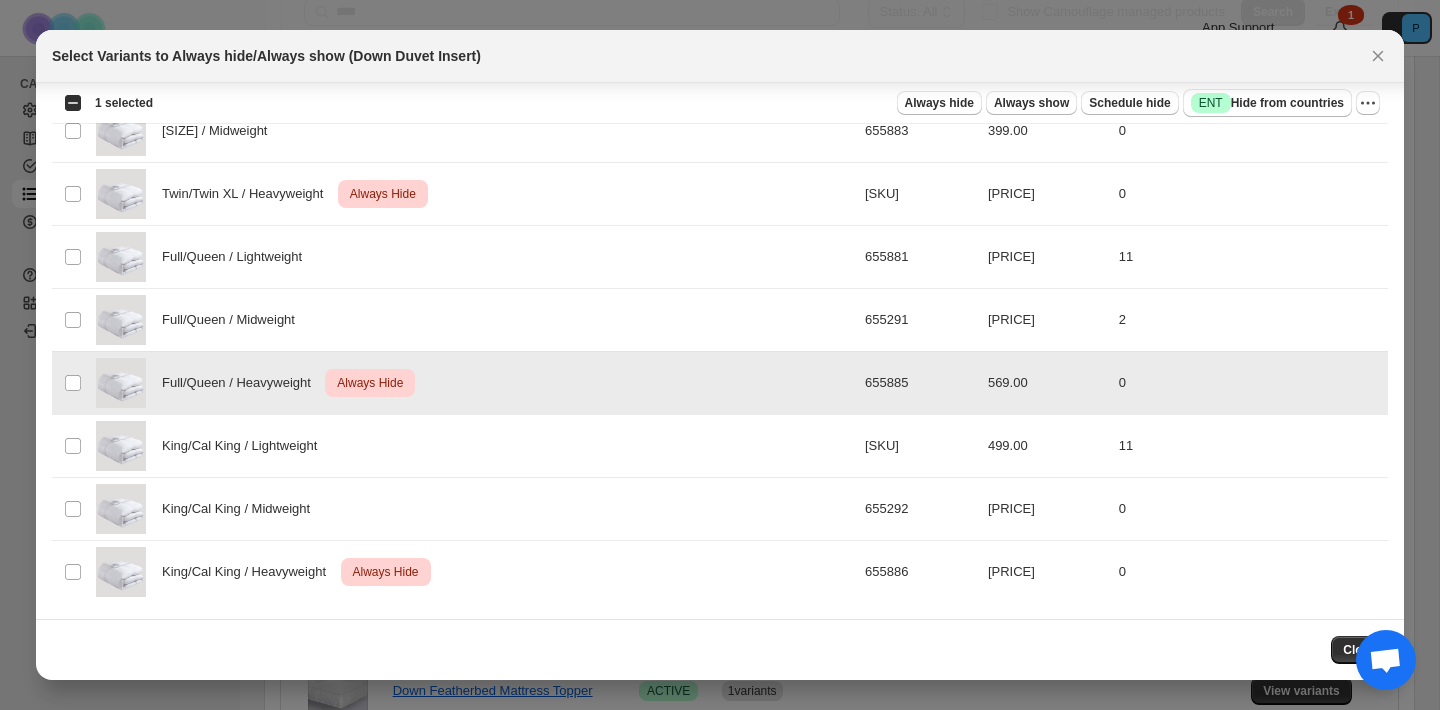 click on "Full/Queen / Heavyweight       Critical Always Hide" at bounding box center (474, 383) 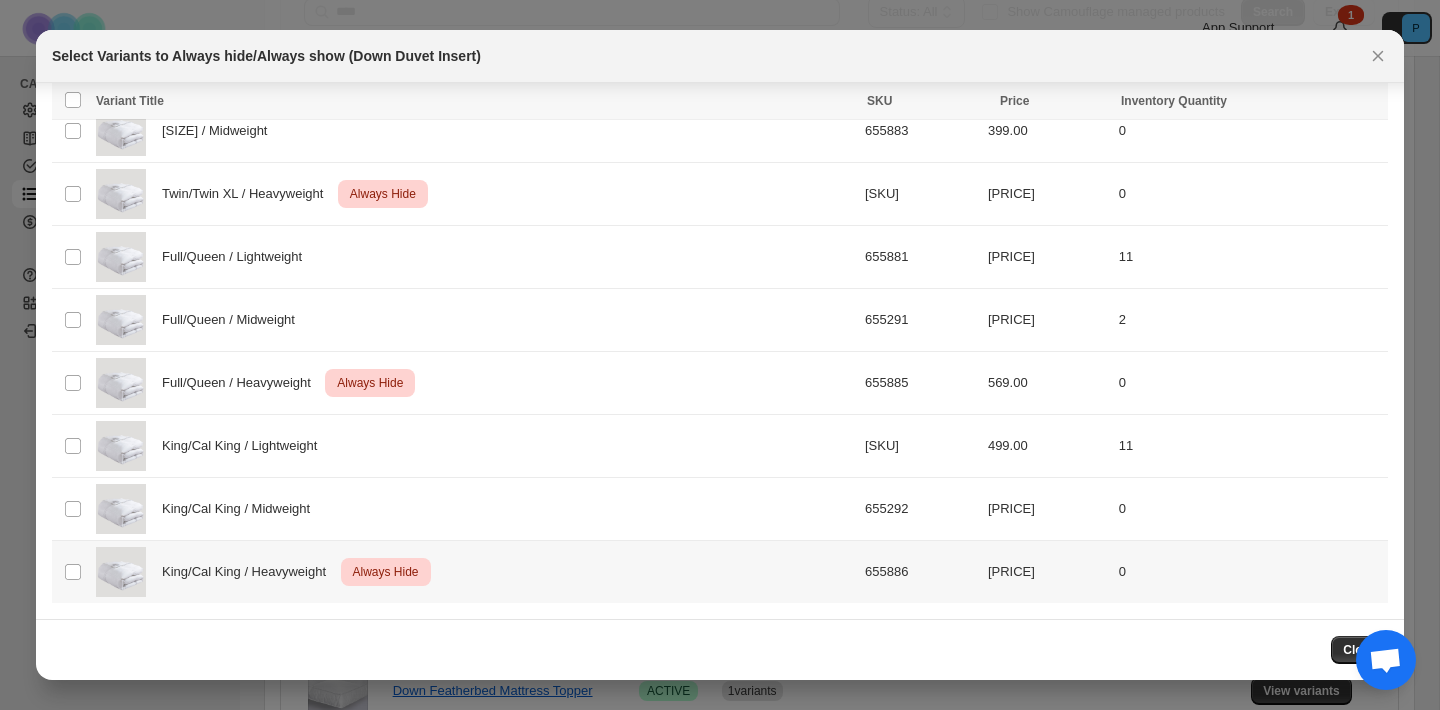 click on "King/Cal King / Heavyweight       Critical Always Hide" at bounding box center (474, 572) 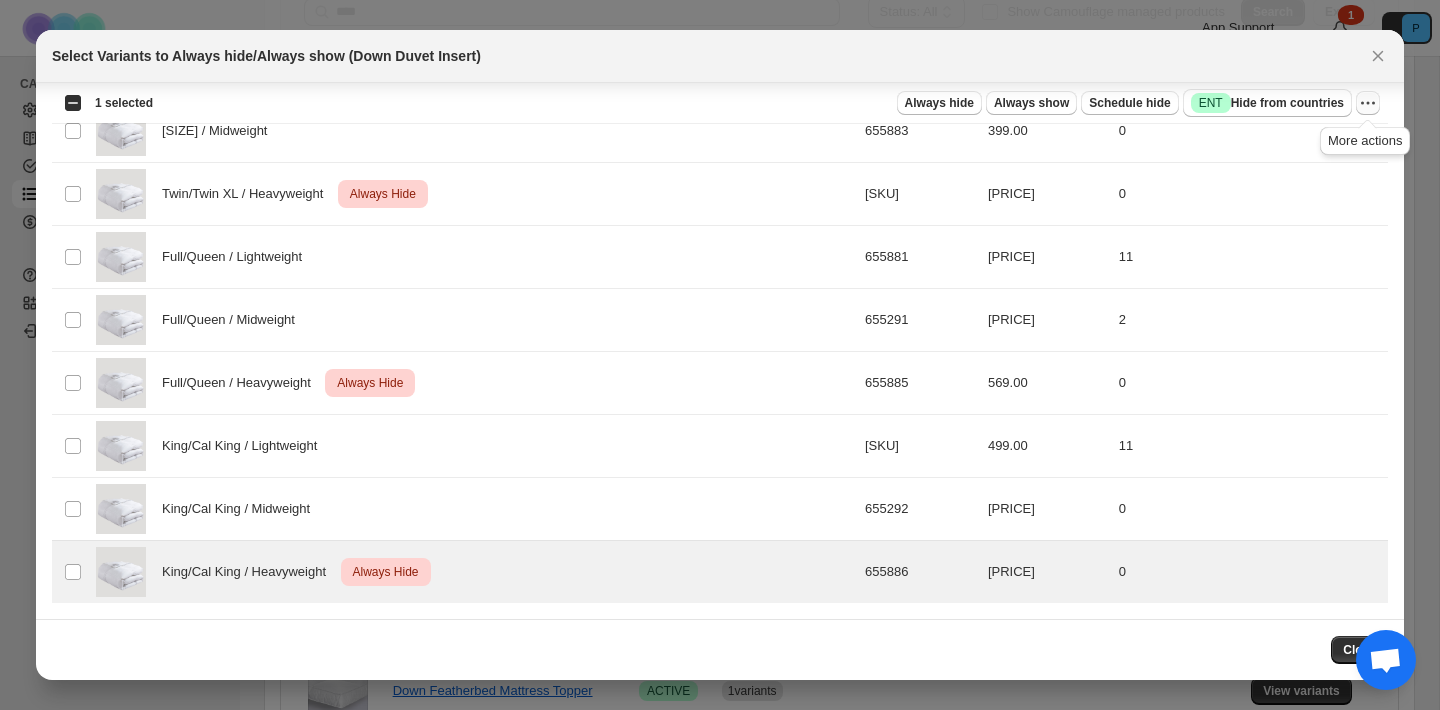 click 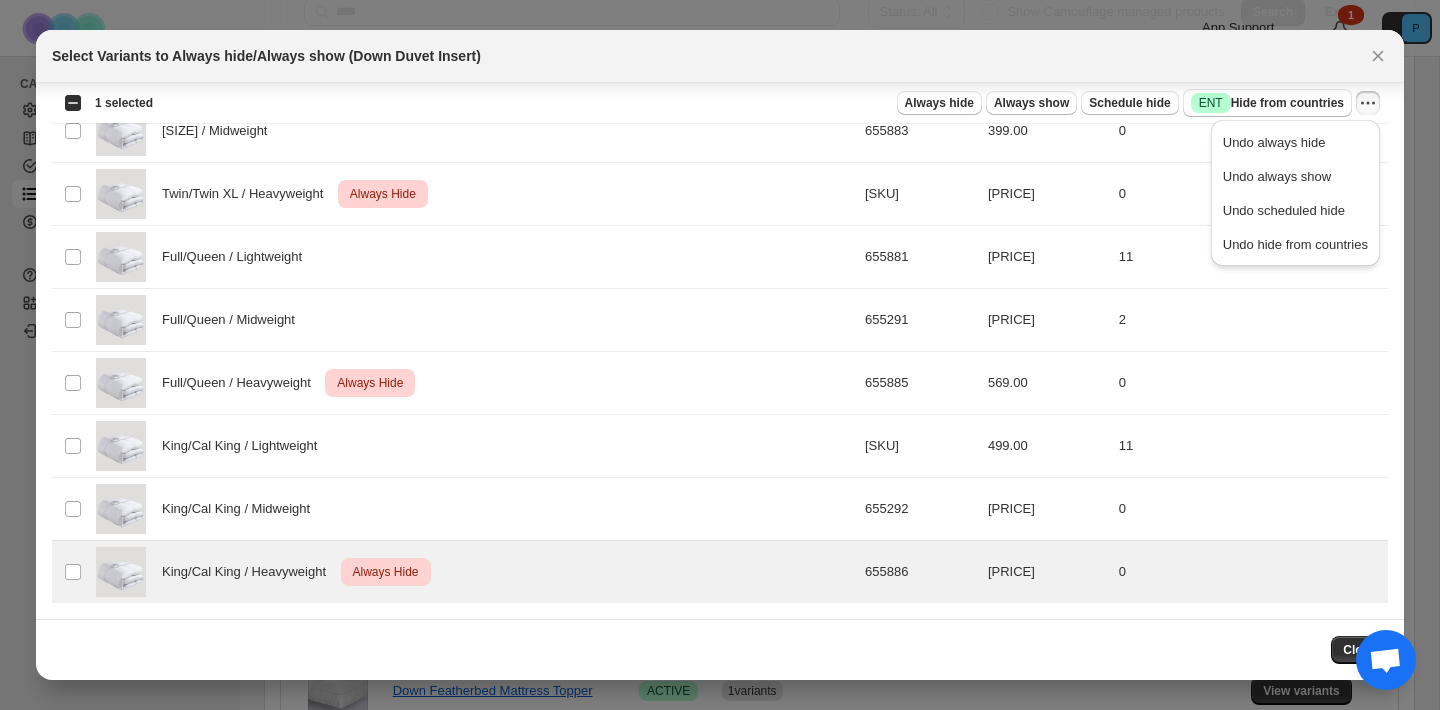 drag, startPoint x: 1288, startPoint y: 139, endPoint x: 1275, endPoint y: 187, distance: 49.729267 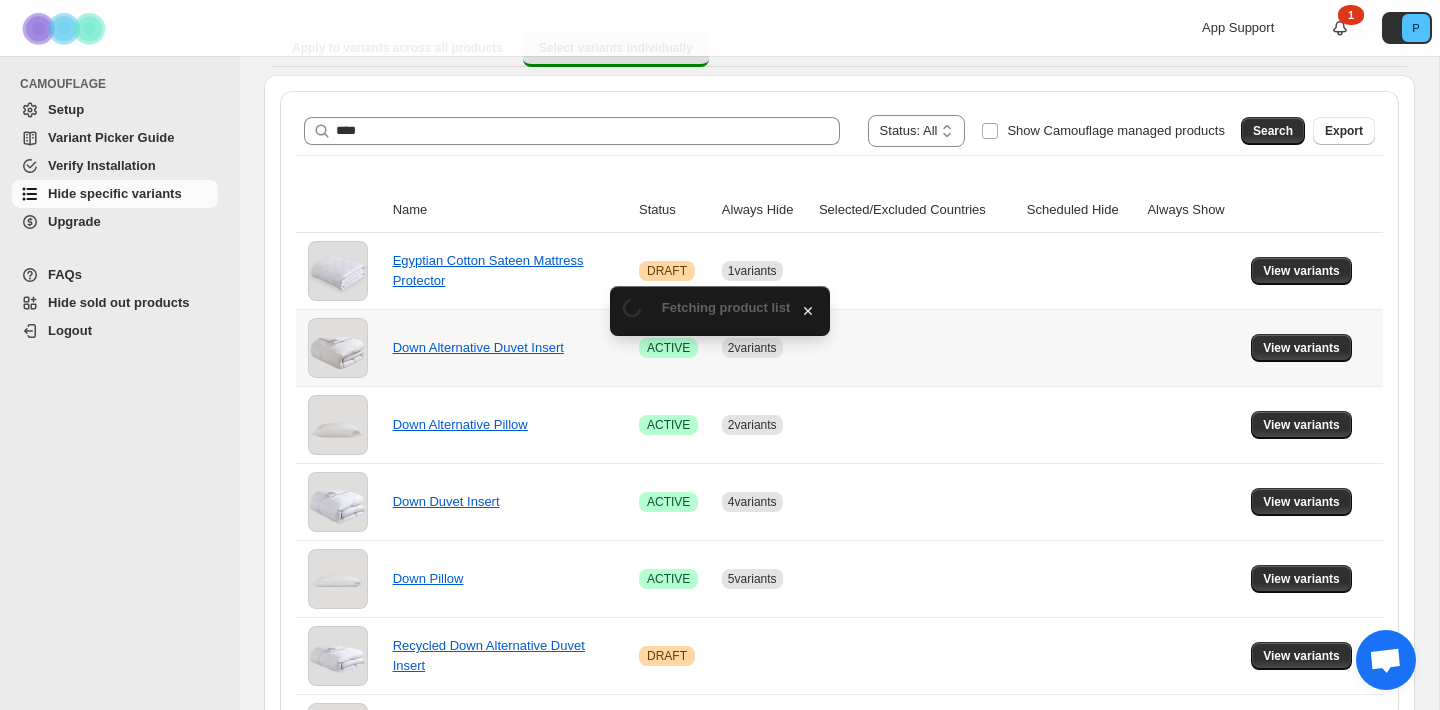 scroll, scrollTop: 308, scrollLeft: 0, axis: vertical 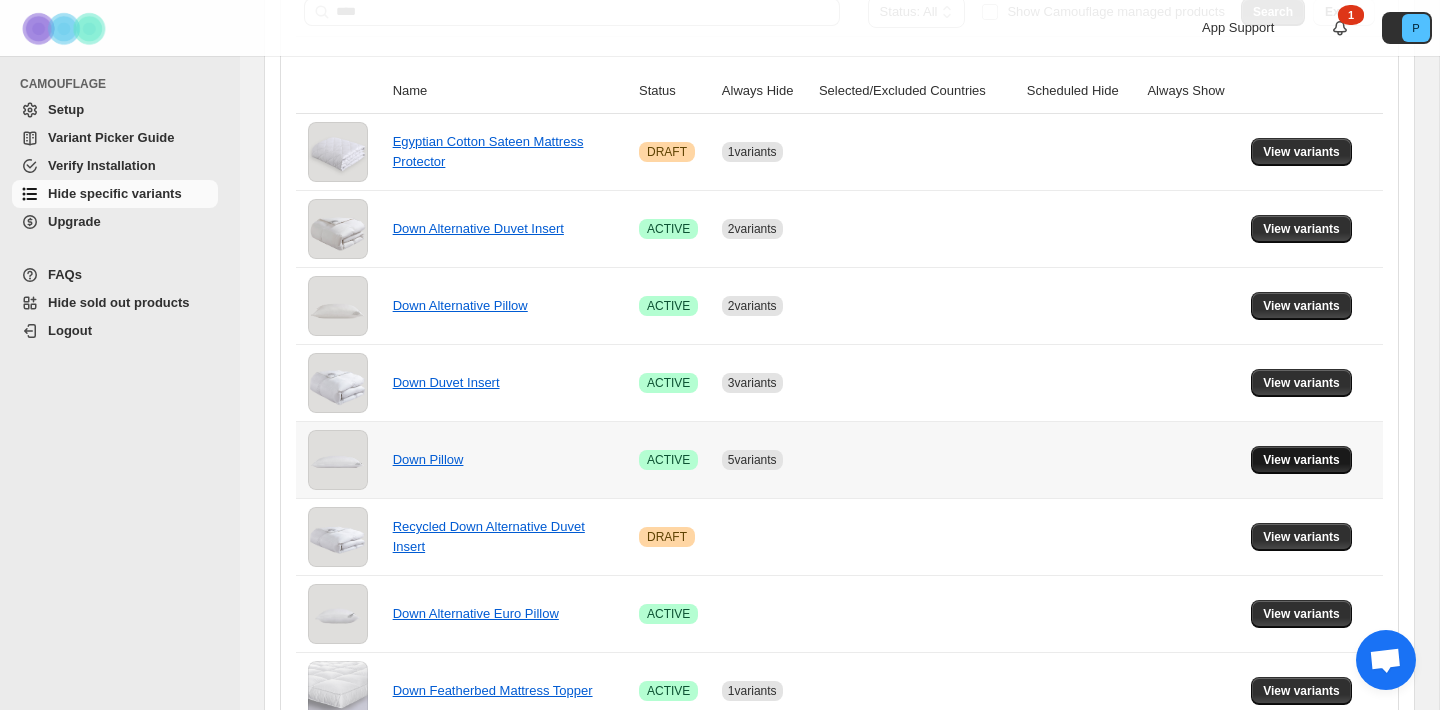 click on "View variants" at bounding box center [1301, 460] 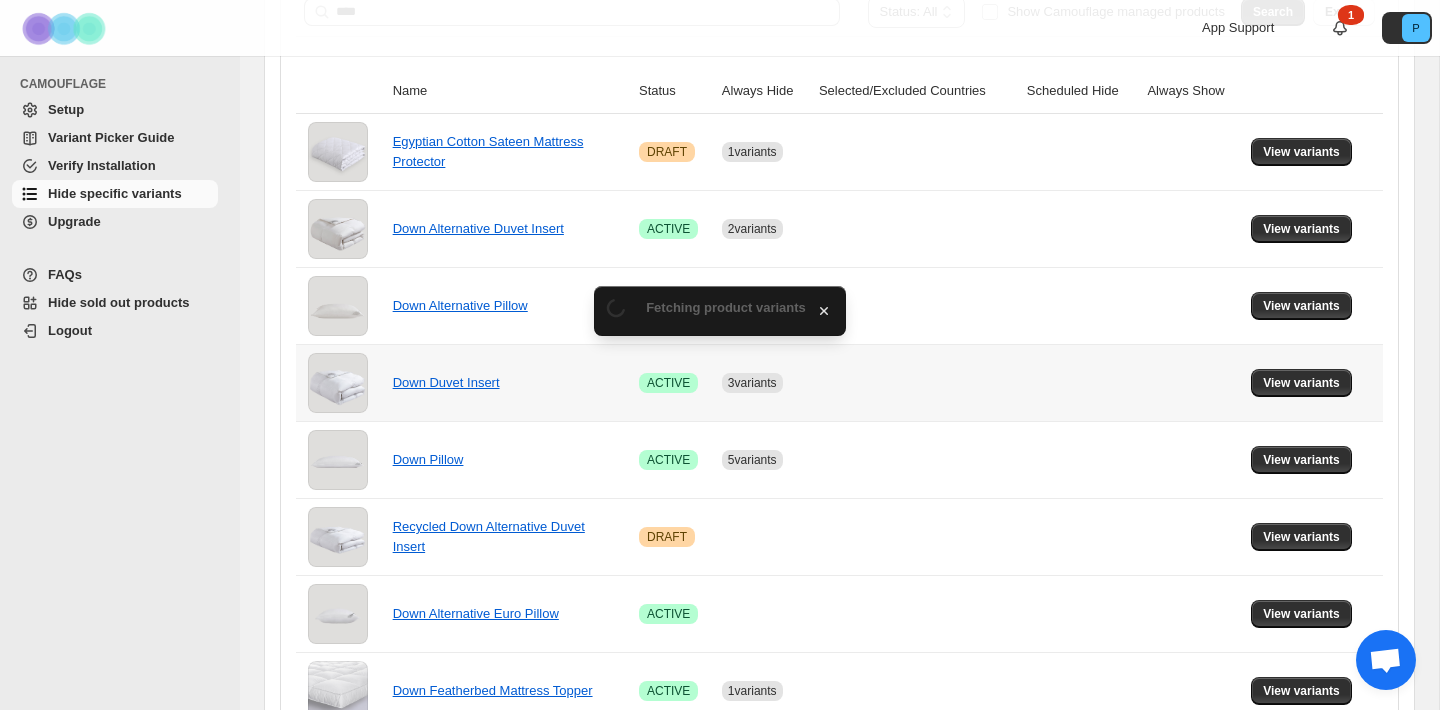 scroll, scrollTop: 0, scrollLeft: 0, axis: both 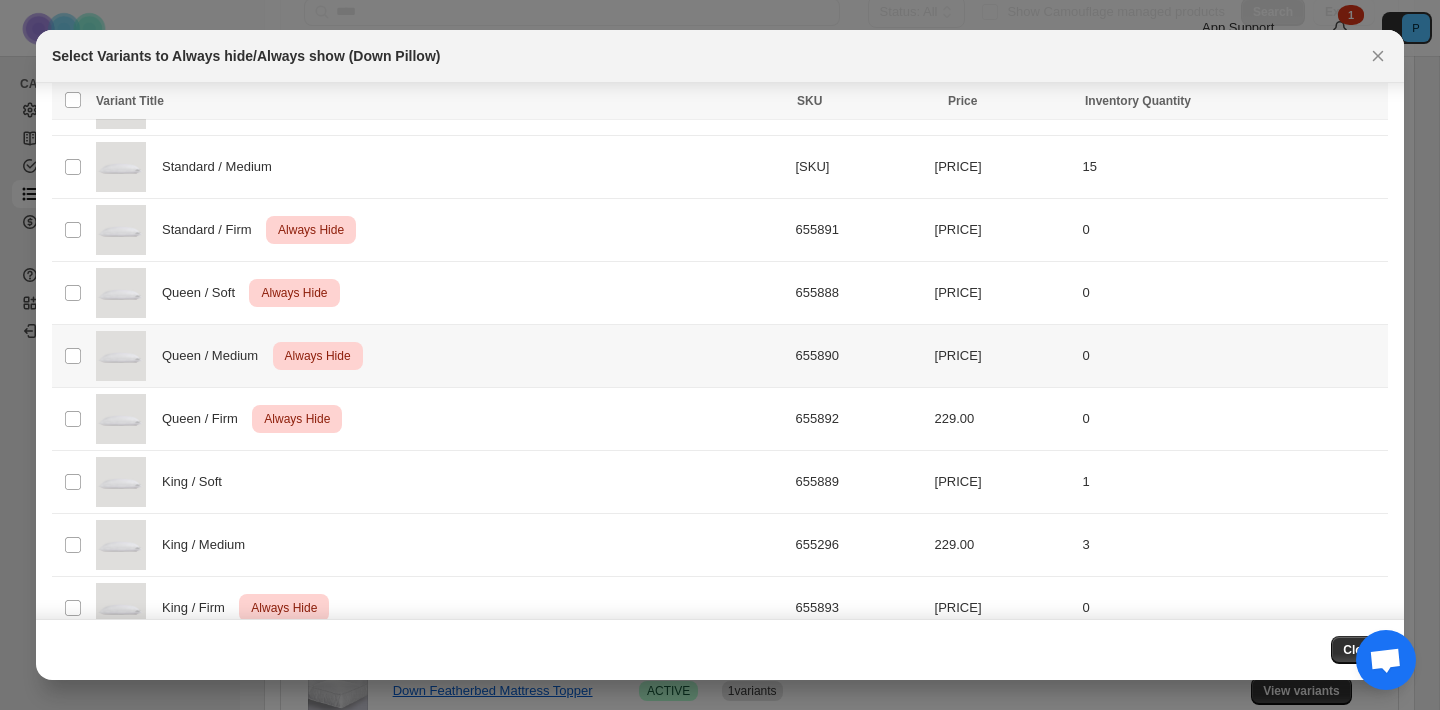 click on "Queen / Medium       Critical Always Hide" at bounding box center (440, 356) 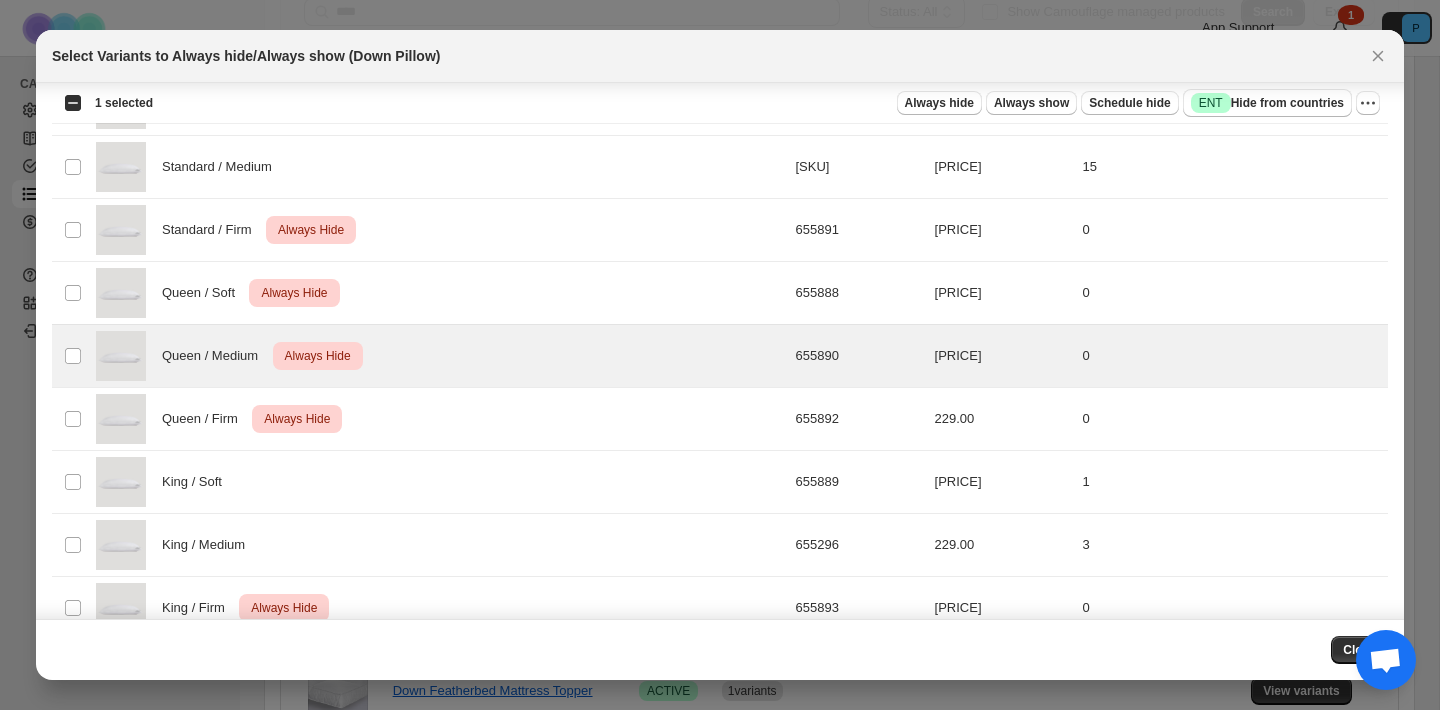 drag, startPoint x: 1386, startPoint y: 54, endPoint x: 1366, endPoint y: 94, distance: 44.72136 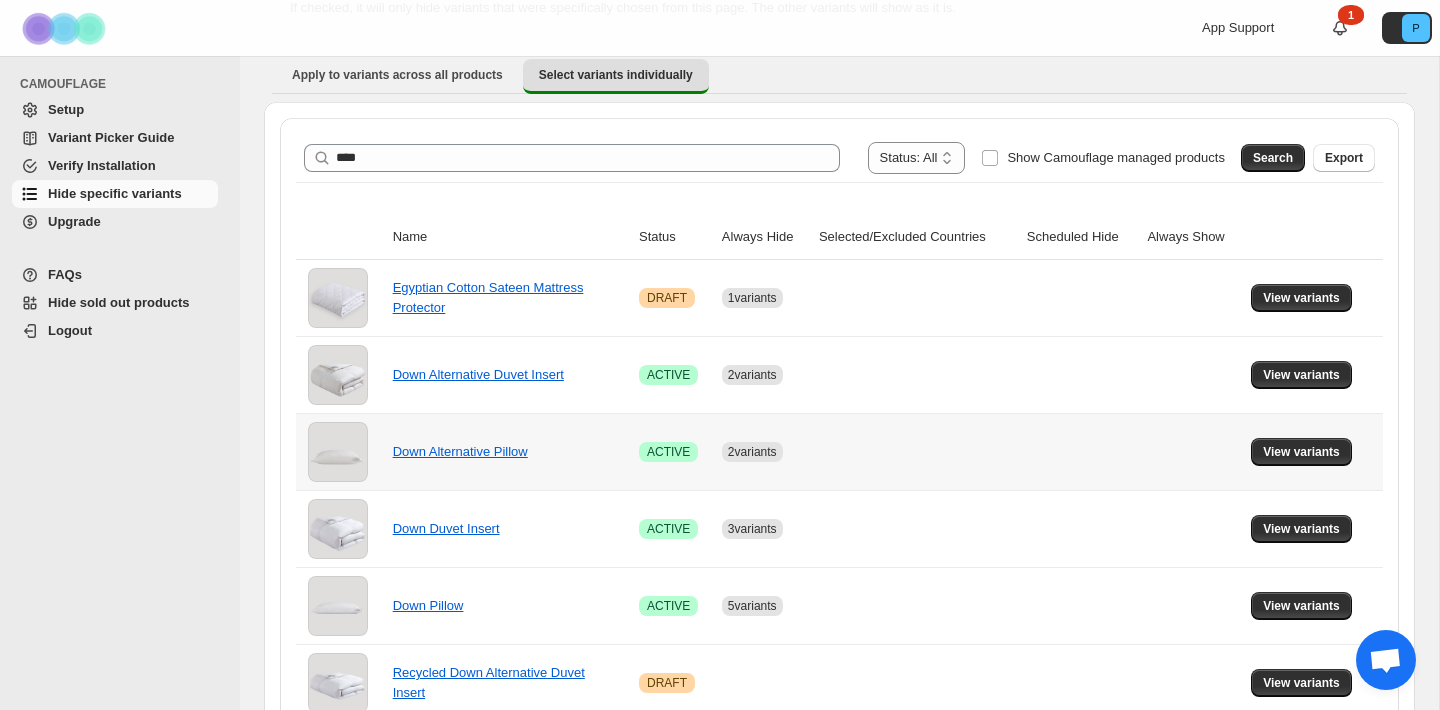 scroll, scrollTop: 290, scrollLeft: 0, axis: vertical 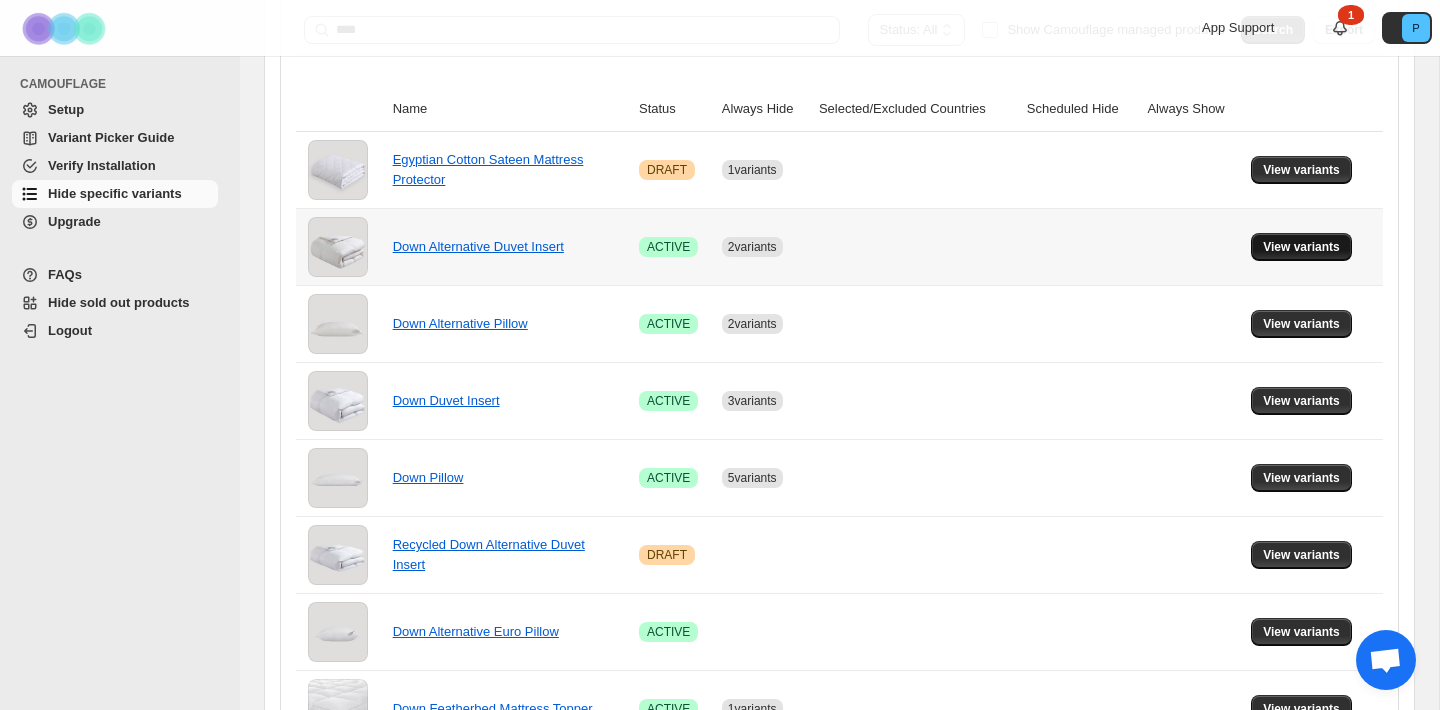 click on "View variants" at bounding box center (1301, 247) 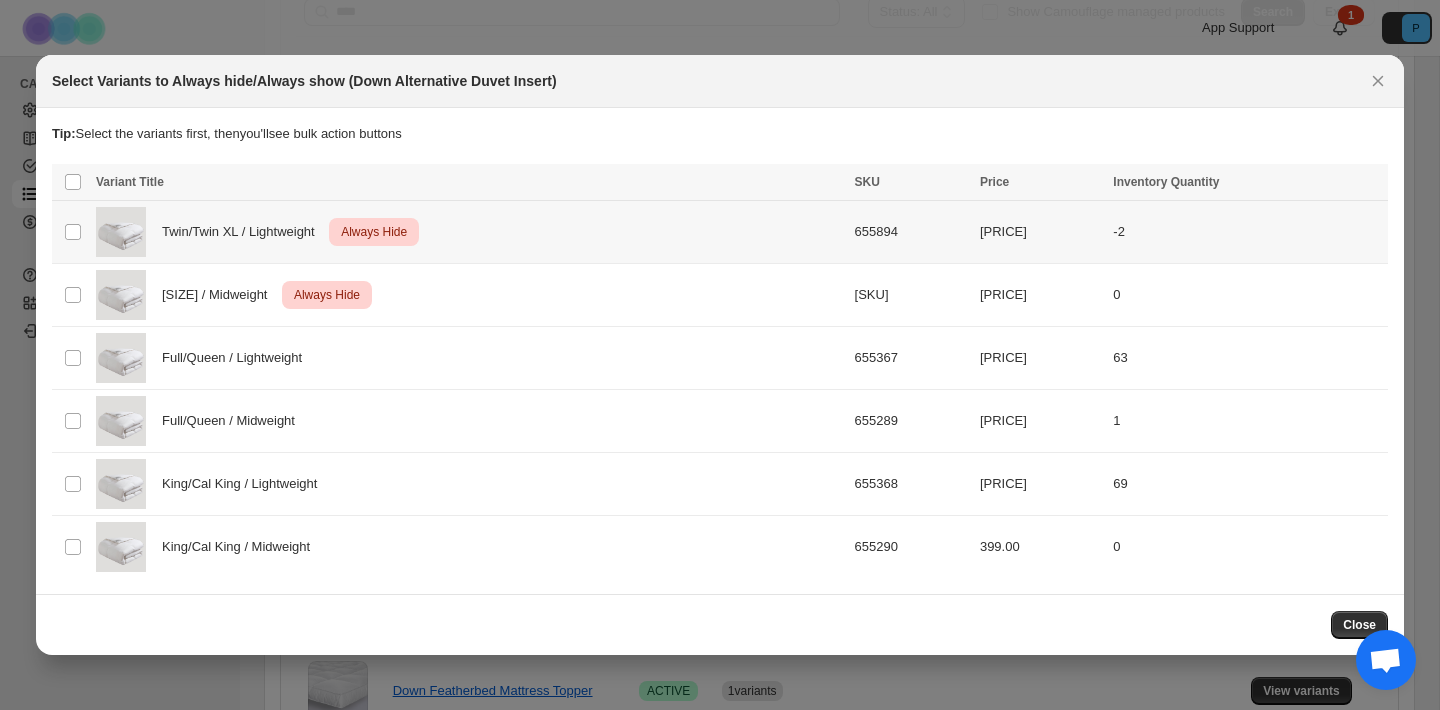scroll, scrollTop: 0, scrollLeft: 0, axis: both 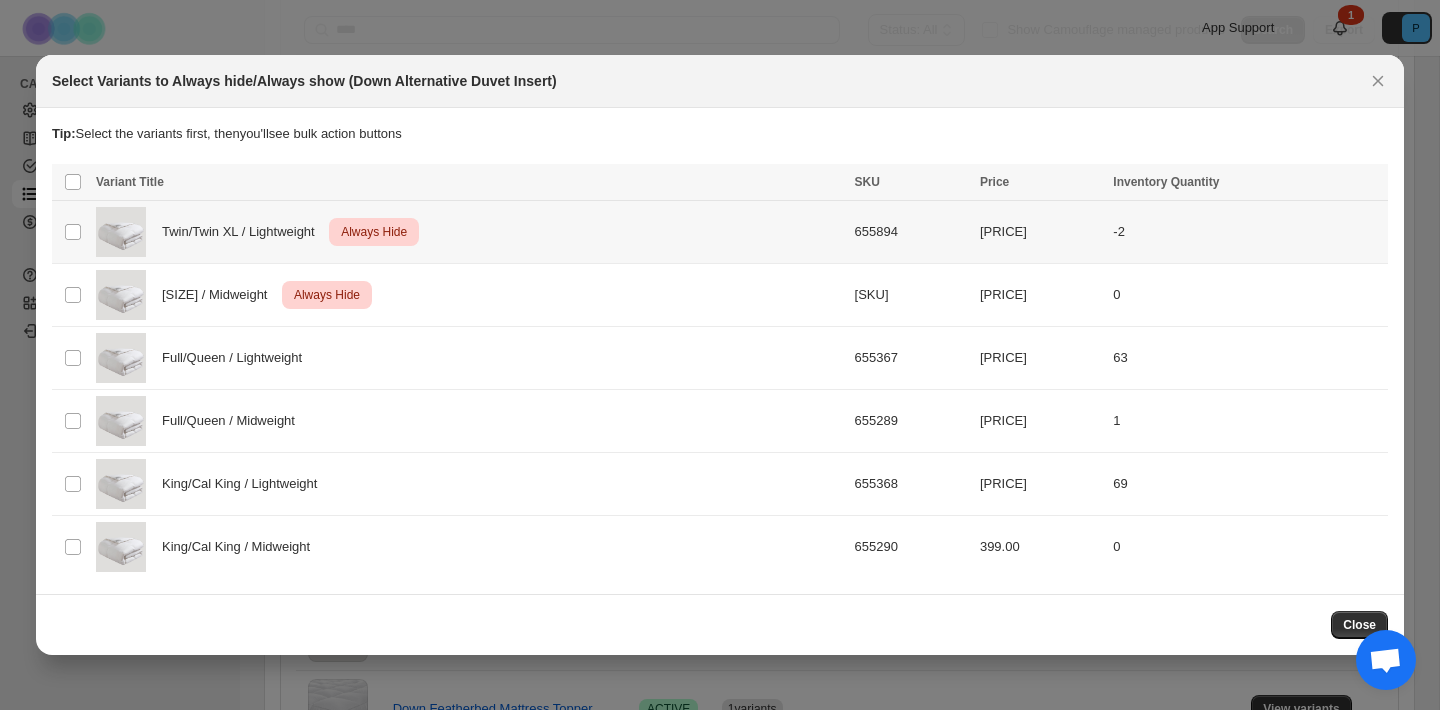 click on "Twin/Twin XL / Lightweight       Critical Always Hide" at bounding box center (469, 232) 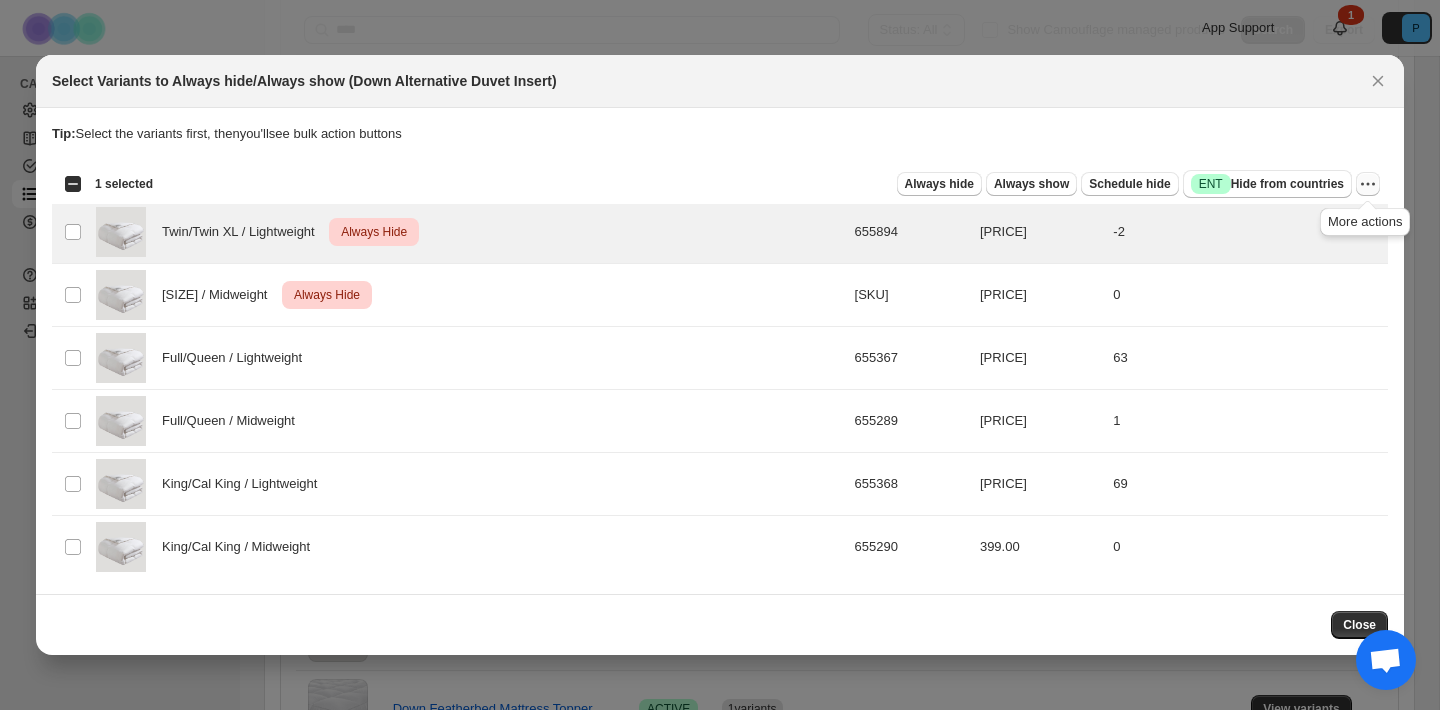 drag, startPoint x: 1376, startPoint y: 188, endPoint x: 1365, endPoint y: 195, distance: 13.038404 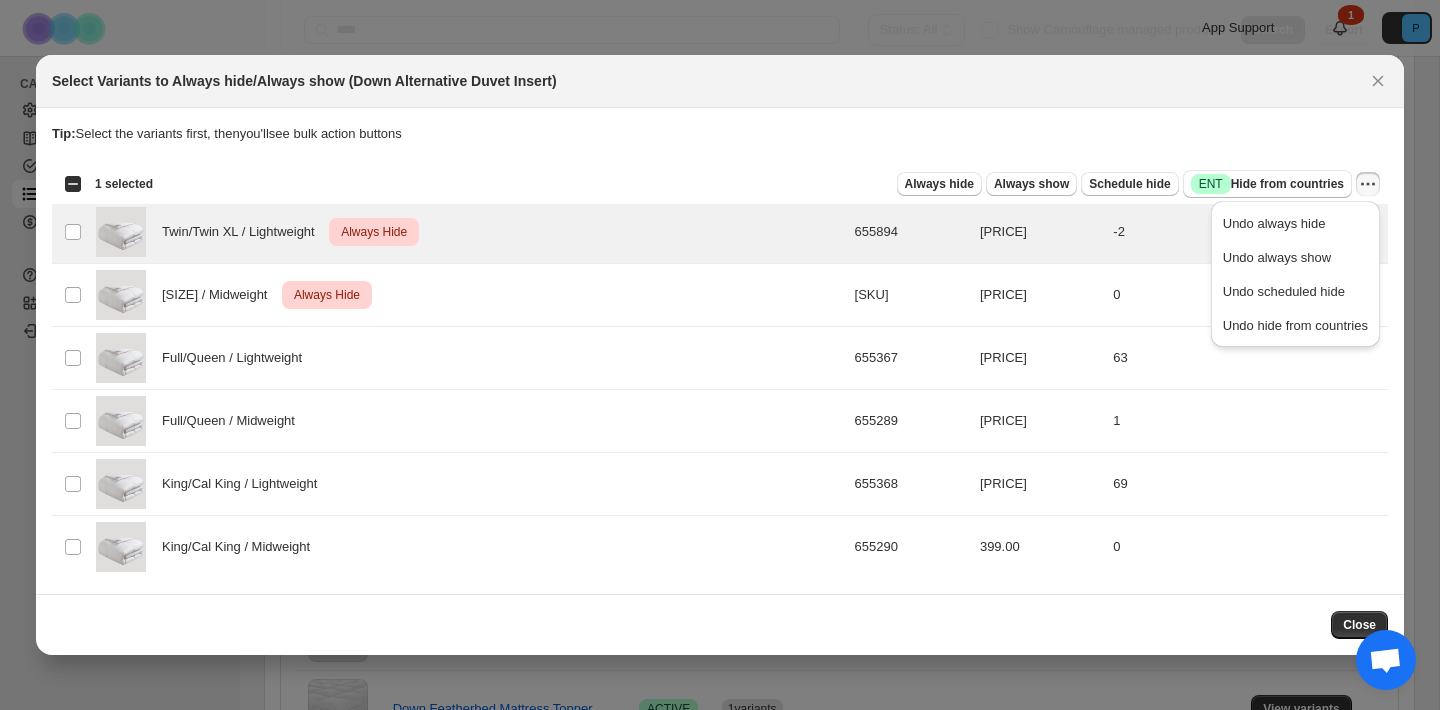 click on "Undo always hide" at bounding box center [1295, 224] 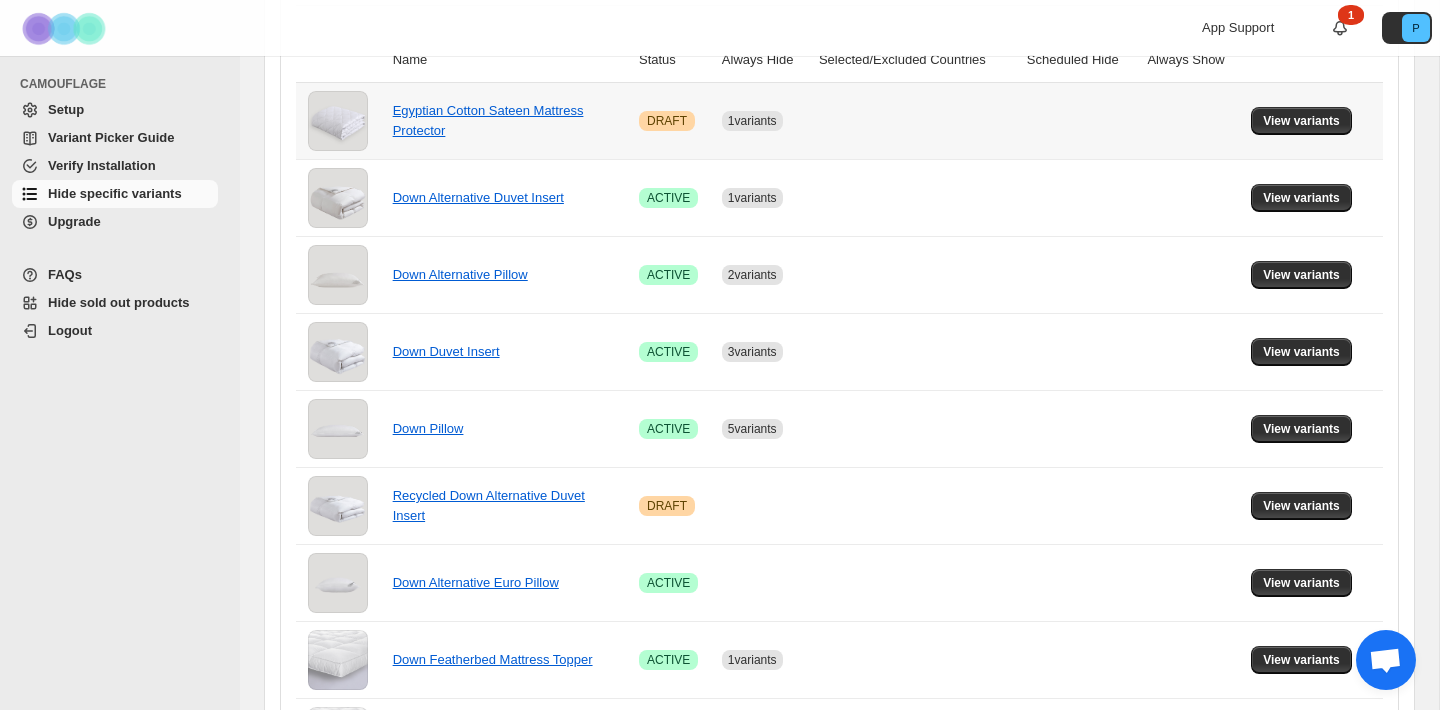 scroll, scrollTop: 340, scrollLeft: 0, axis: vertical 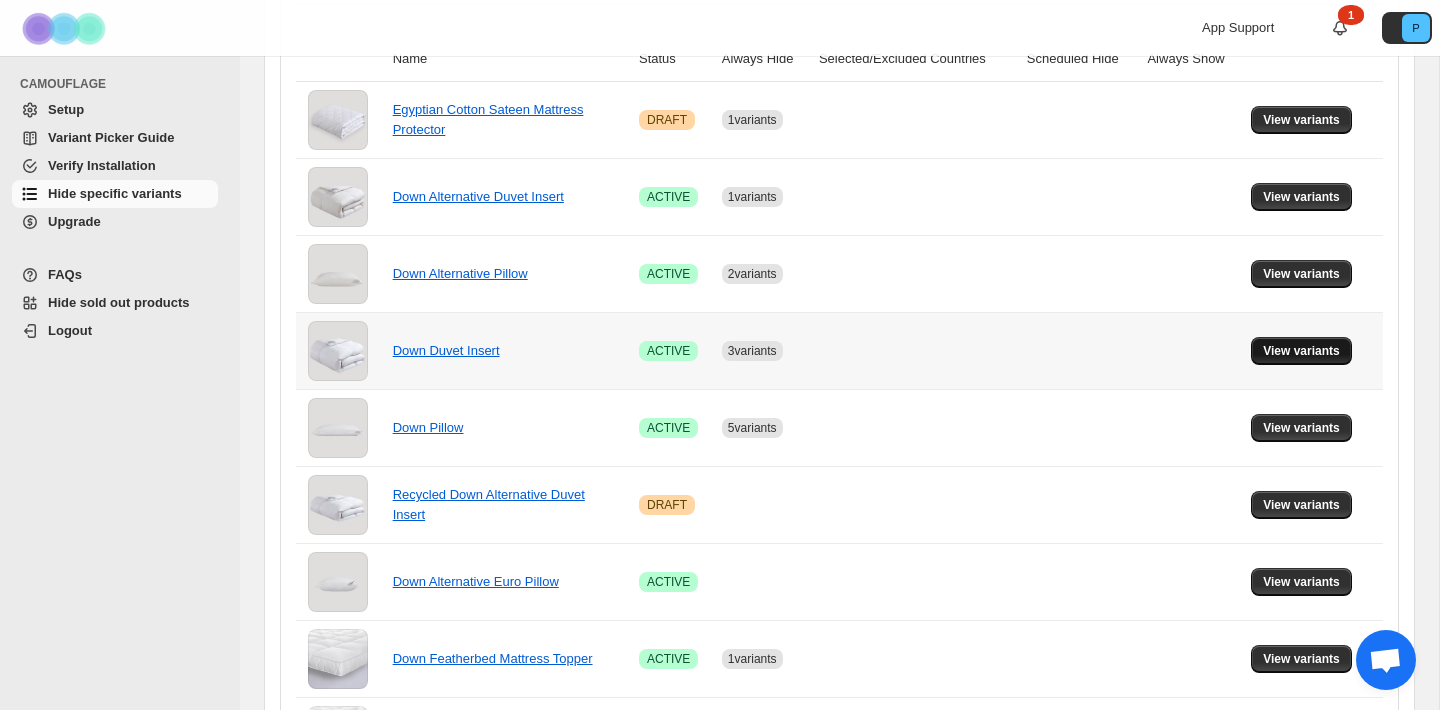 click on "View variants" at bounding box center (1301, 351) 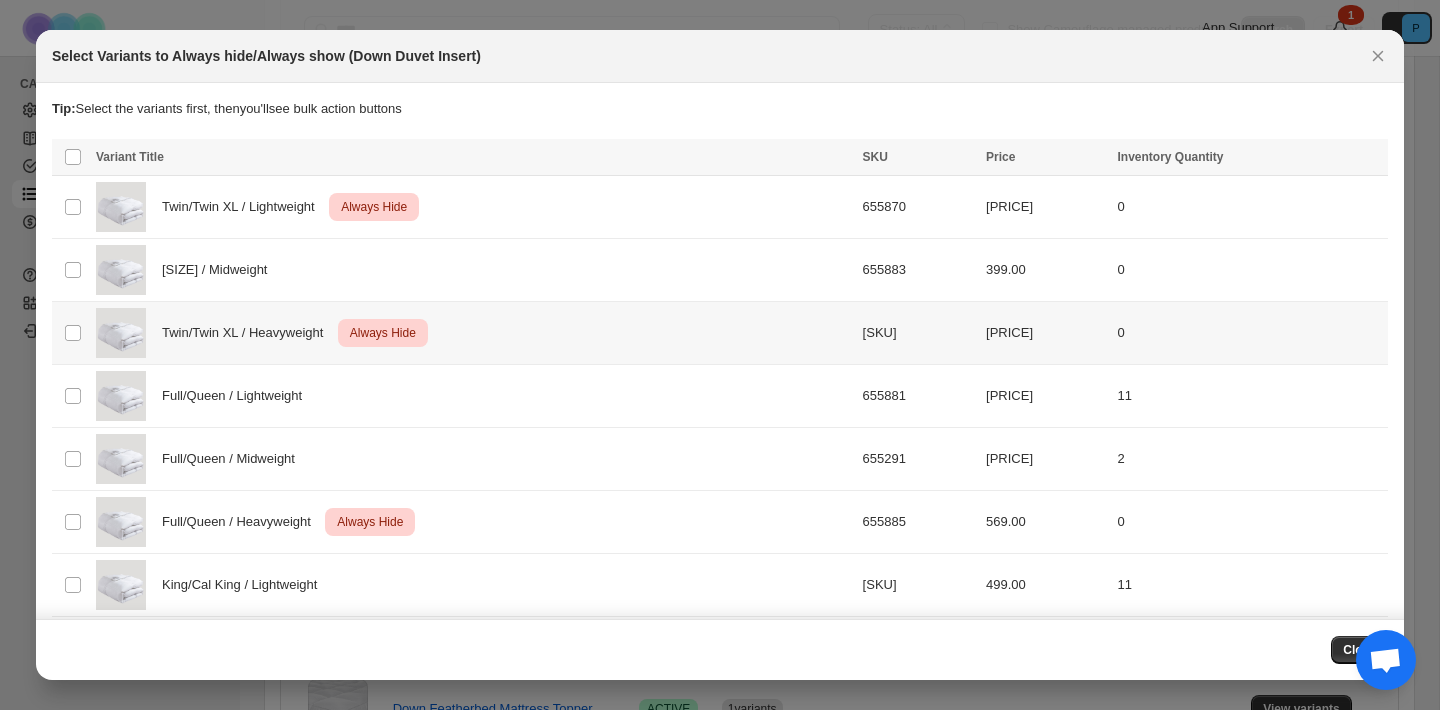 scroll, scrollTop: 340, scrollLeft: 0, axis: vertical 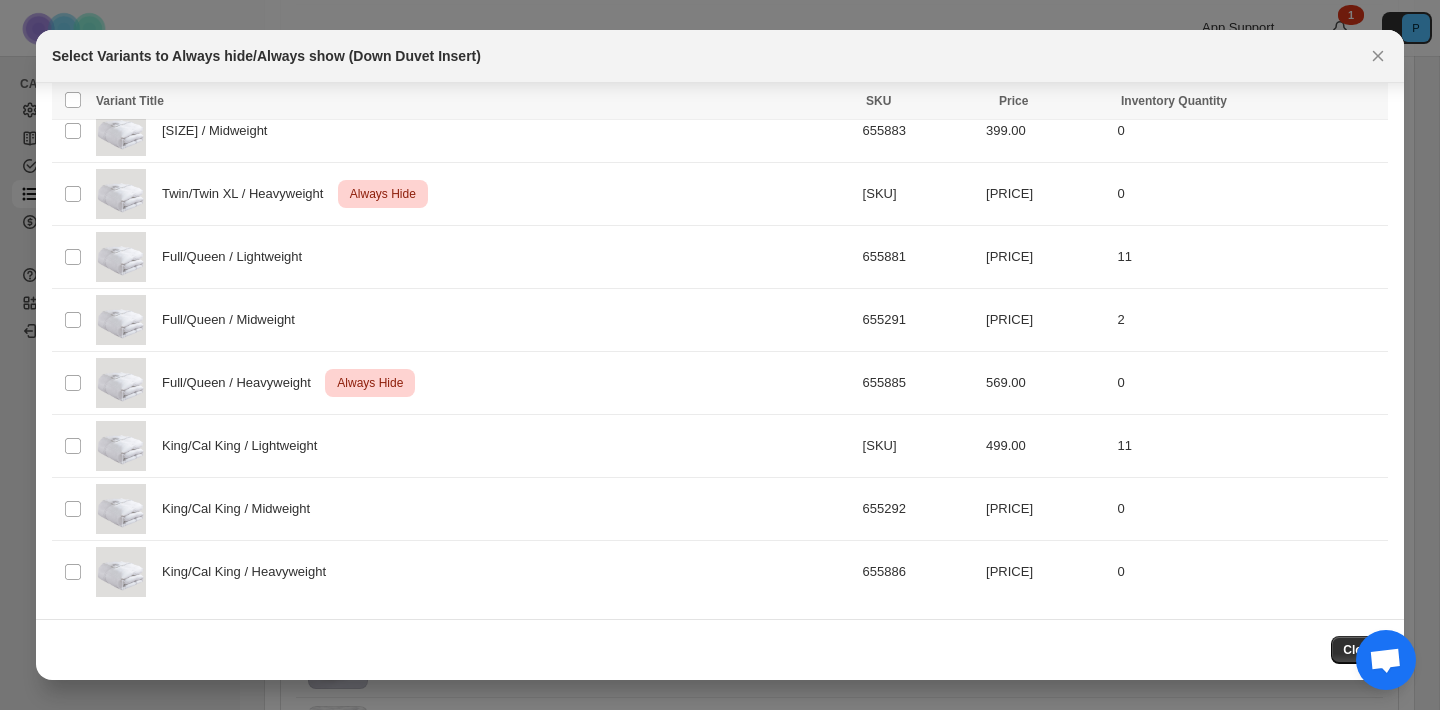 click at bounding box center [1378, 56] 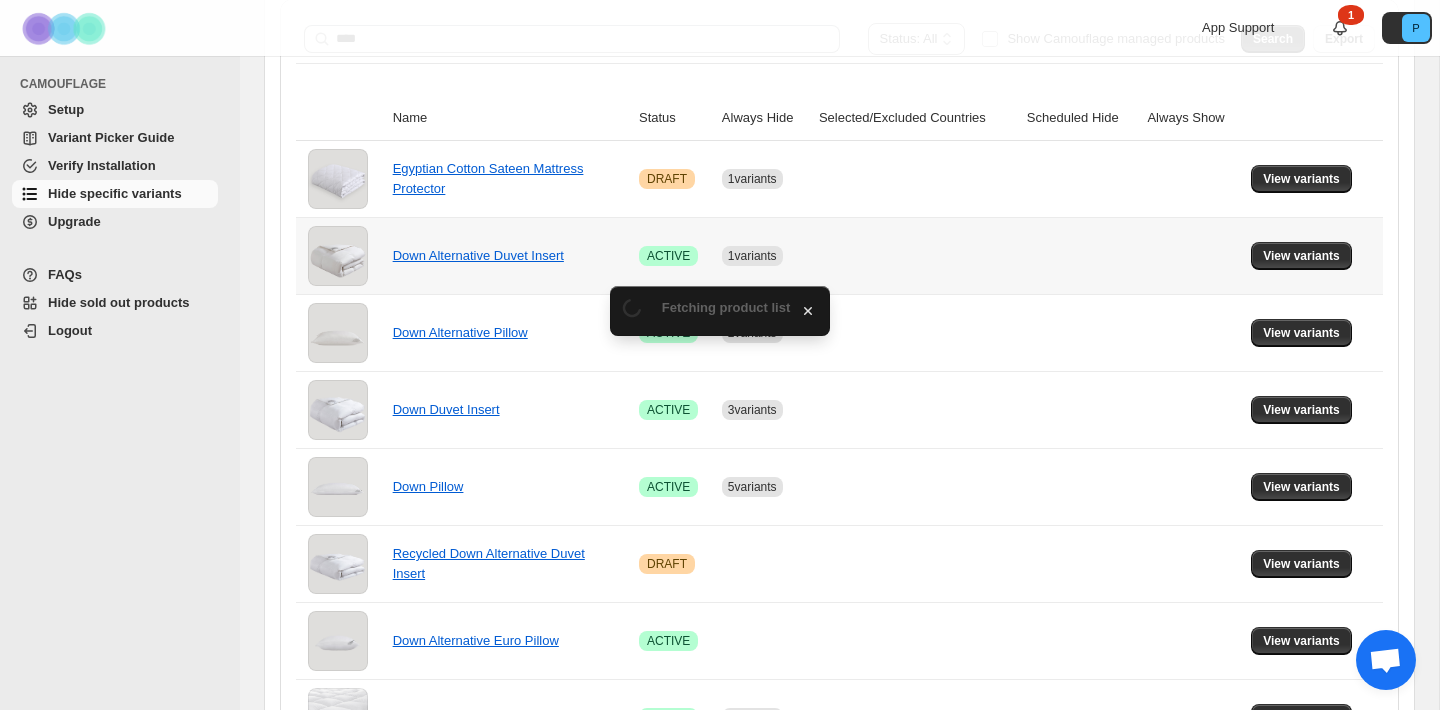scroll, scrollTop: 340, scrollLeft: 0, axis: vertical 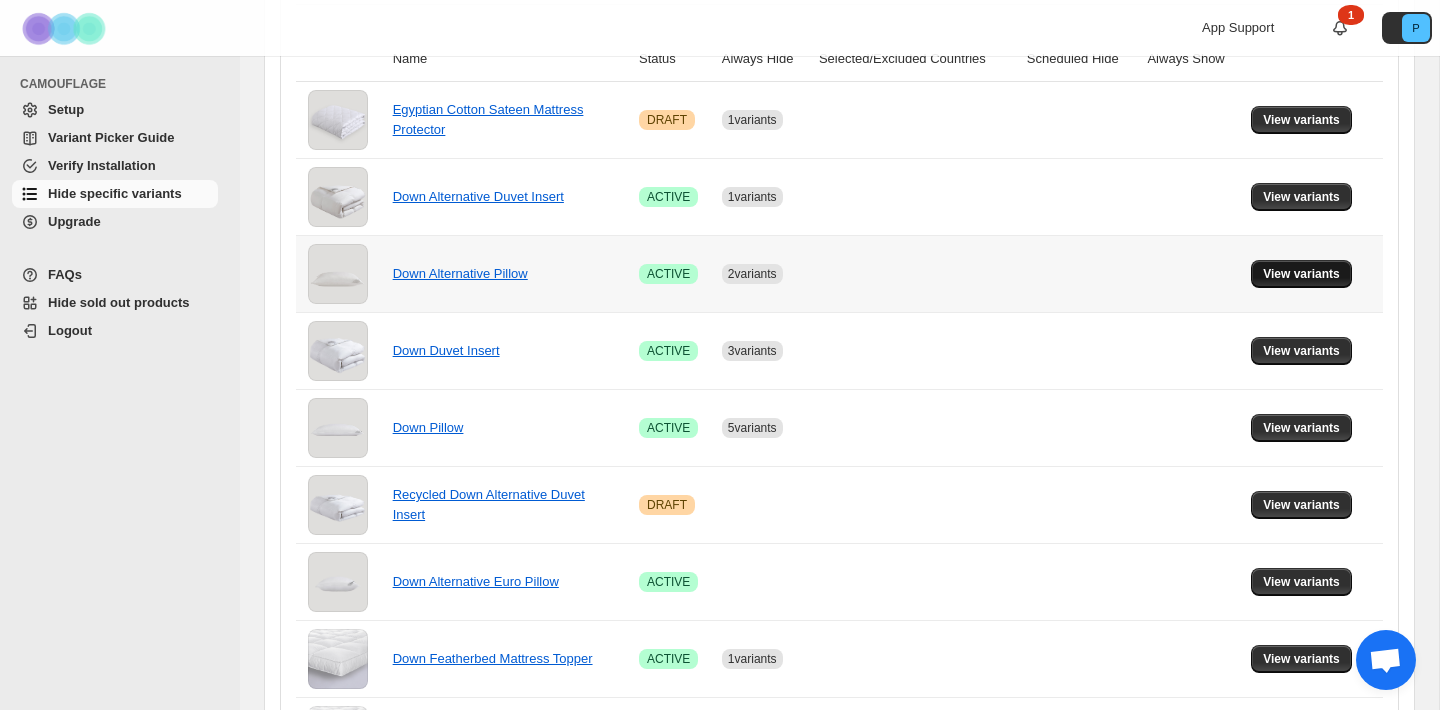 click on "View variants" at bounding box center [1301, 274] 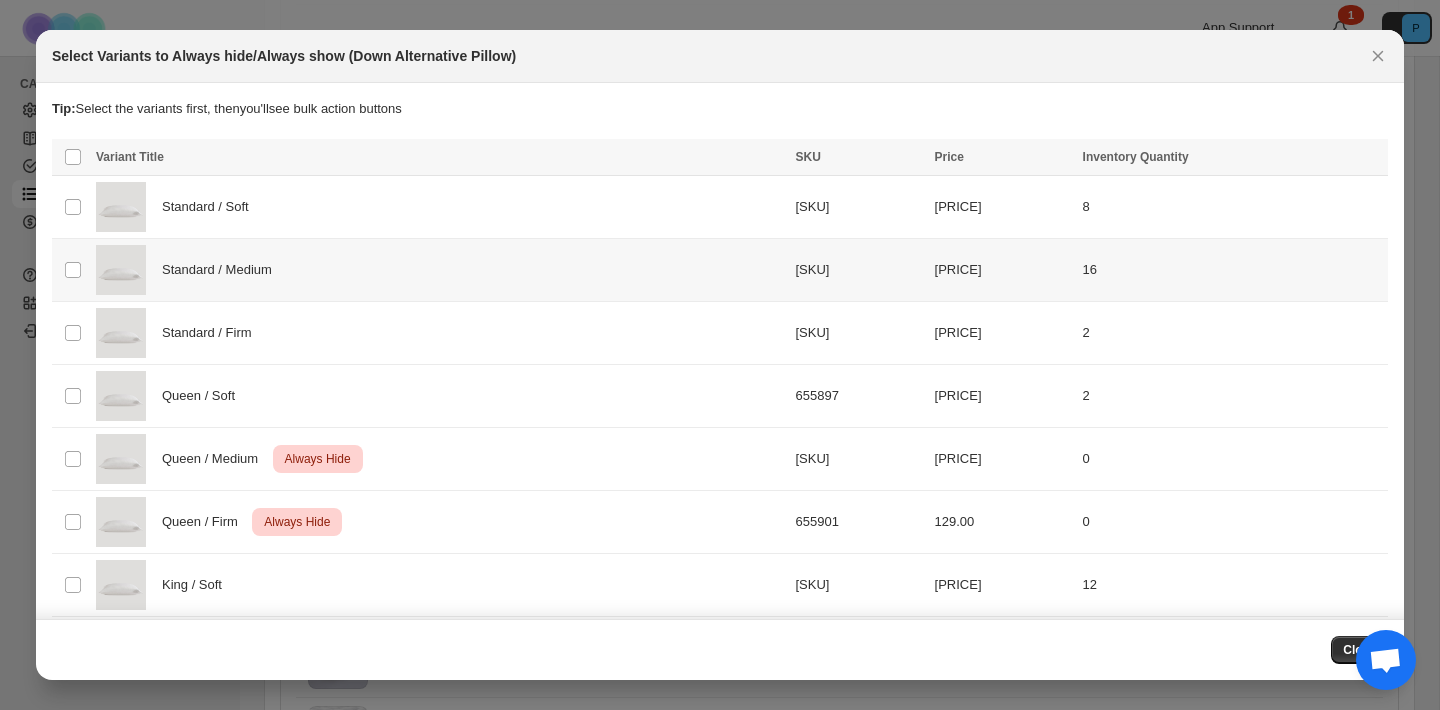 scroll, scrollTop: 0, scrollLeft: 0, axis: both 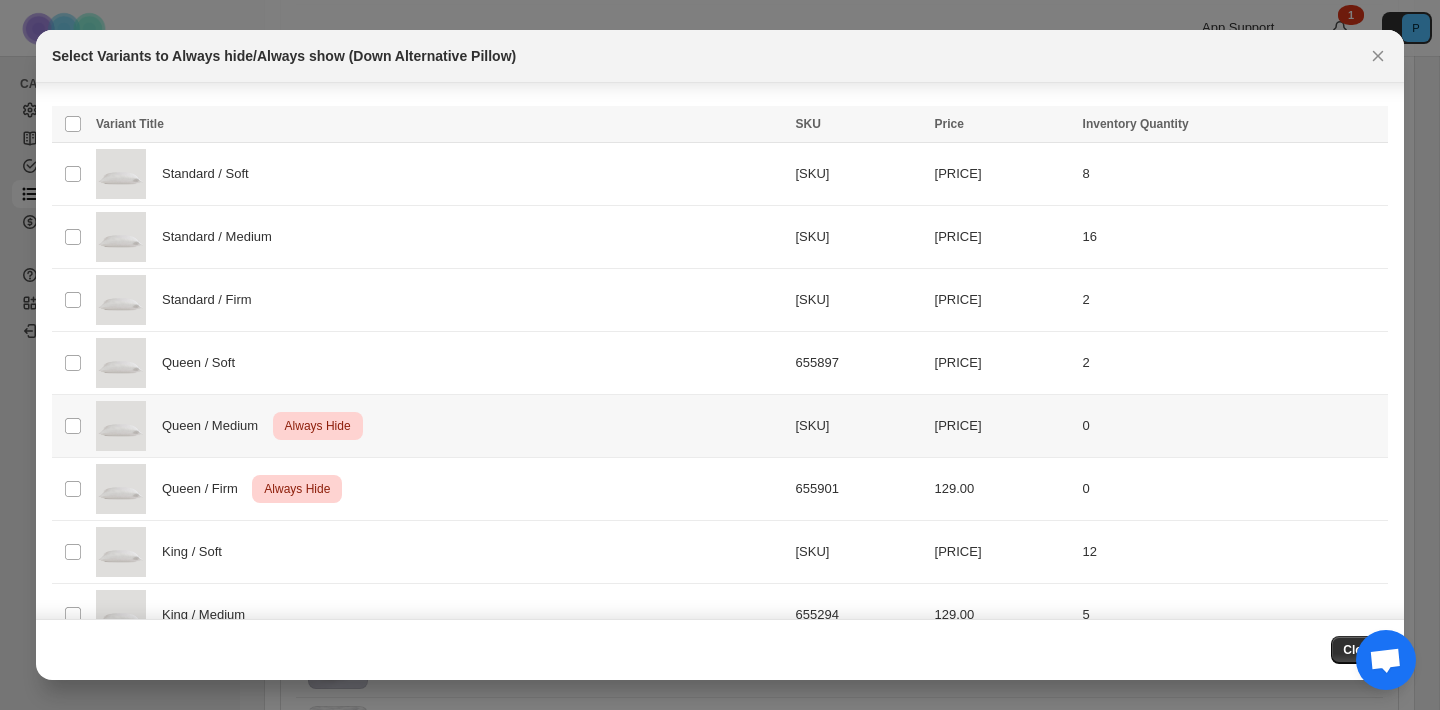 click on "Queen / Medium       Critical Always Hide" at bounding box center [440, 426] 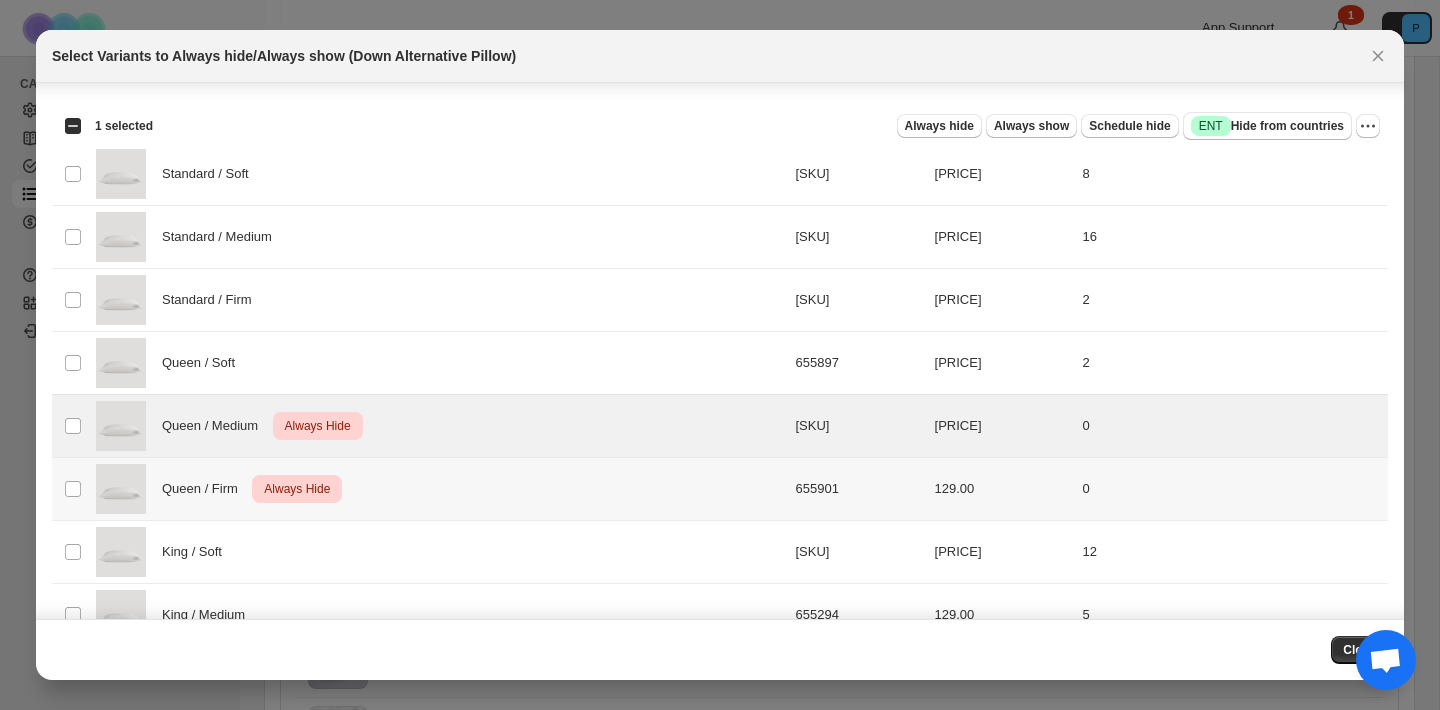 drag, startPoint x: 652, startPoint y: 464, endPoint x: 788, endPoint y: 410, distance: 146.3284 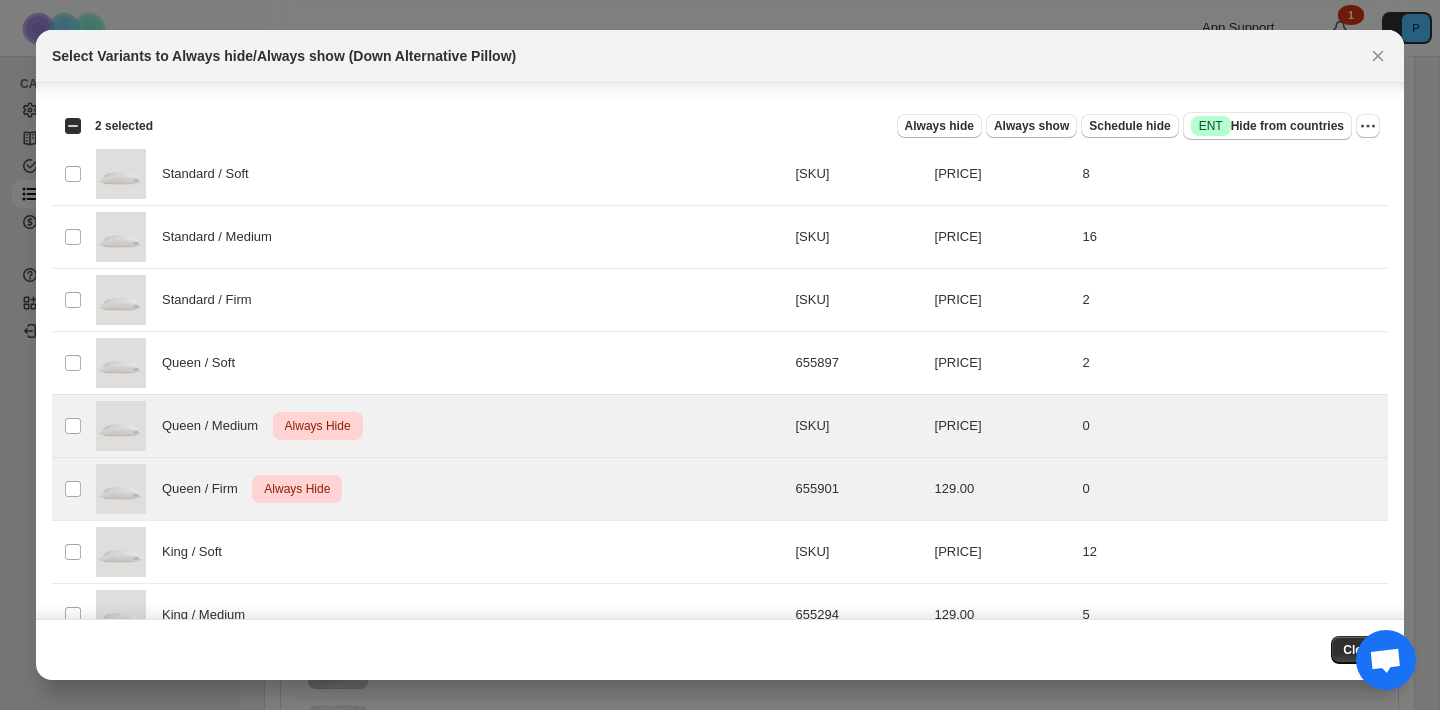 click on "Always hide Always show Schedule hide Success ENT  Hide from countries Always hide Always show Schedule hide Success ENT  Hide from countries" at bounding box center (774, 126) 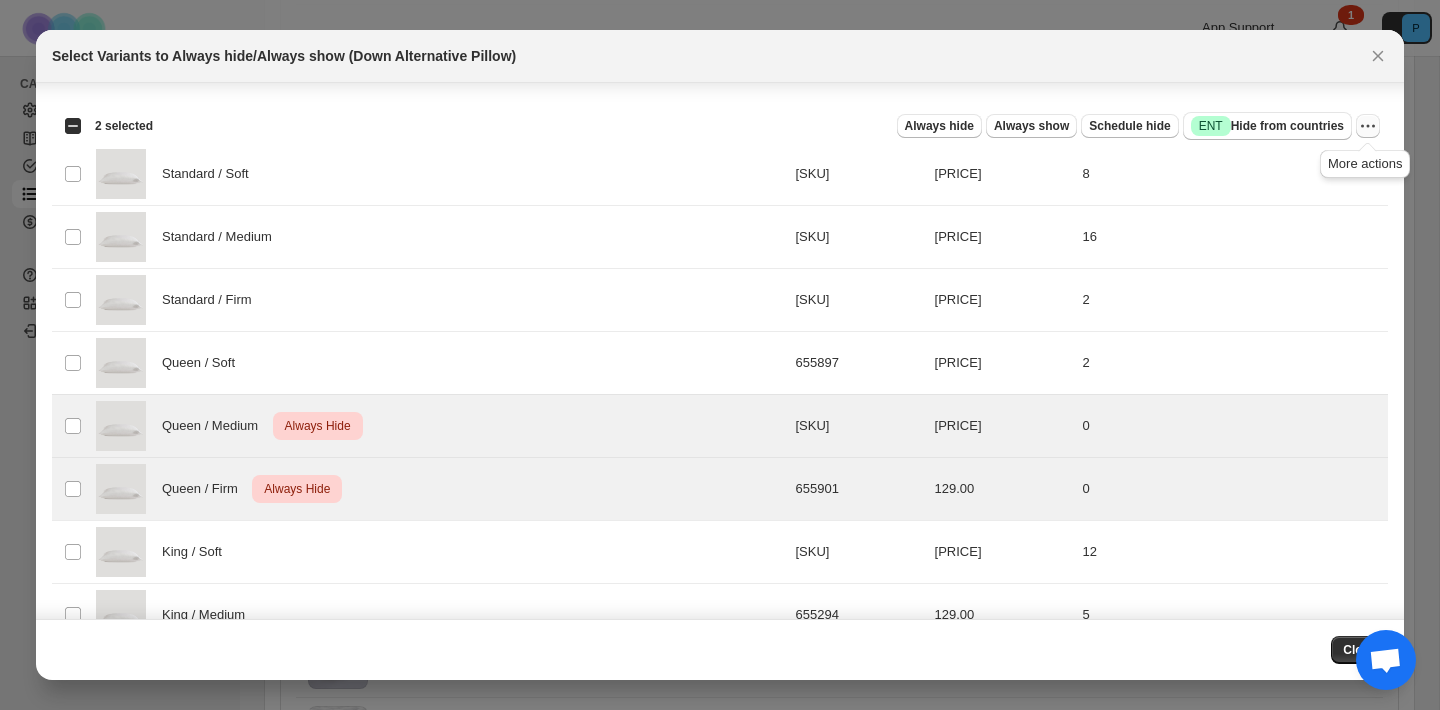 click 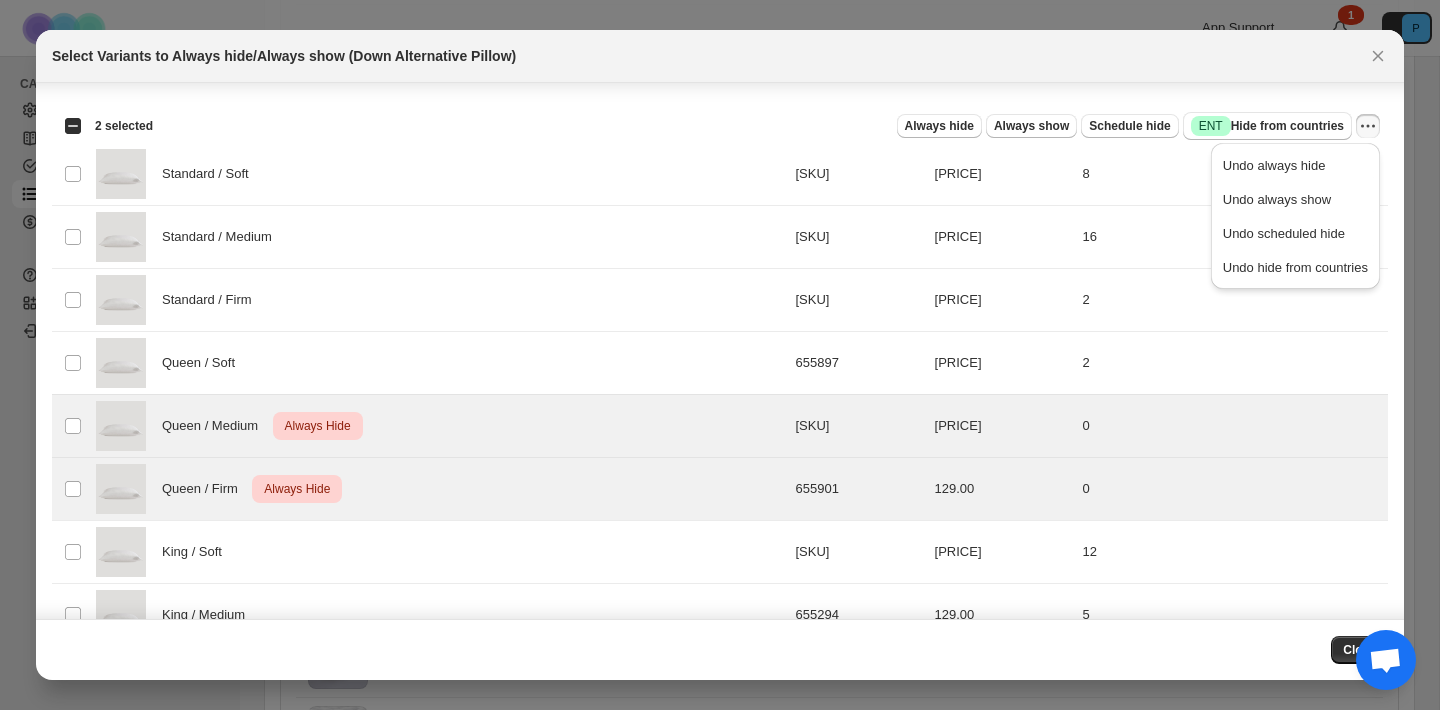 drag, startPoint x: 1303, startPoint y: 168, endPoint x: 1292, endPoint y: 165, distance: 11.401754 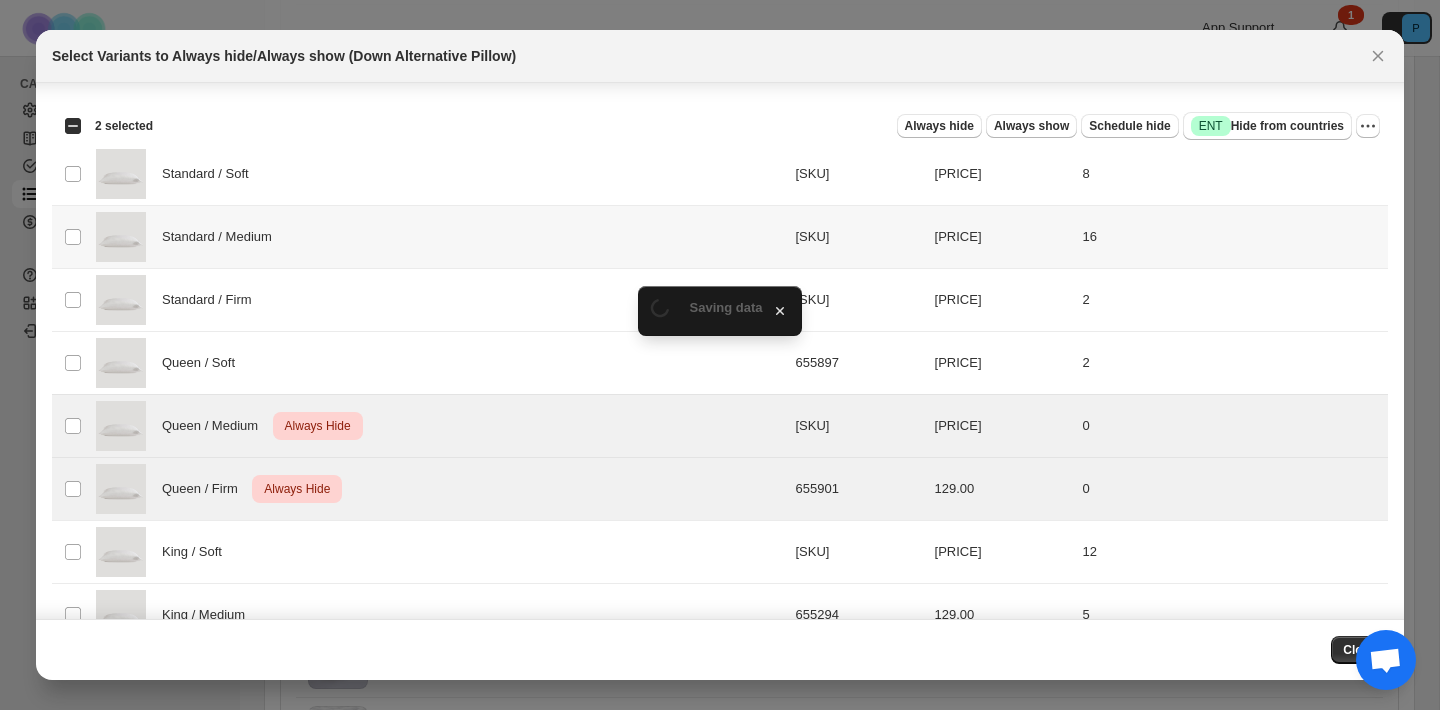 scroll, scrollTop: 28, scrollLeft: 0, axis: vertical 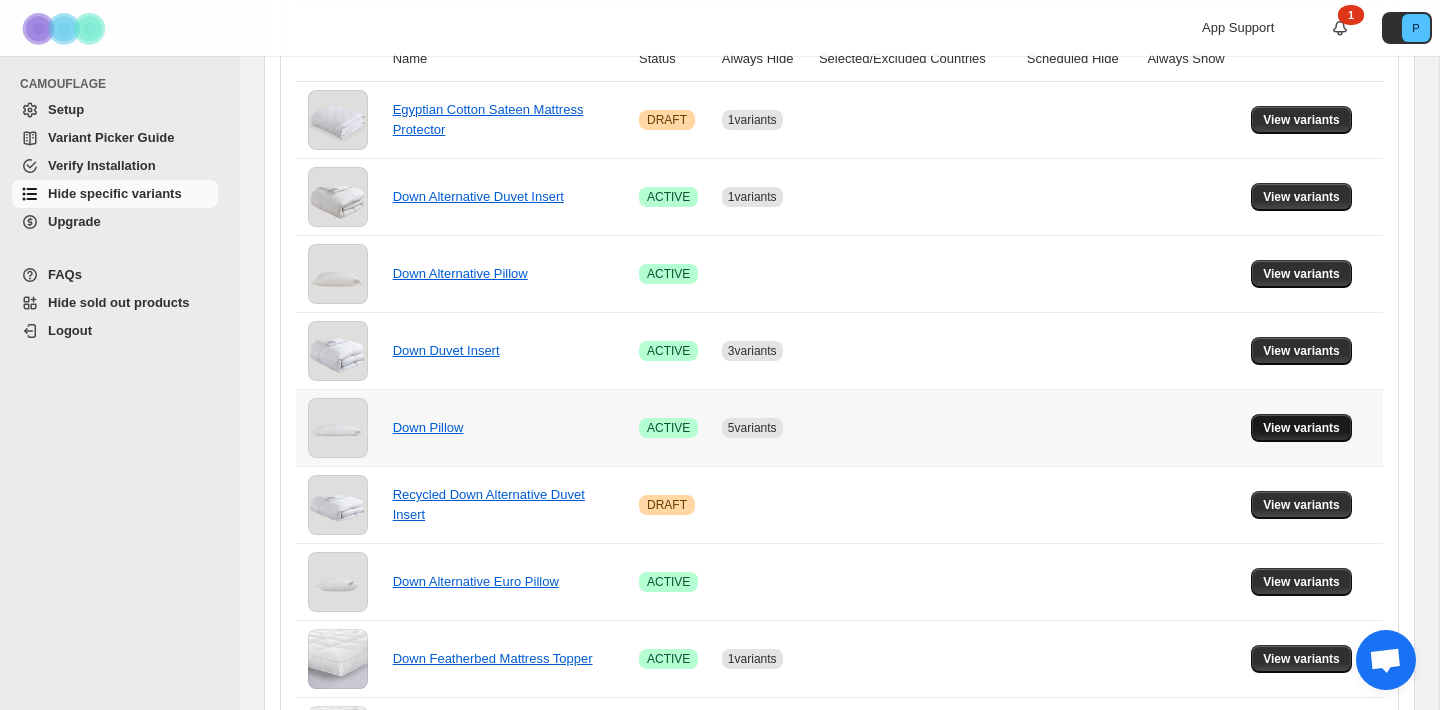 click on "View variants" at bounding box center (1301, 428) 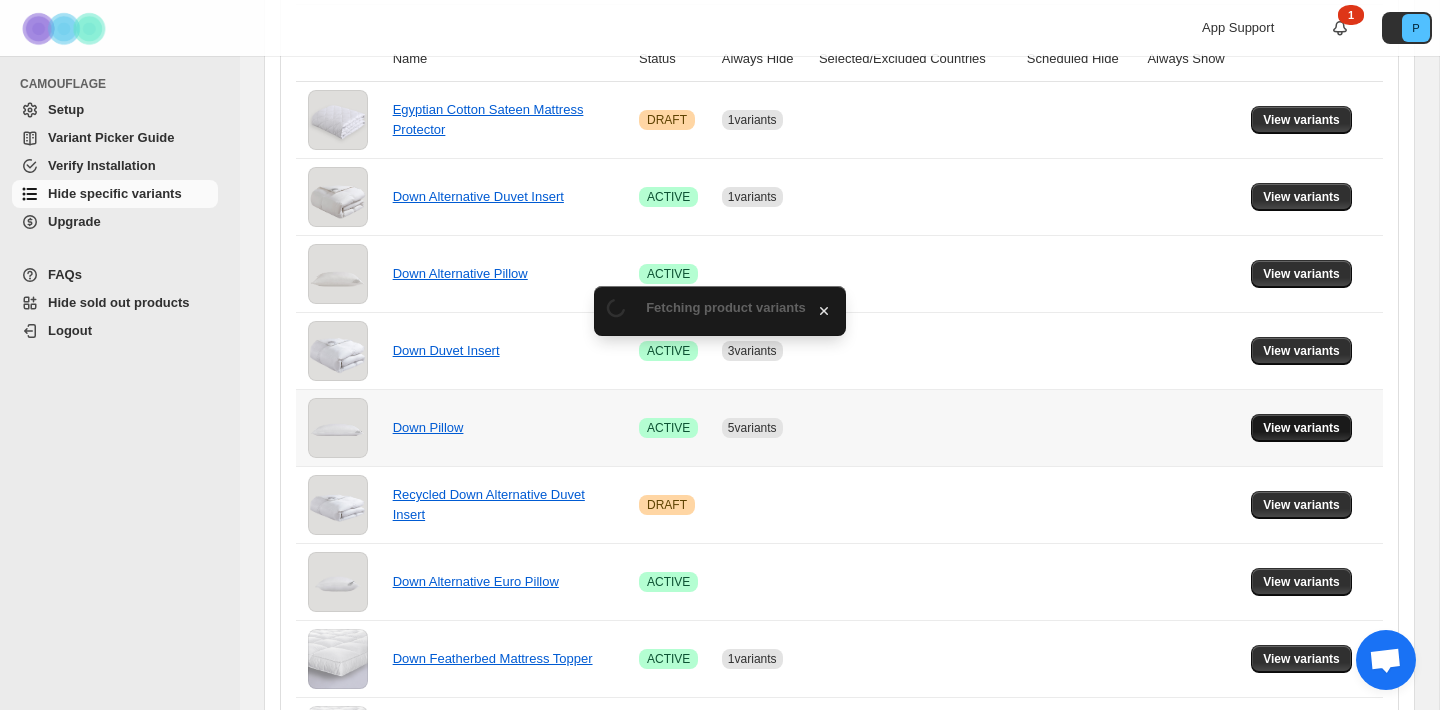 scroll, scrollTop: 0, scrollLeft: 0, axis: both 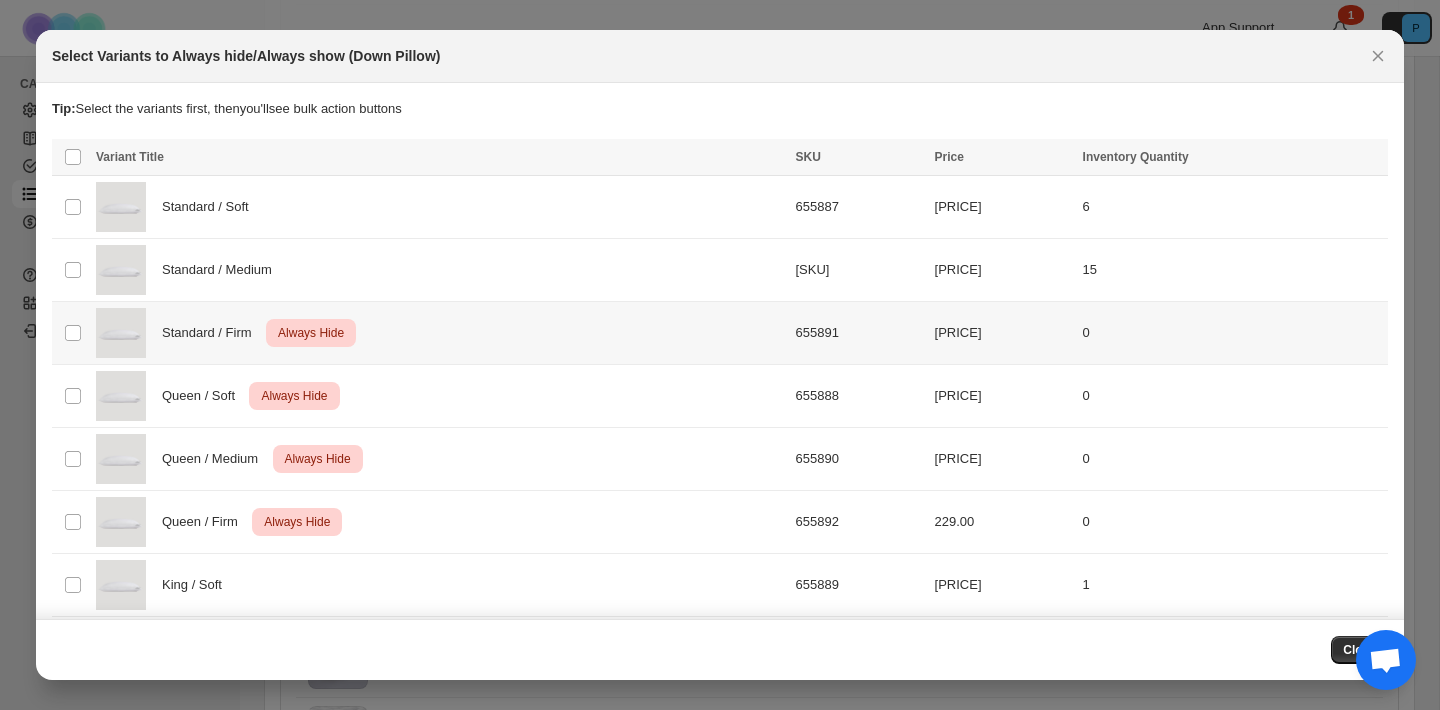 click on "Standard / Firm       Critical Always Hide" at bounding box center (440, 333) 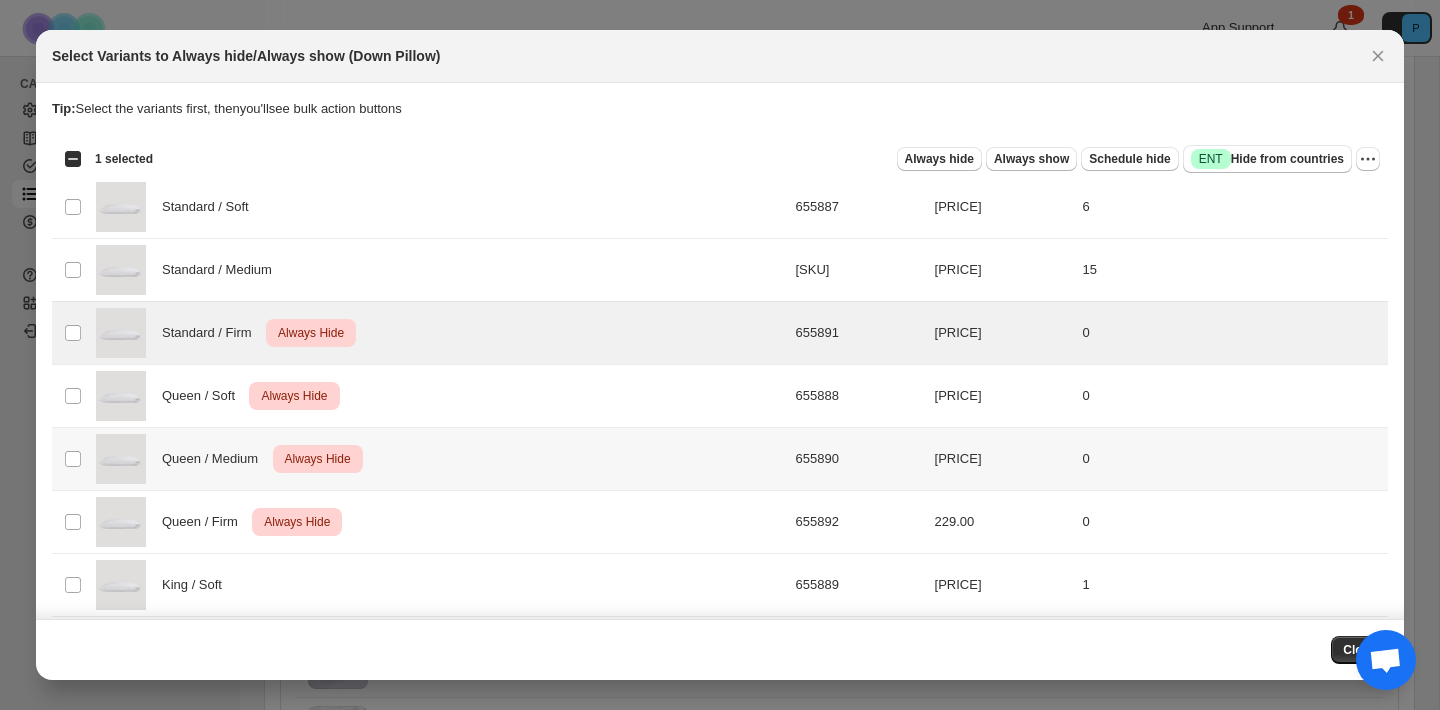 click on "Queen / Medium       Critical Always Hide" at bounding box center [440, 459] 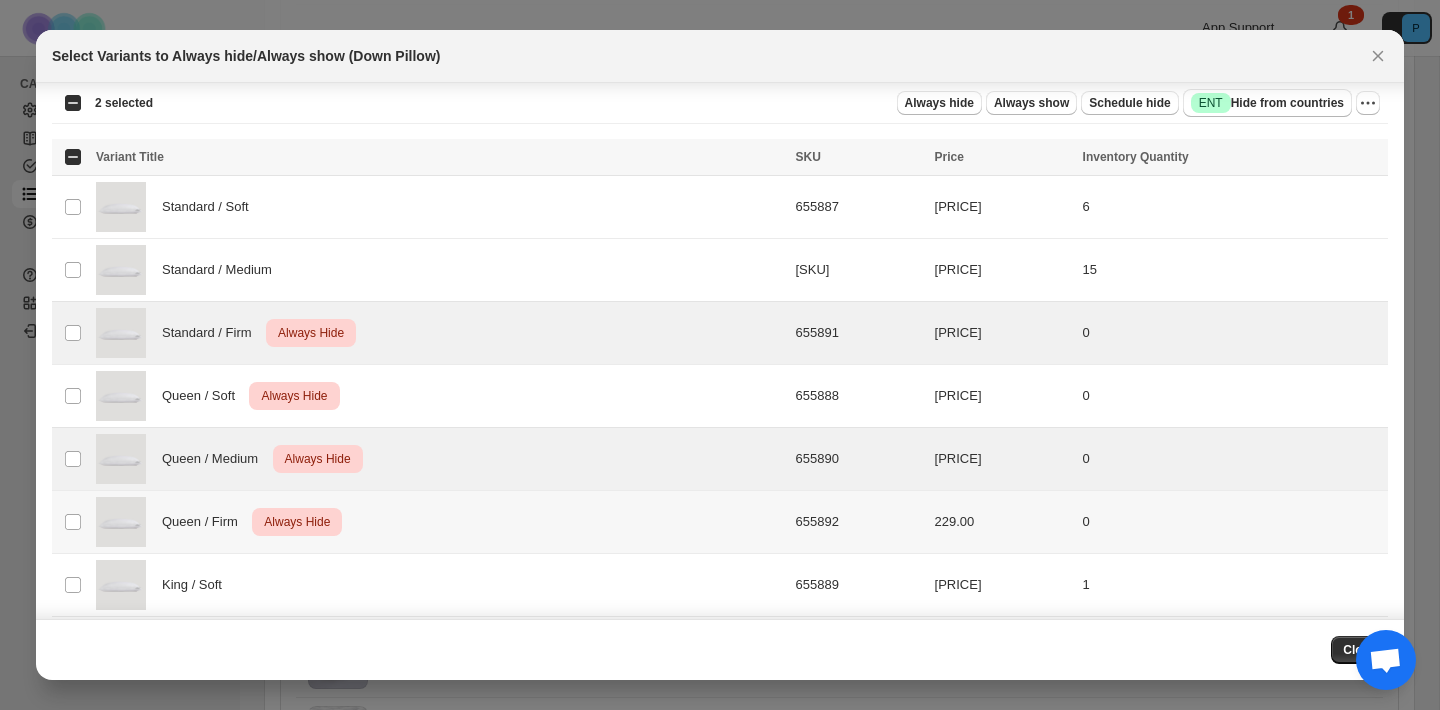 scroll, scrollTop: 139, scrollLeft: 0, axis: vertical 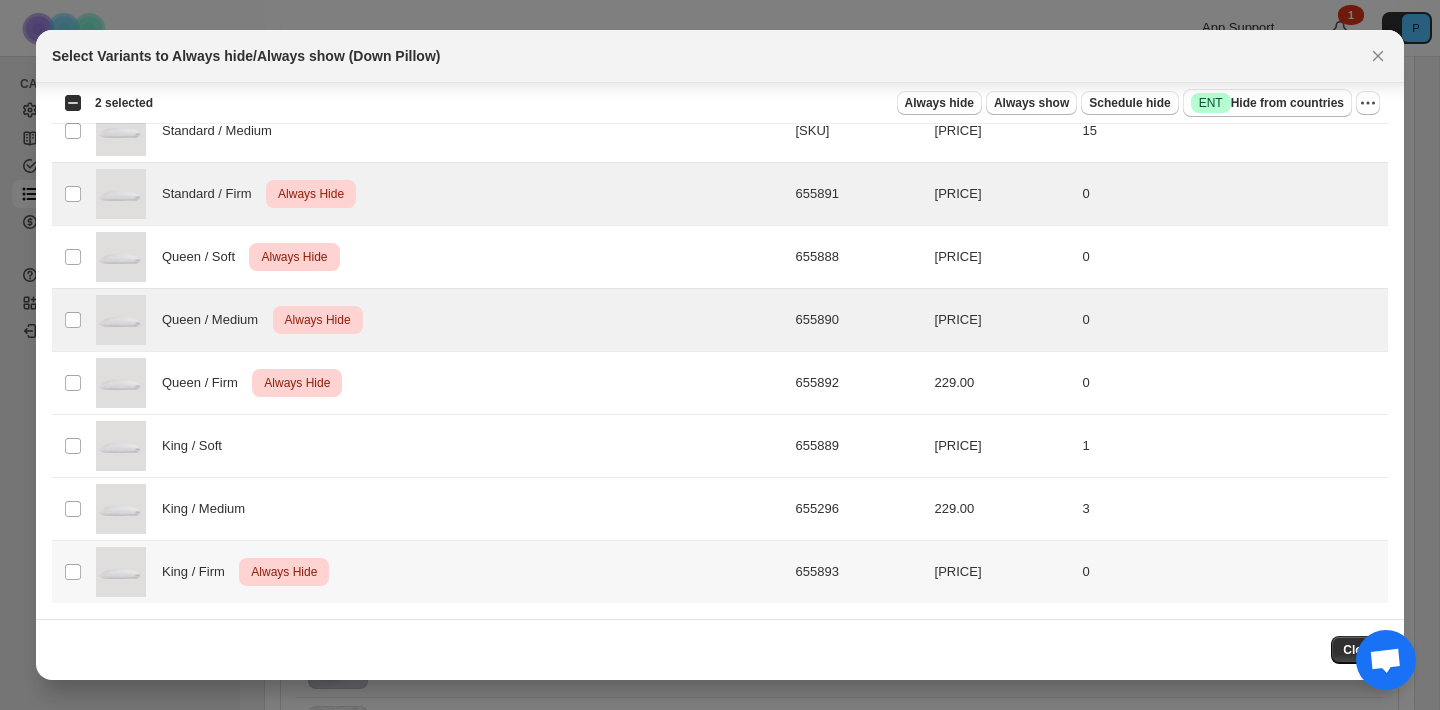 drag, startPoint x: 569, startPoint y: 573, endPoint x: 580, endPoint y: 565, distance: 13.601471 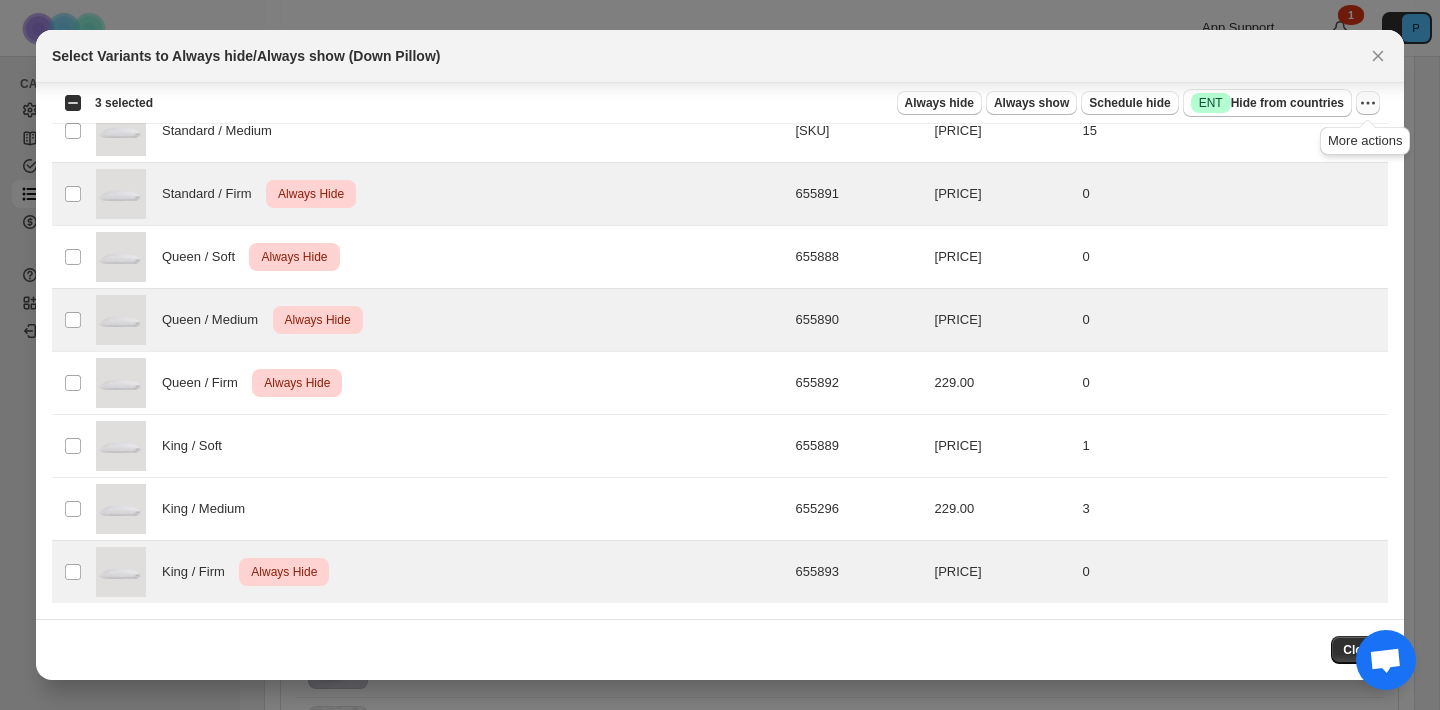 click 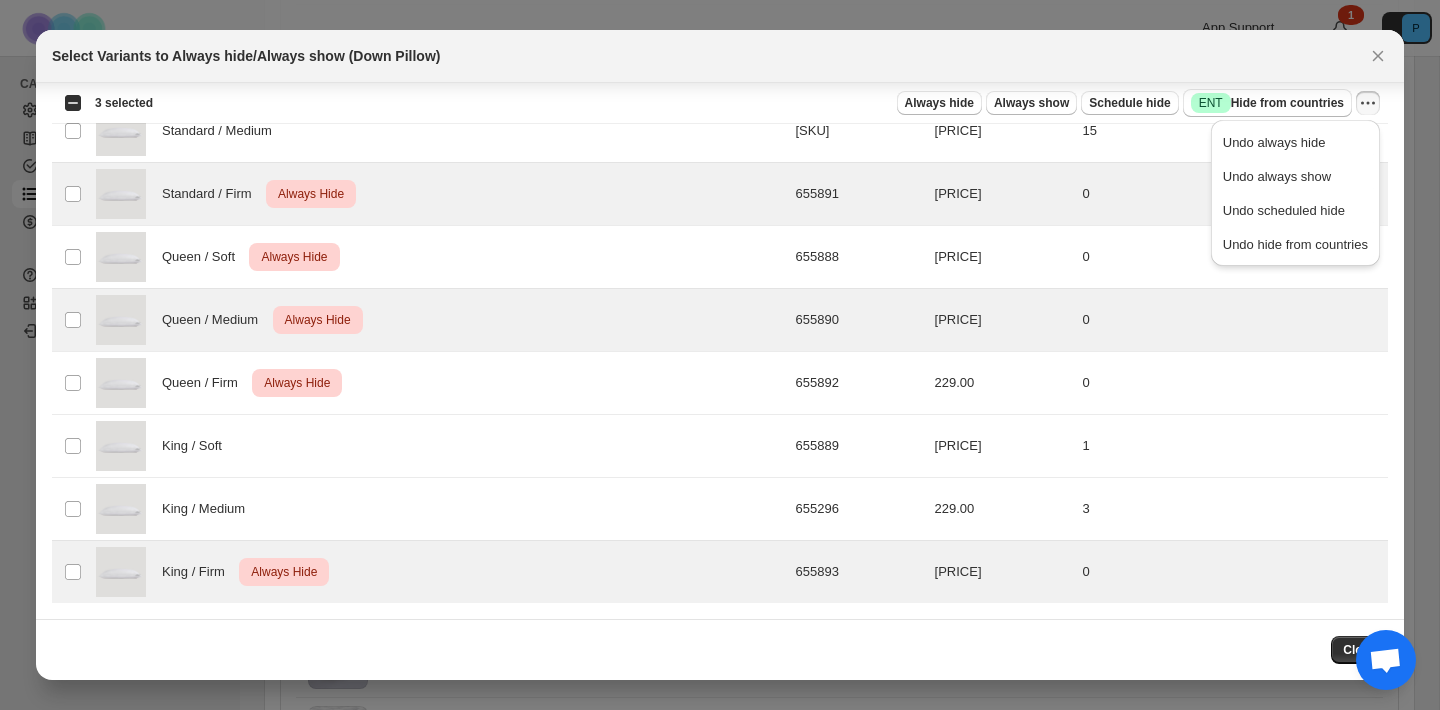 click on "Undo always hide" at bounding box center (1295, 143) 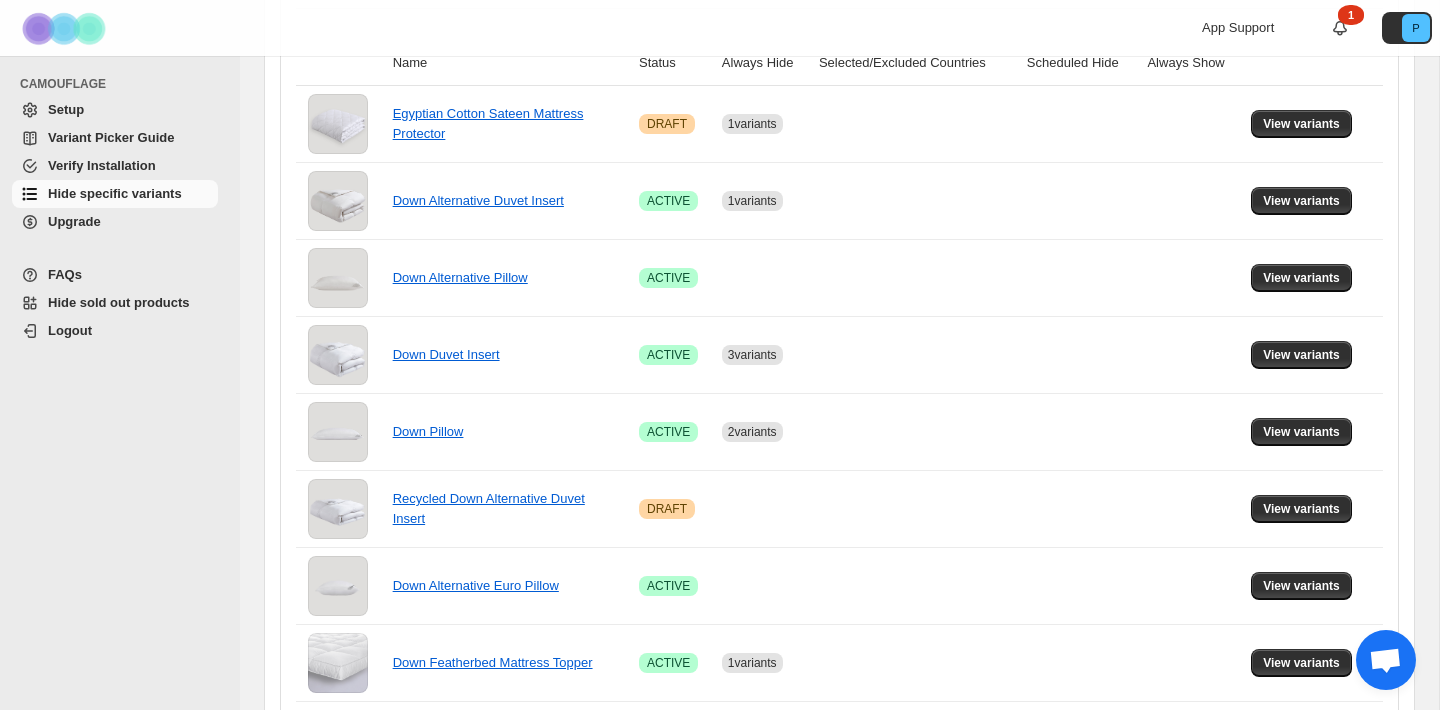 scroll, scrollTop: 340, scrollLeft: 0, axis: vertical 